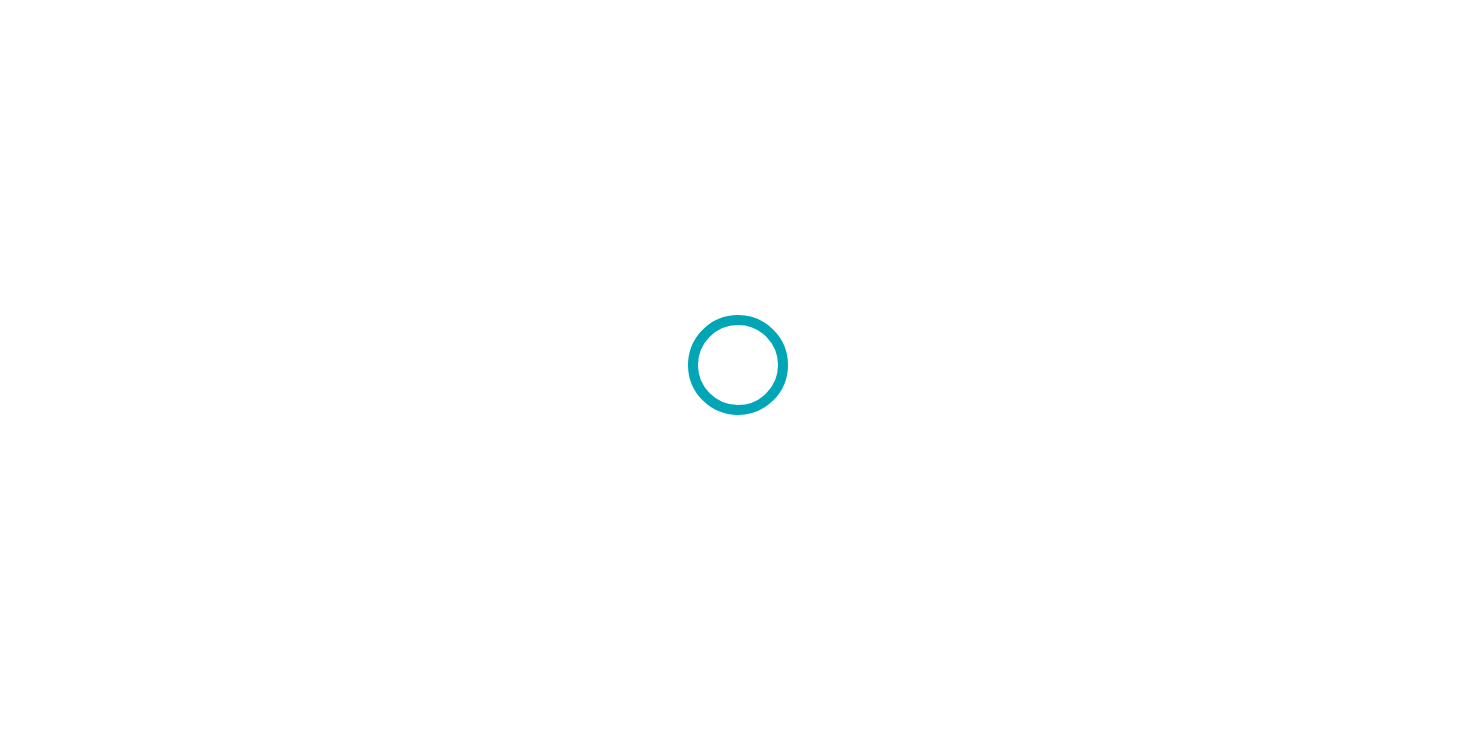 scroll, scrollTop: 0, scrollLeft: 0, axis: both 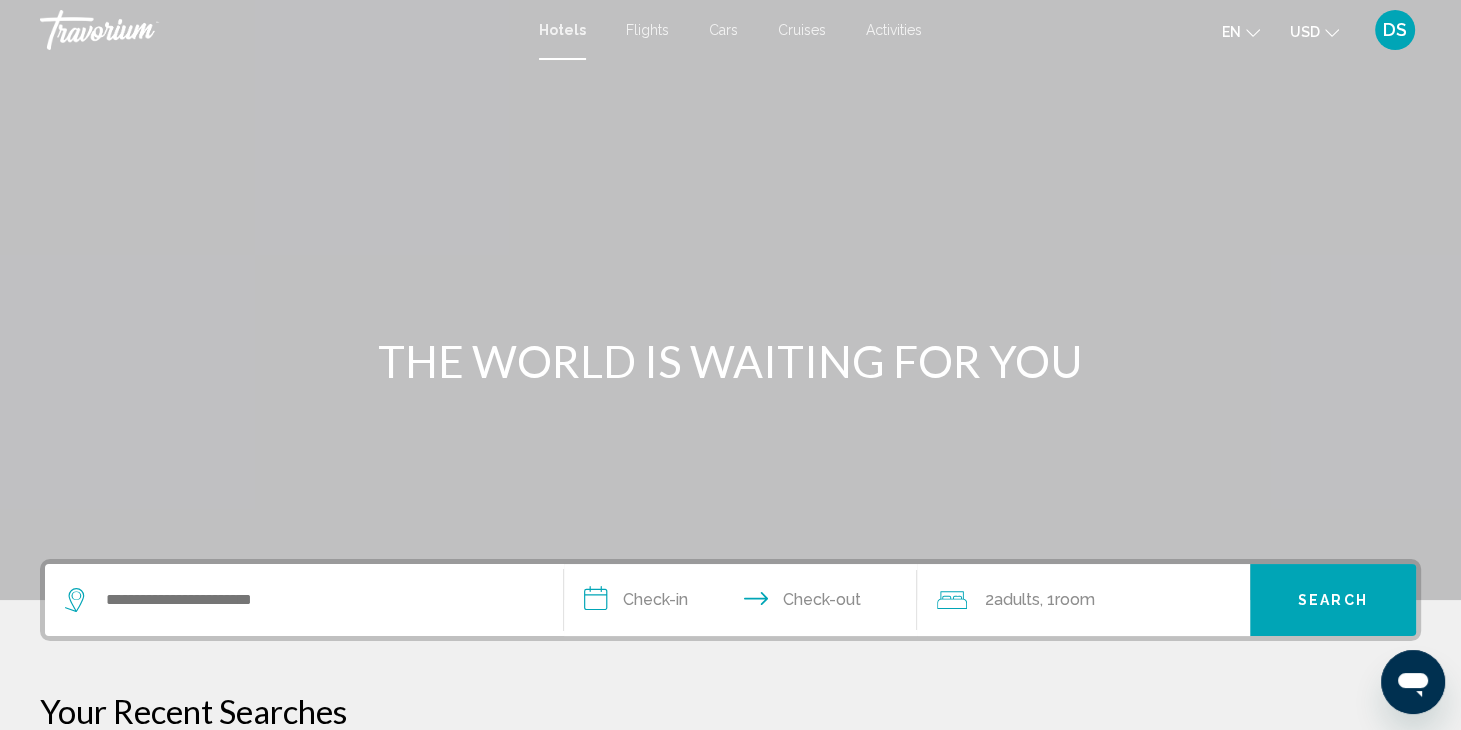 click on "Flights" at bounding box center (647, 30) 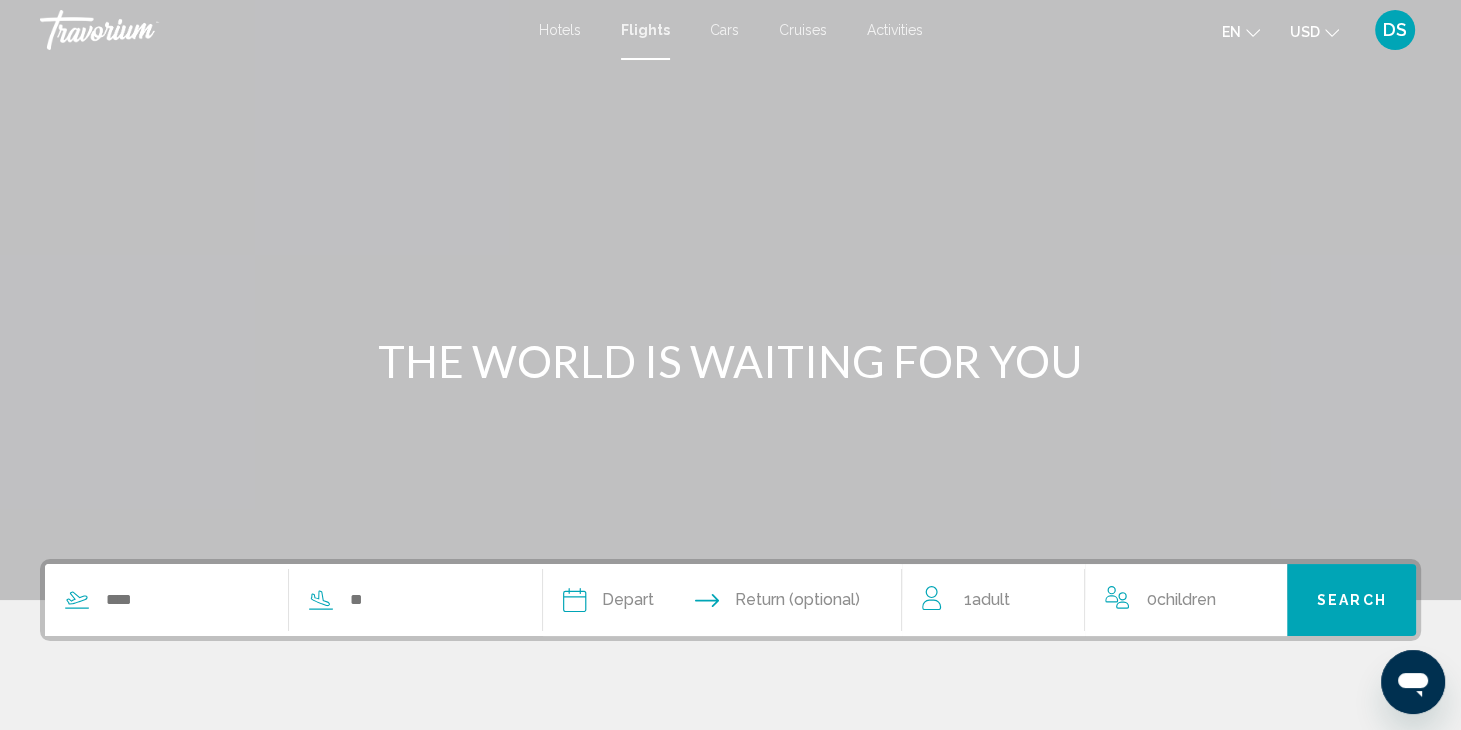 click at bounding box center [278, 600] 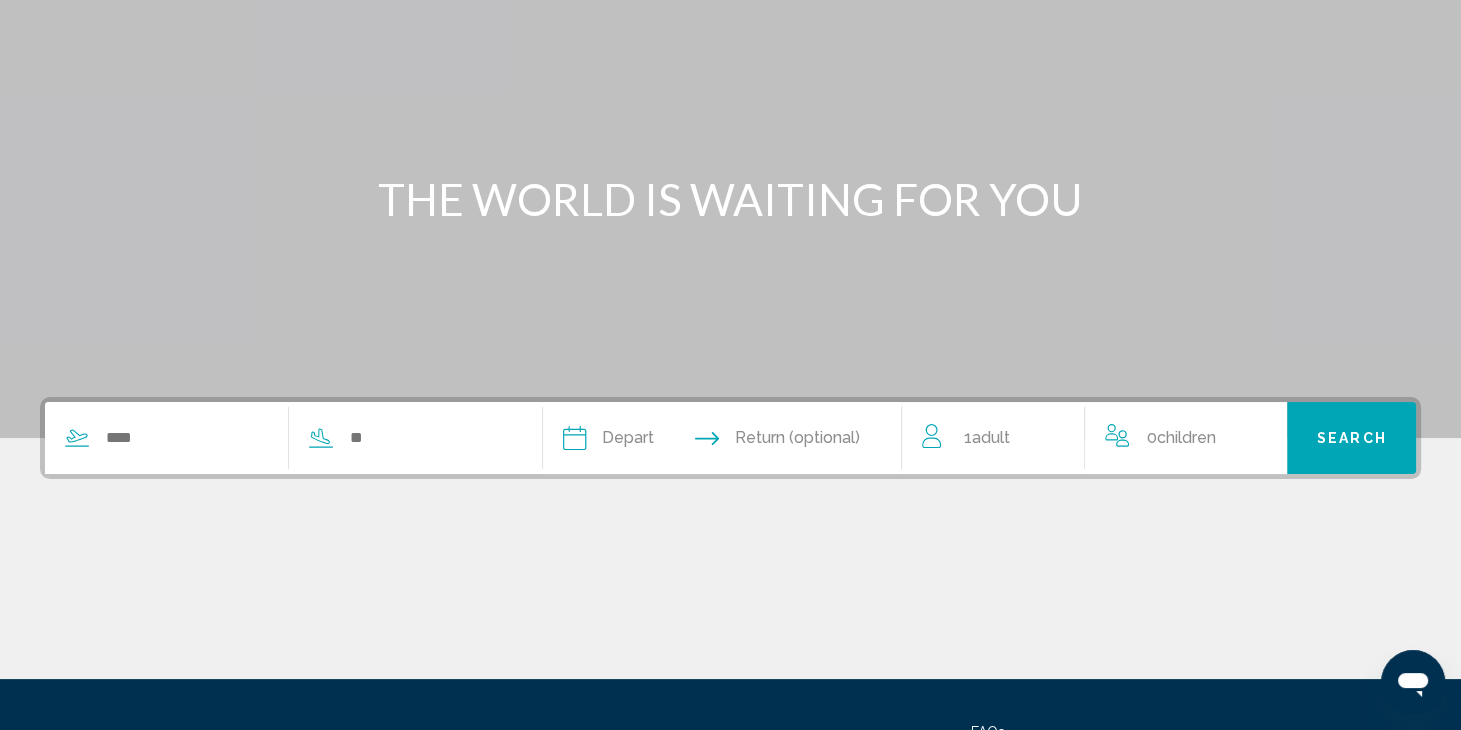 click on "Depart  Aug  *** *** *** *** *** *** *** *** *** *** *** ***   2025  **** **** **** **** **** **** Su Mo Tu We Th Fr Sa 27 28 29 30 31 1 2 3 4 5 6 7 8 9 10 11 12 13 14 15 16 17 18 19 20 21 22 23 24 25 26 27 28 29 30 31 1 2 3 4 5 6 * * * * * * * * * ** ** ** ** ** ** ** ** ** ** ** ** ** ** ** ** ** ** ** ** ** ** ** ** ** ** ** ** ** ** ** ** ** ** ** ** ** ** ** ** ** ** ** ** ** ** ** ** ** ** ** ** ** ** ** ** ** ** ** ** ** ** ** ** **
Return (optional)
1  Adult Adults
0  Child Children Economy Class Search" at bounding box center (730, 538) 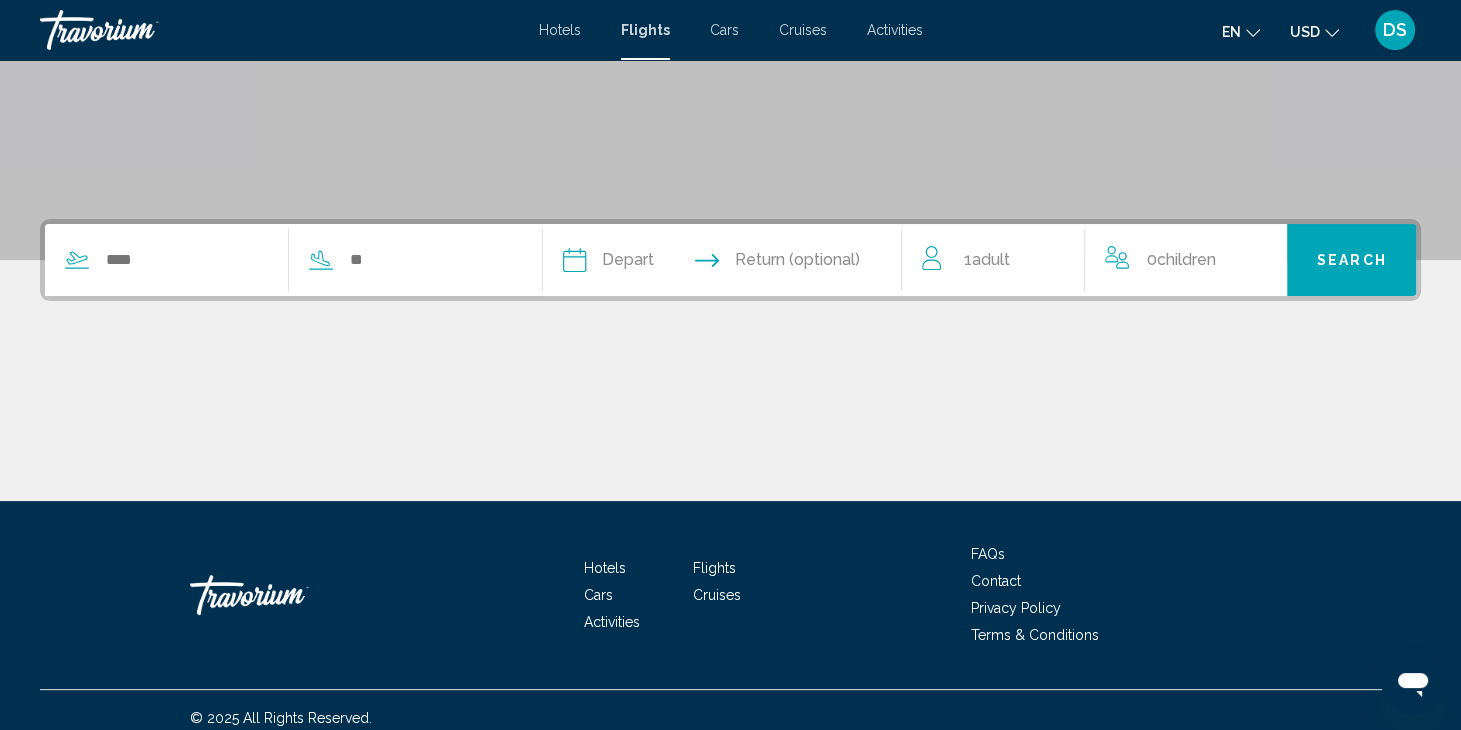 scroll, scrollTop: 355, scrollLeft: 0, axis: vertical 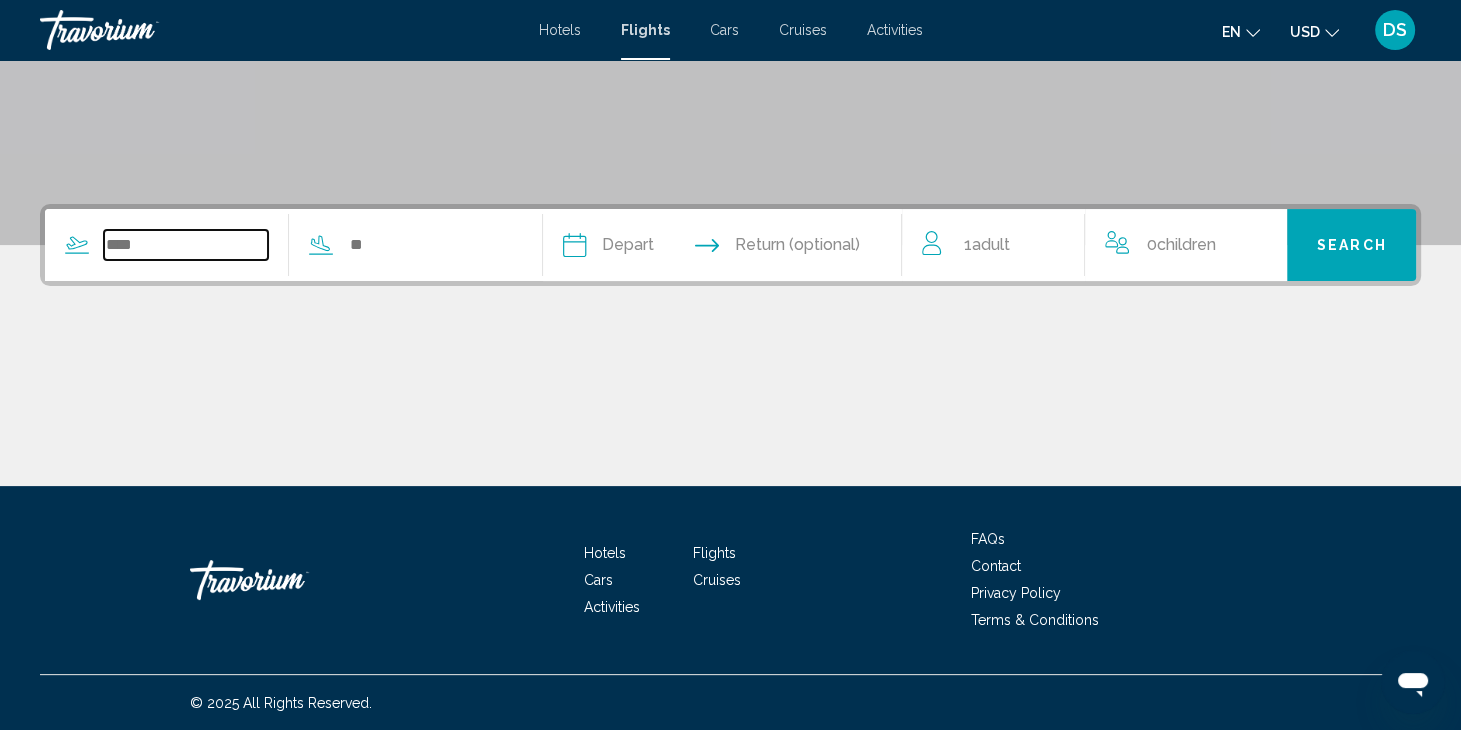 click at bounding box center (186, 245) 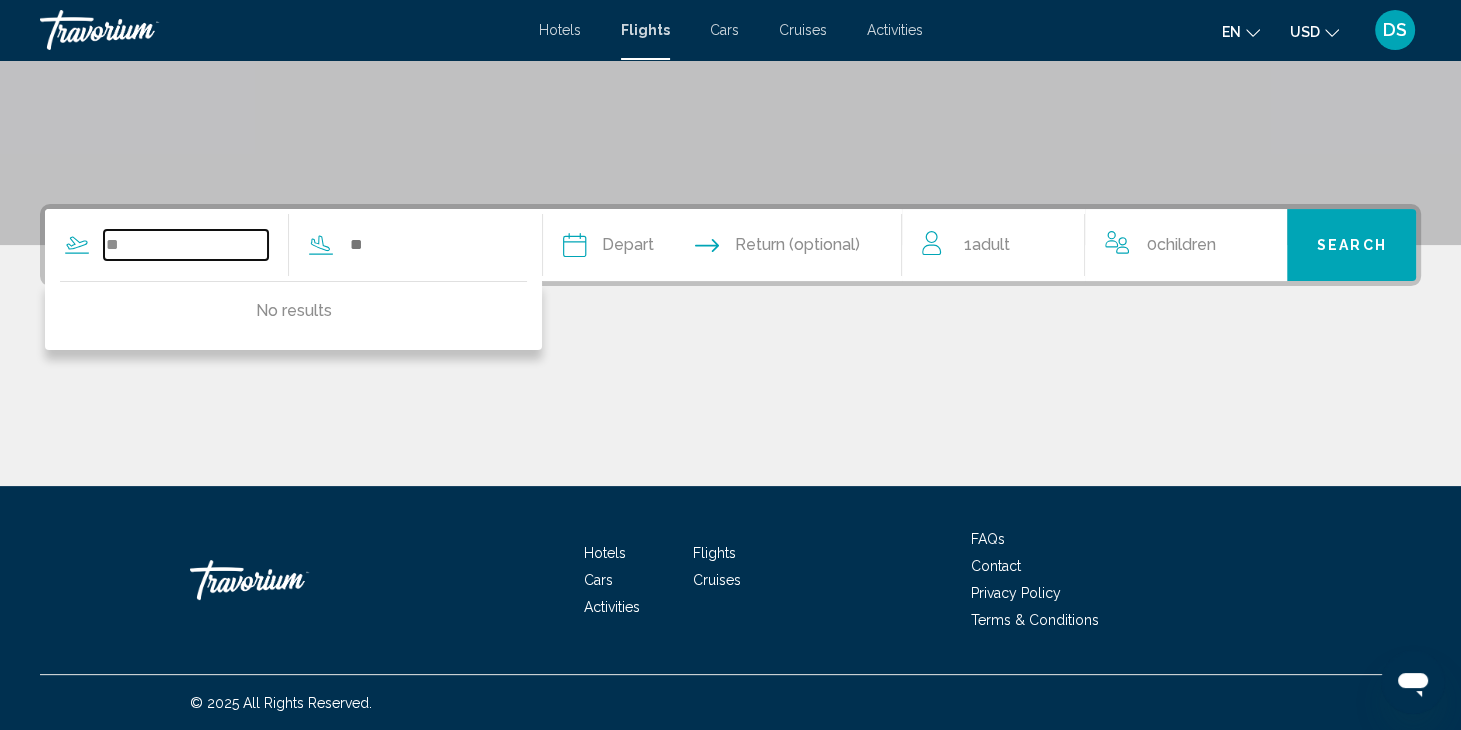 type on "*" 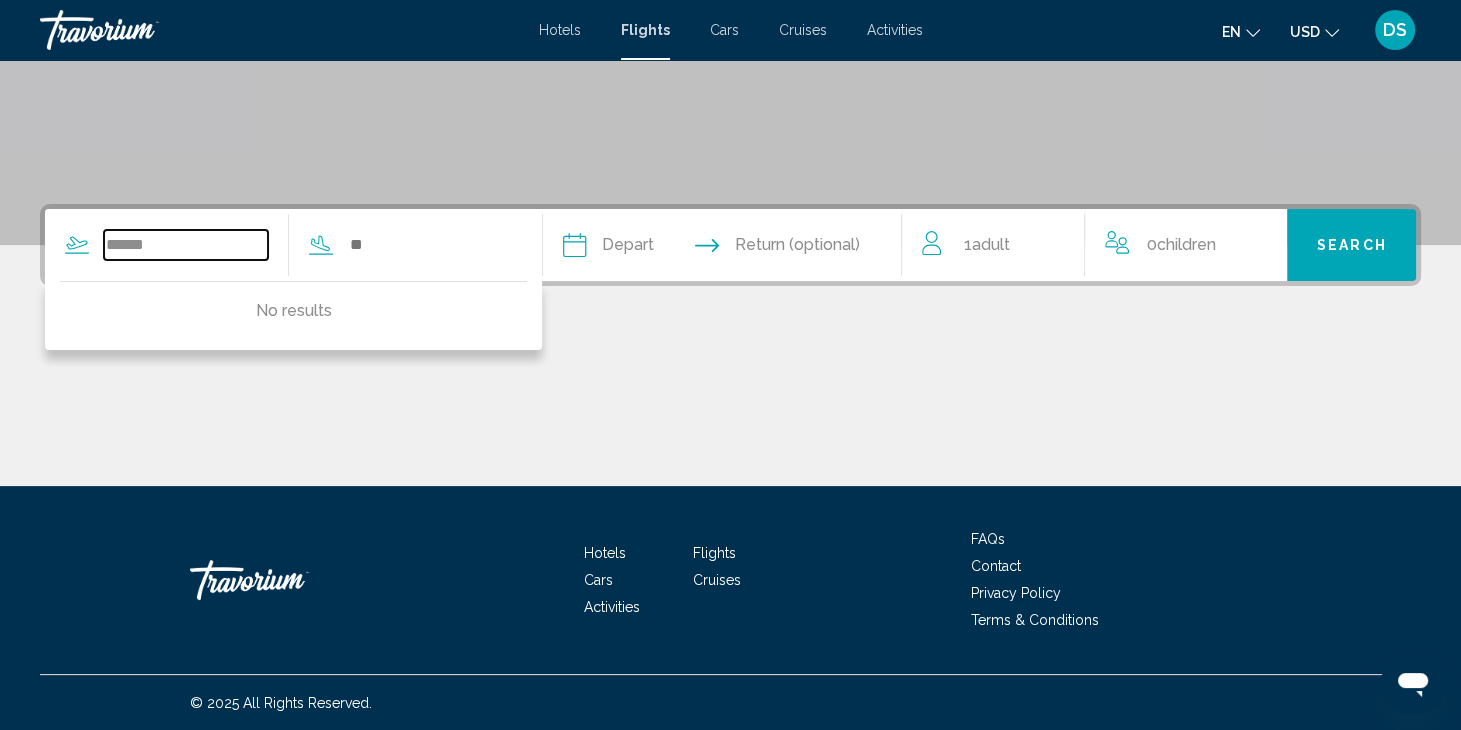 type on "******" 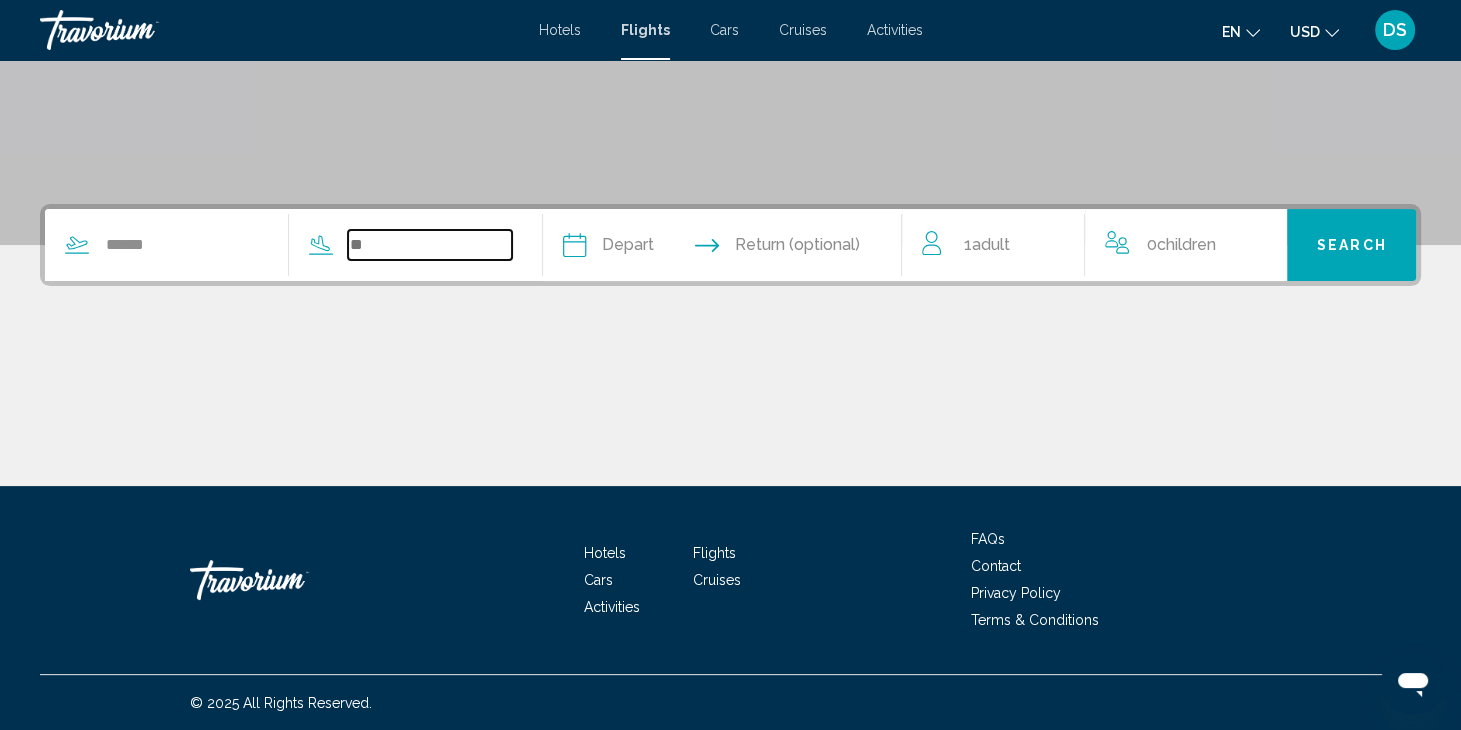 click at bounding box center [430, 245] 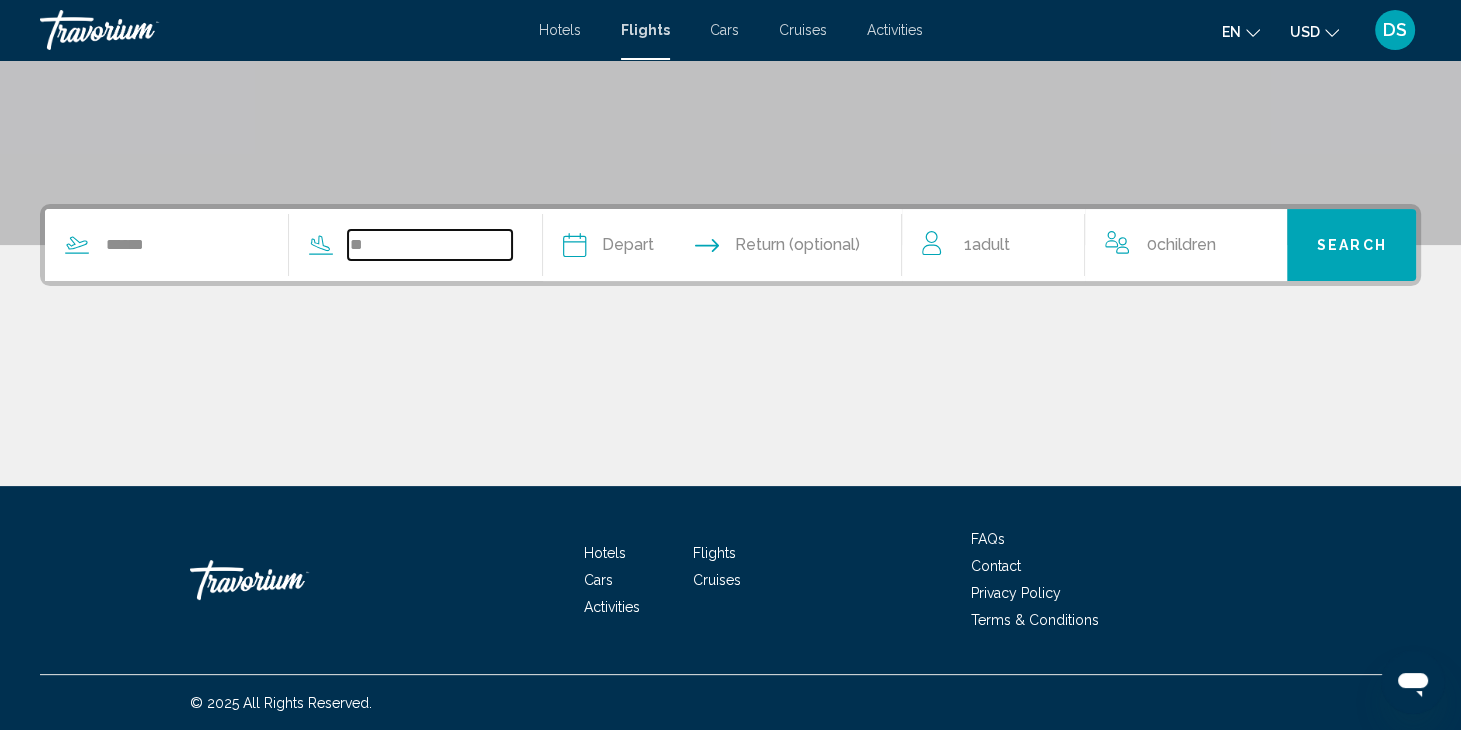 type on "*" 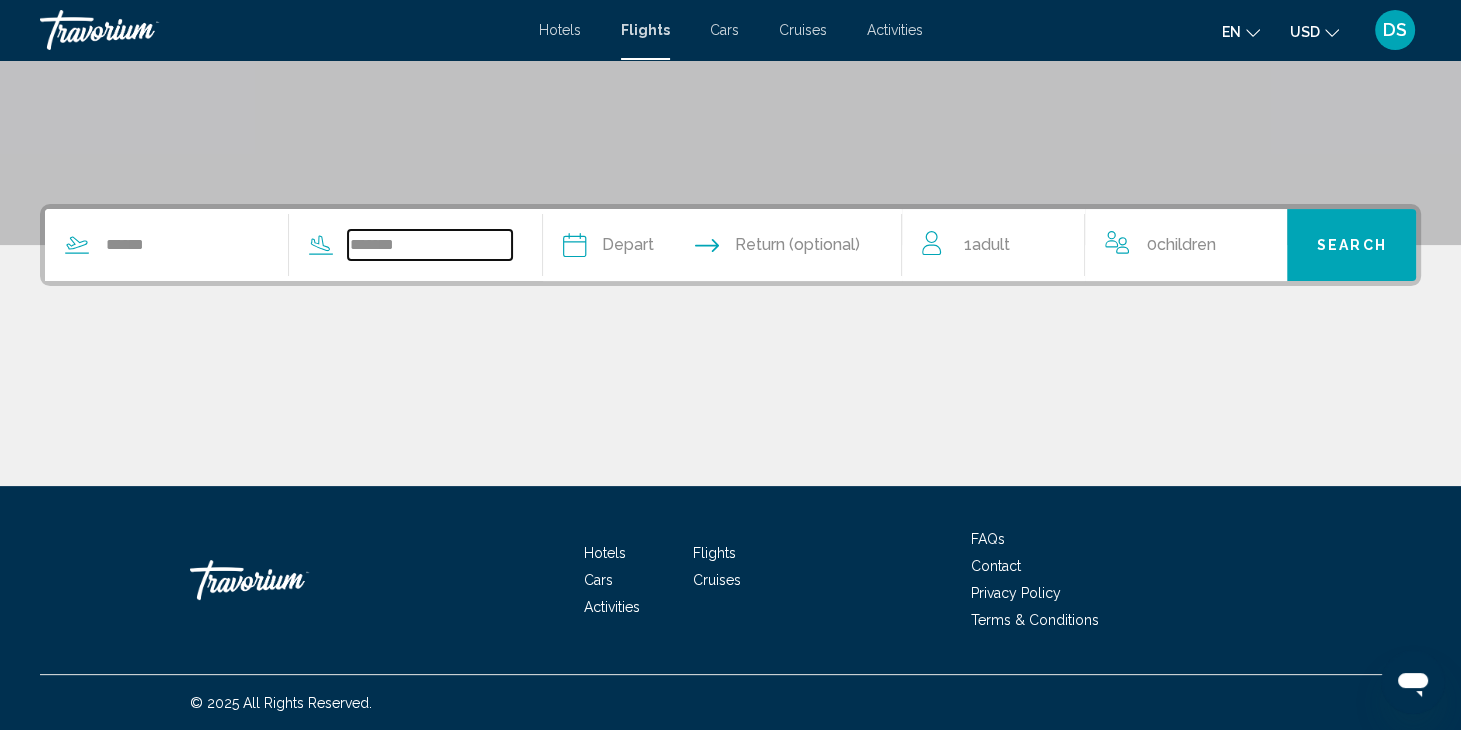 type on "*******" 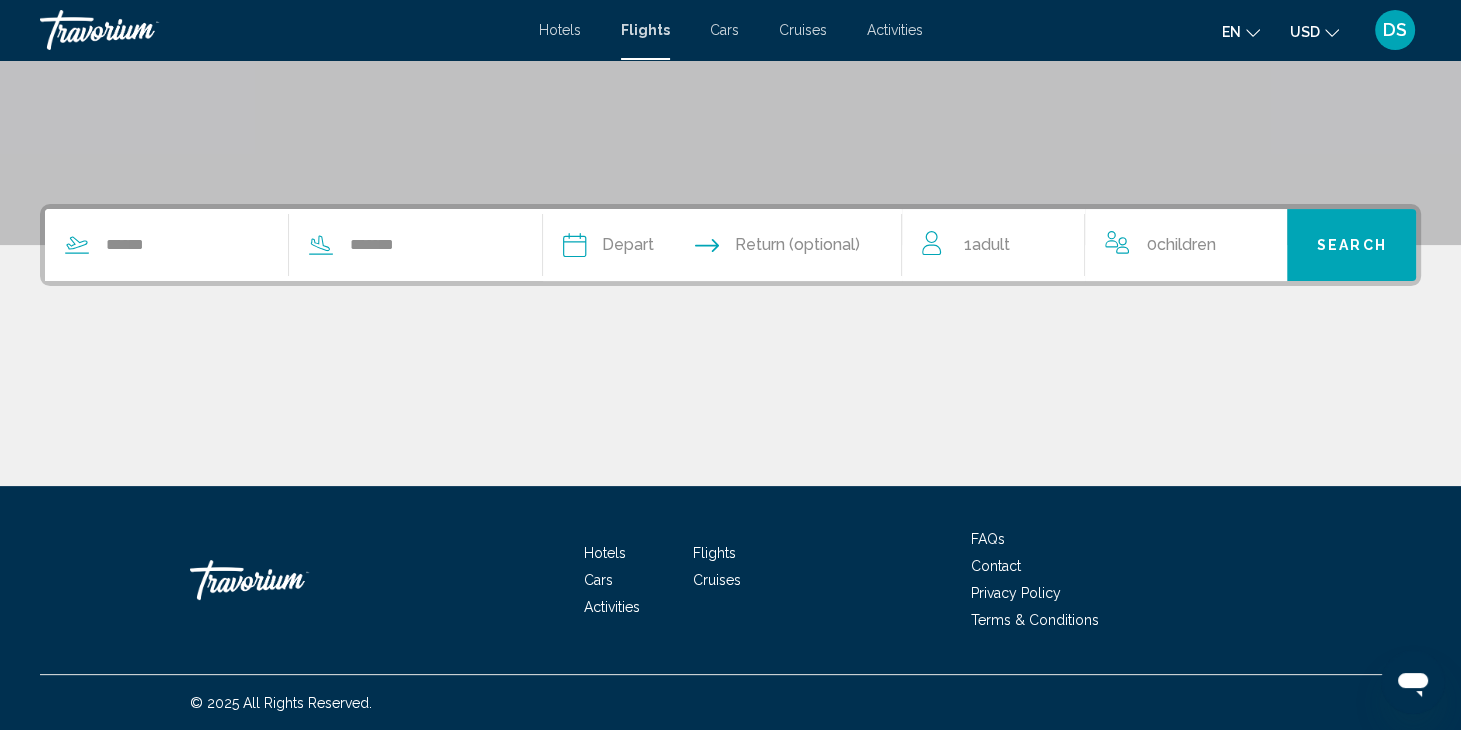 click at bounding box center [646, 248] 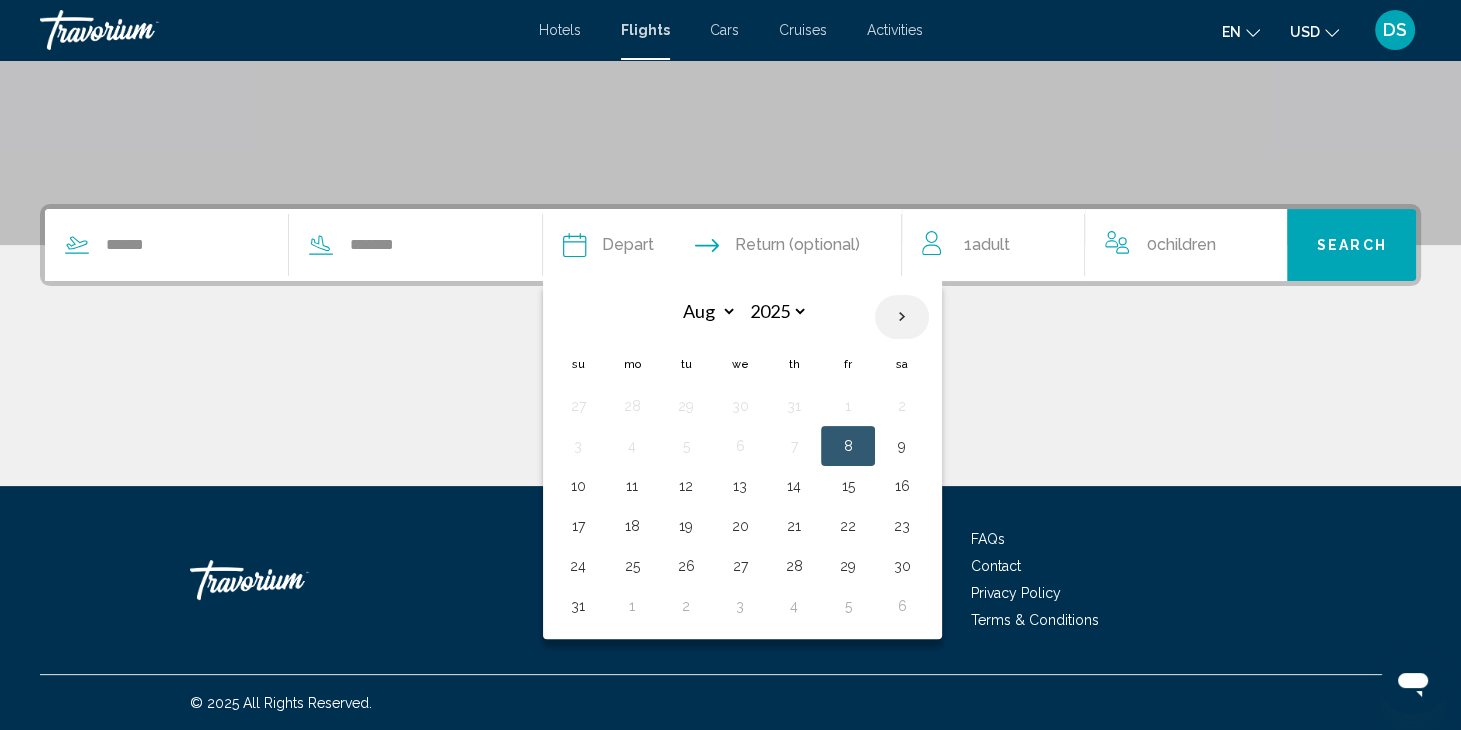 click at bounding box center [902, 317] 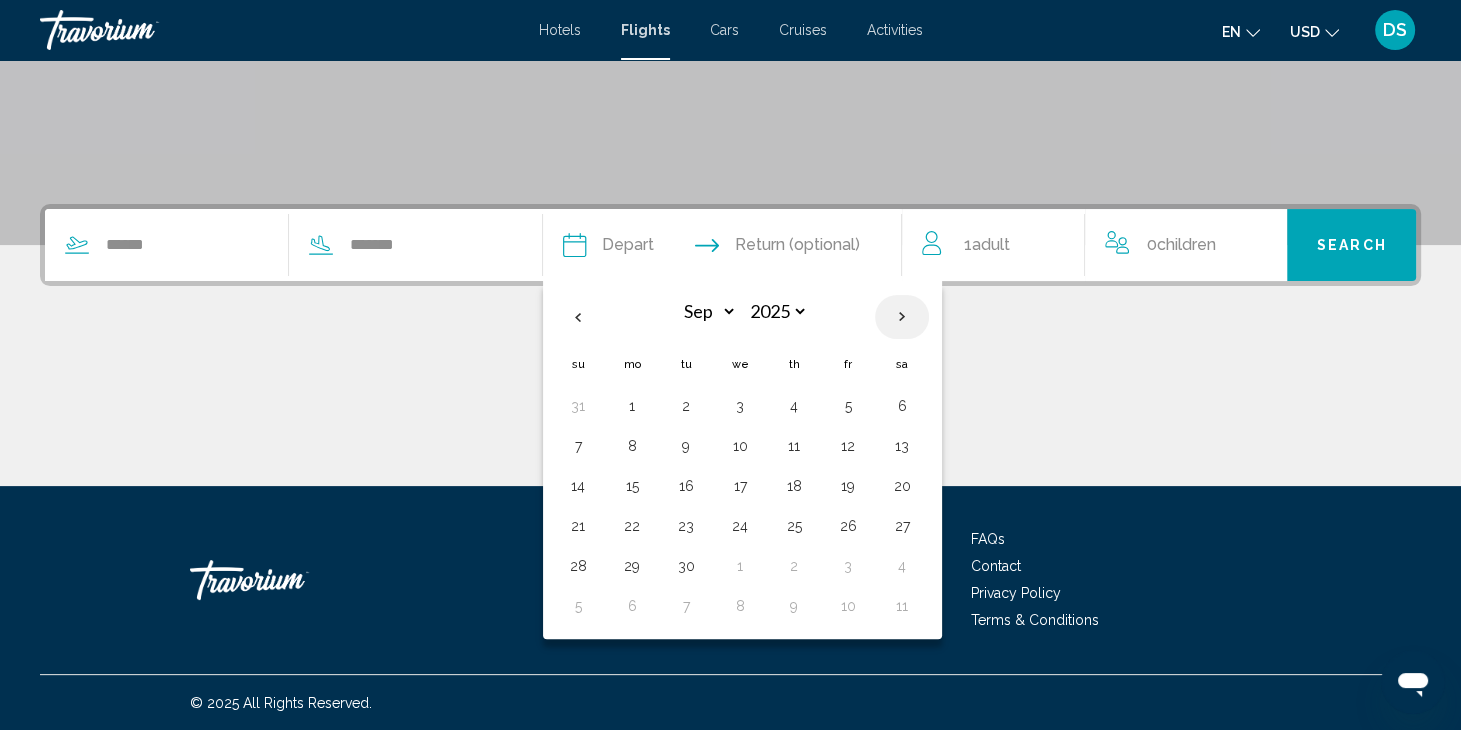 click at bounding box center [902, 317] 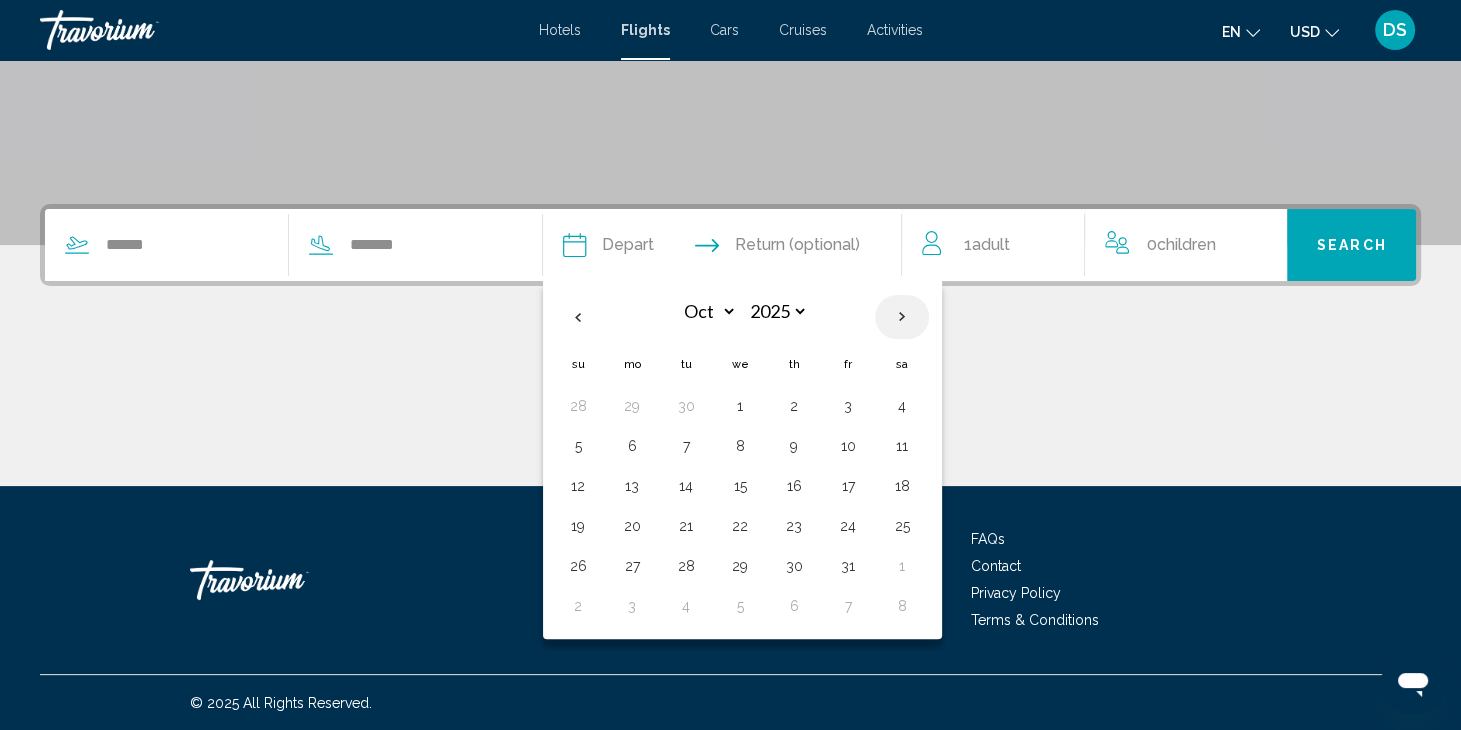 click at bounding box center [902, 317] 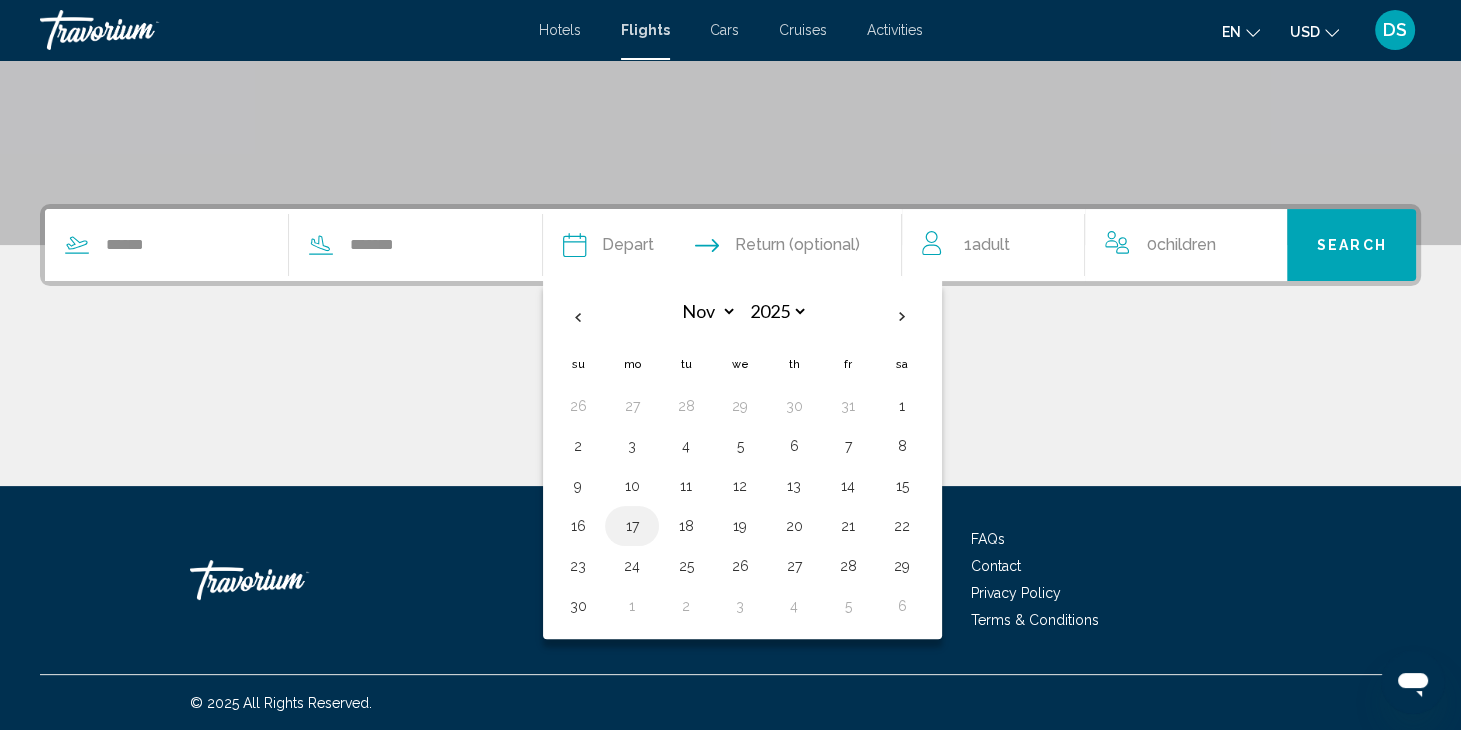 click on "17" at bounding box center (632, 526) 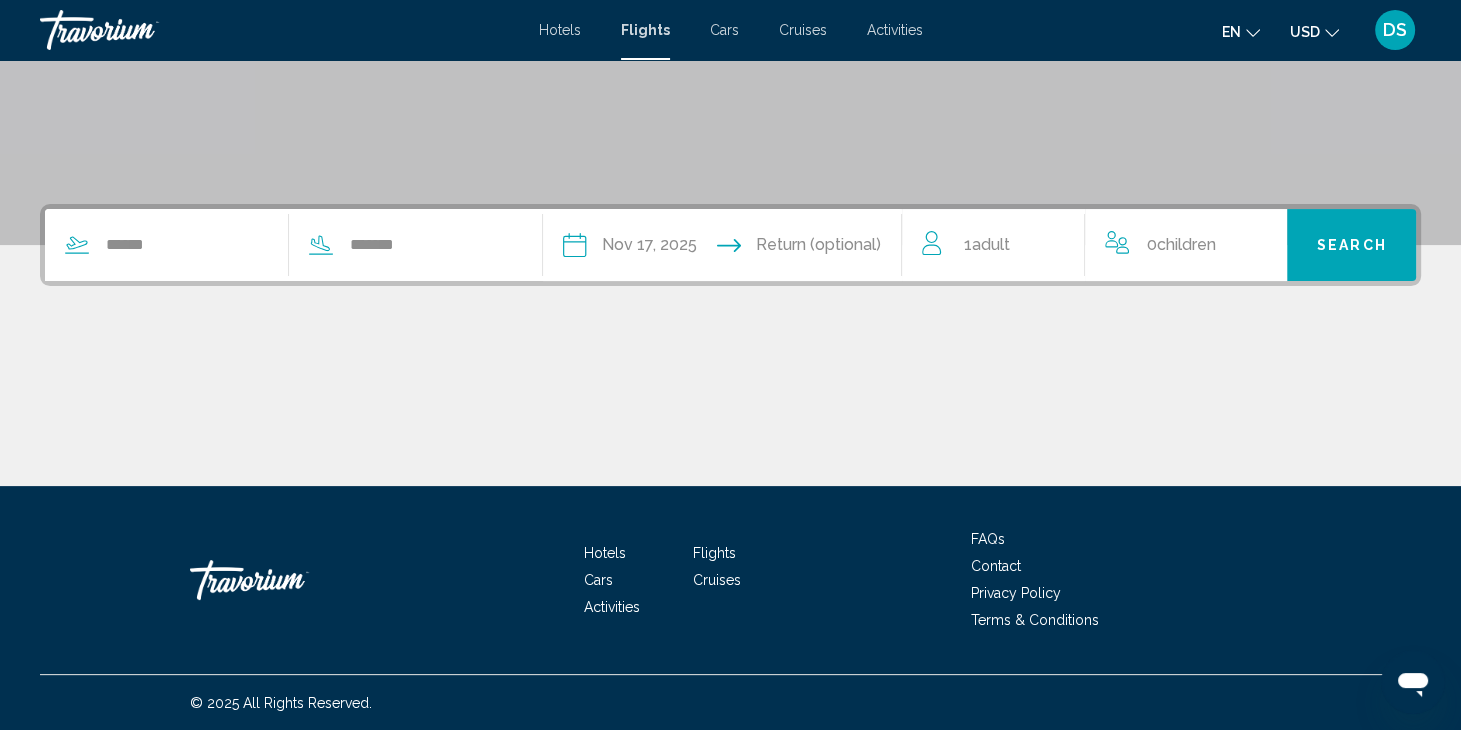 click at bounding box center (820, 248) 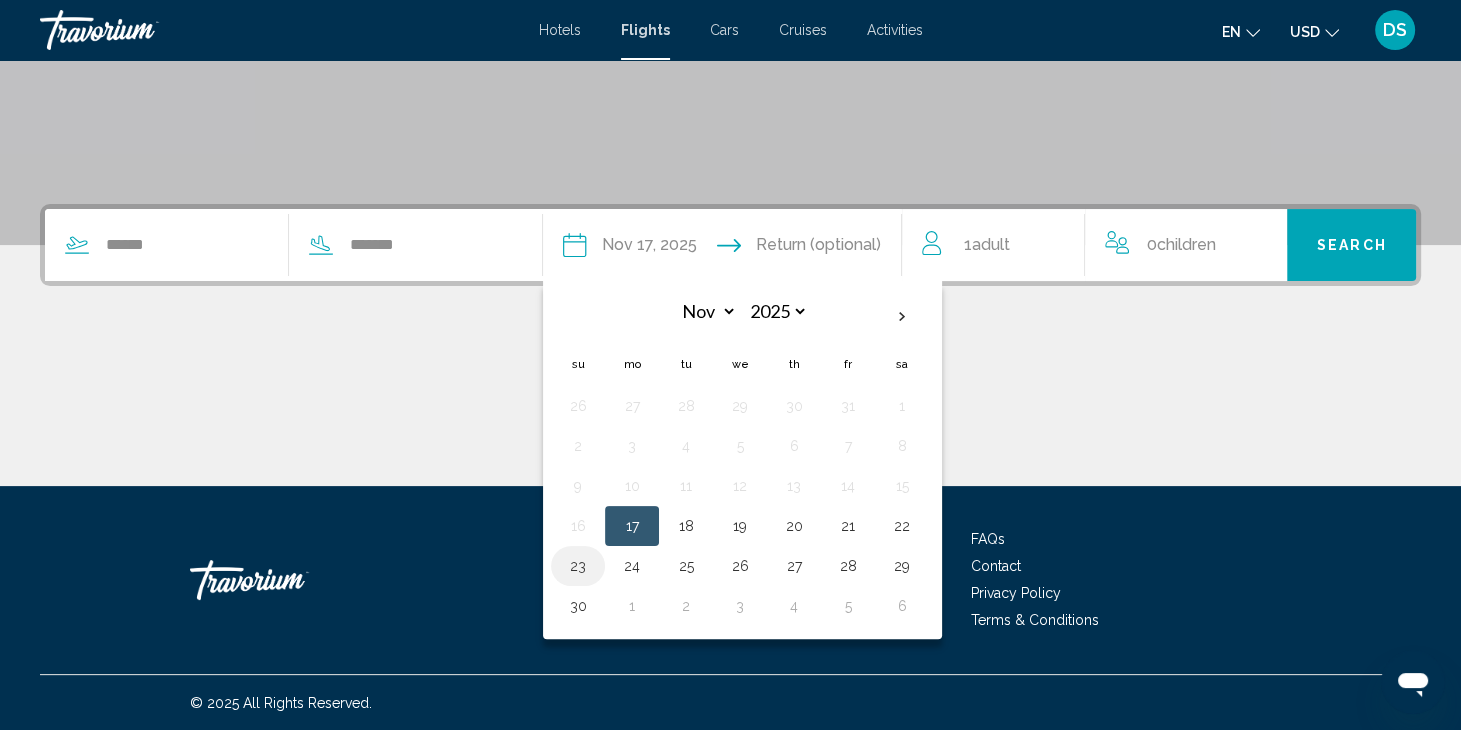 click on "23" at bounding box center [578, 566] 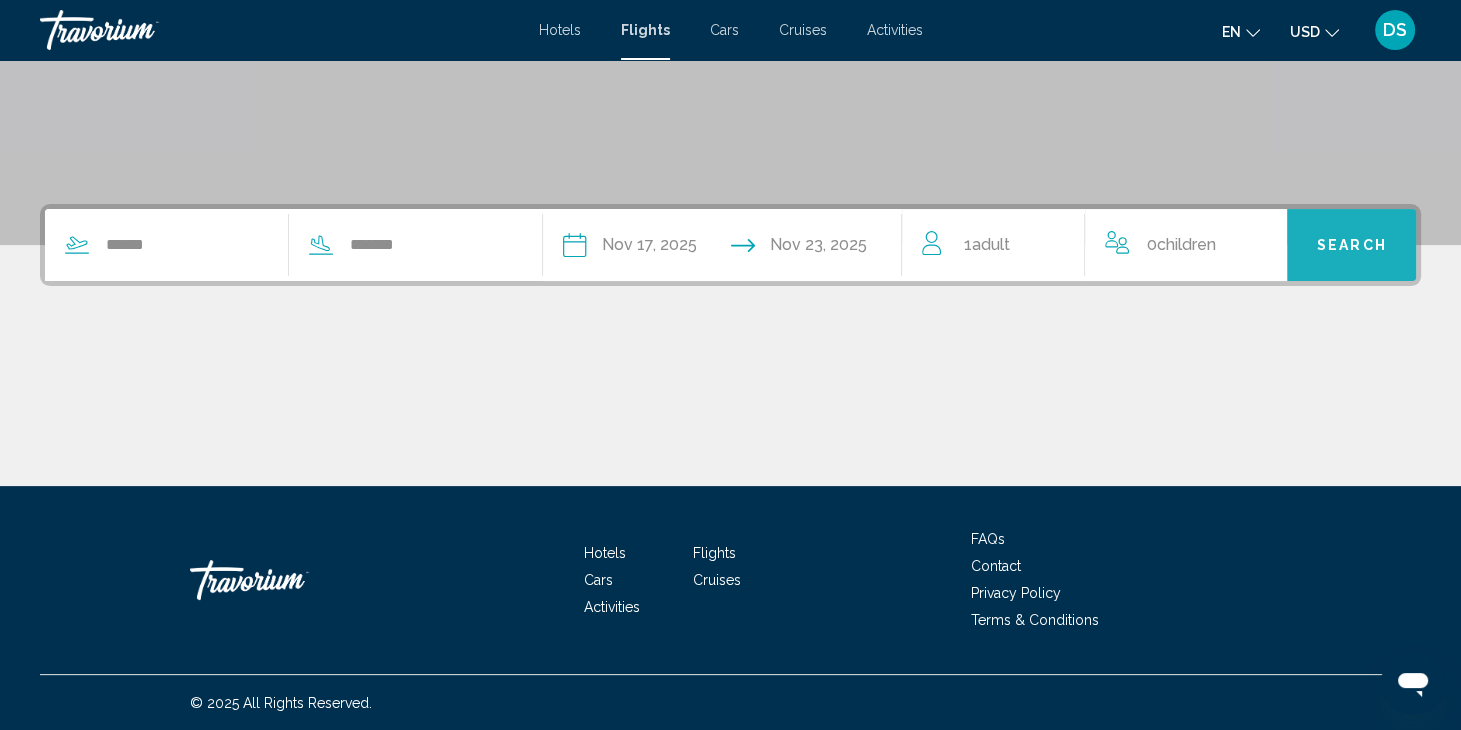 click on "Search" at bounding box center [1351, 245] 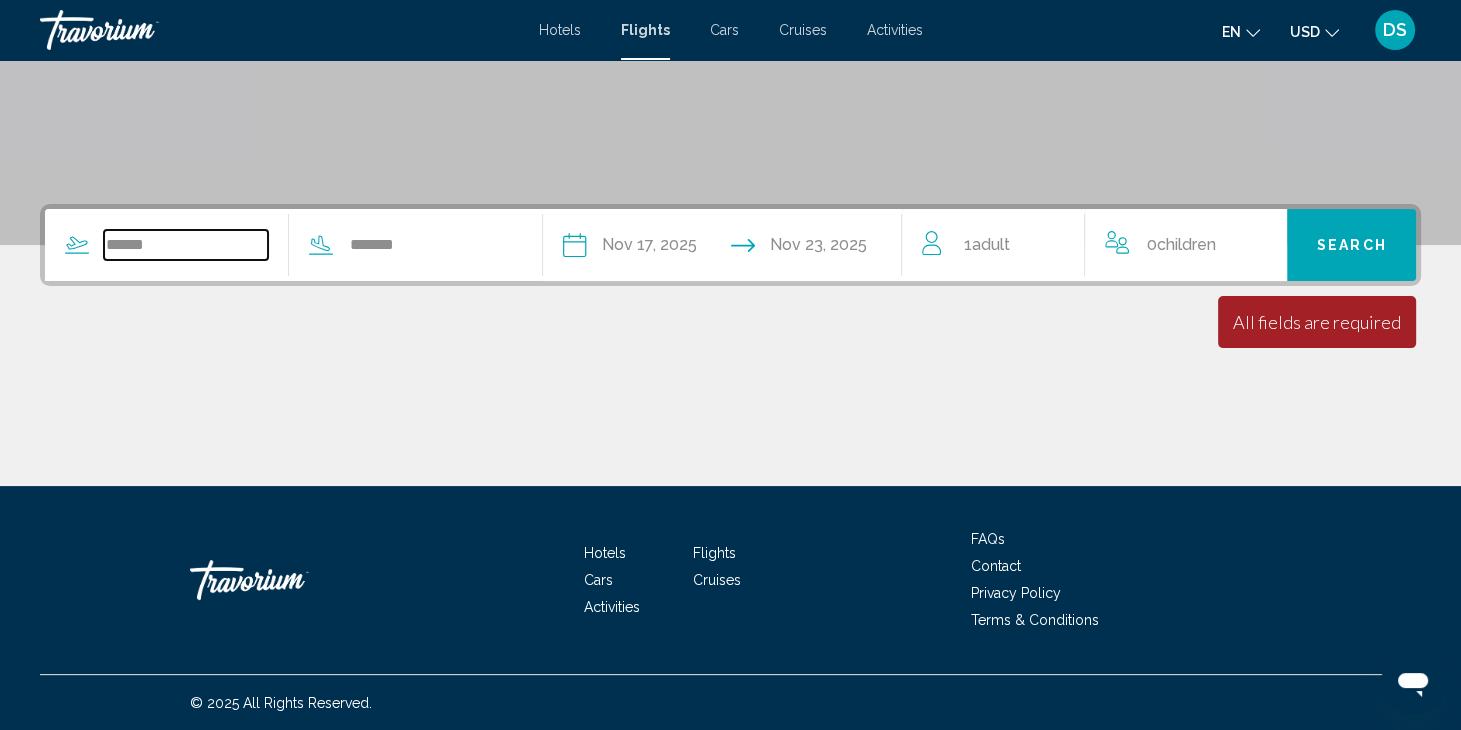 drag, startPoint x: 196, startPoint y: 240, endPoint x: 41, endPoint y: 247, distance: 155.15799 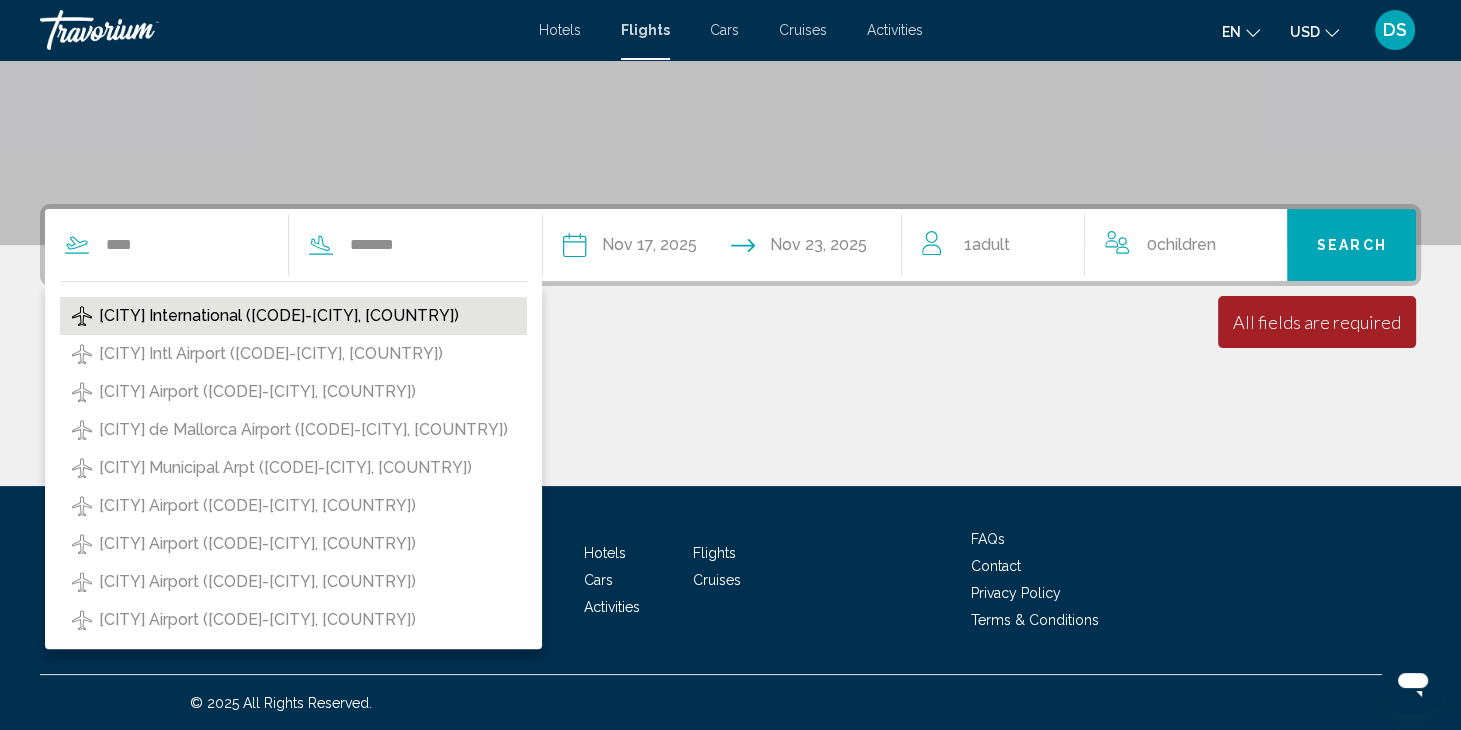 click on "Almaty International (ALA-Almaty, Kazakhstan)" at bounding box center [279, 316] 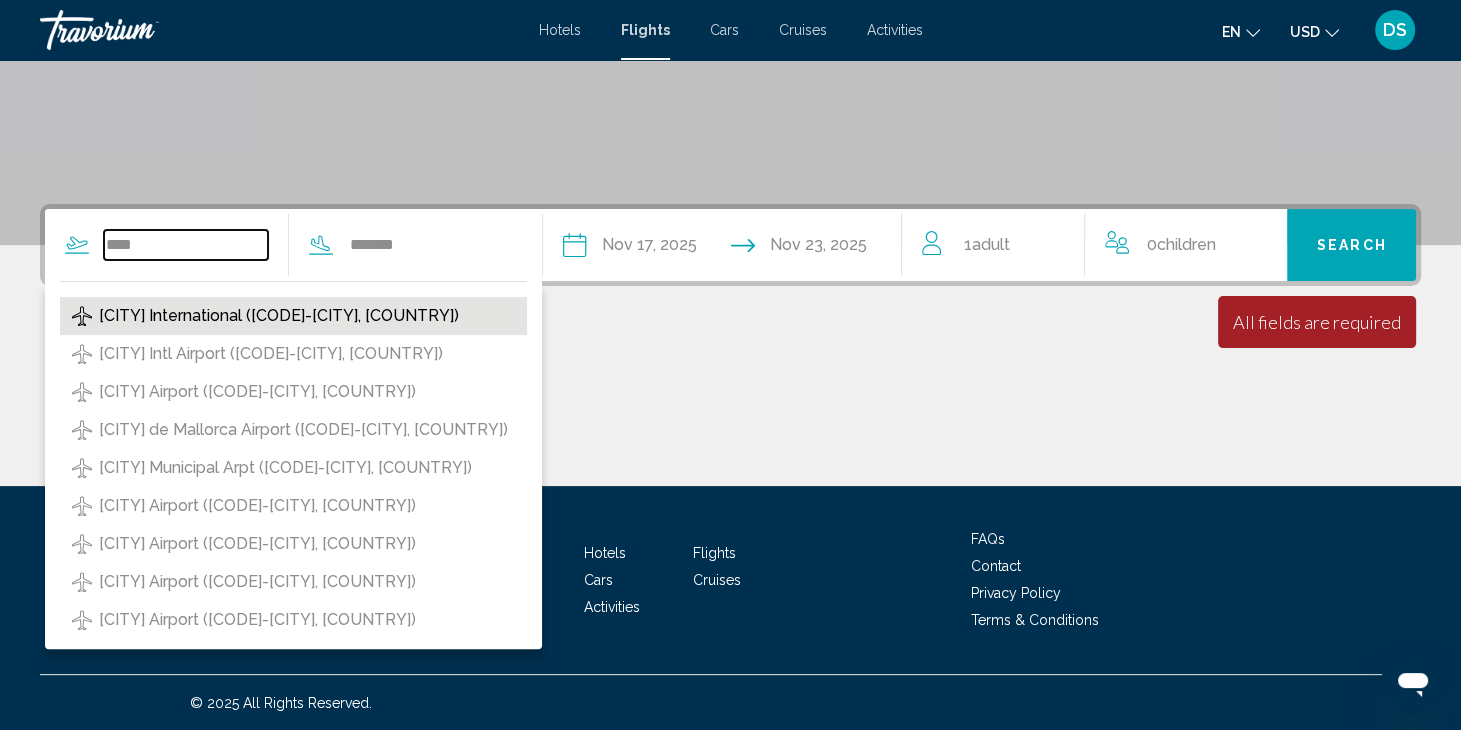 type on "**********" 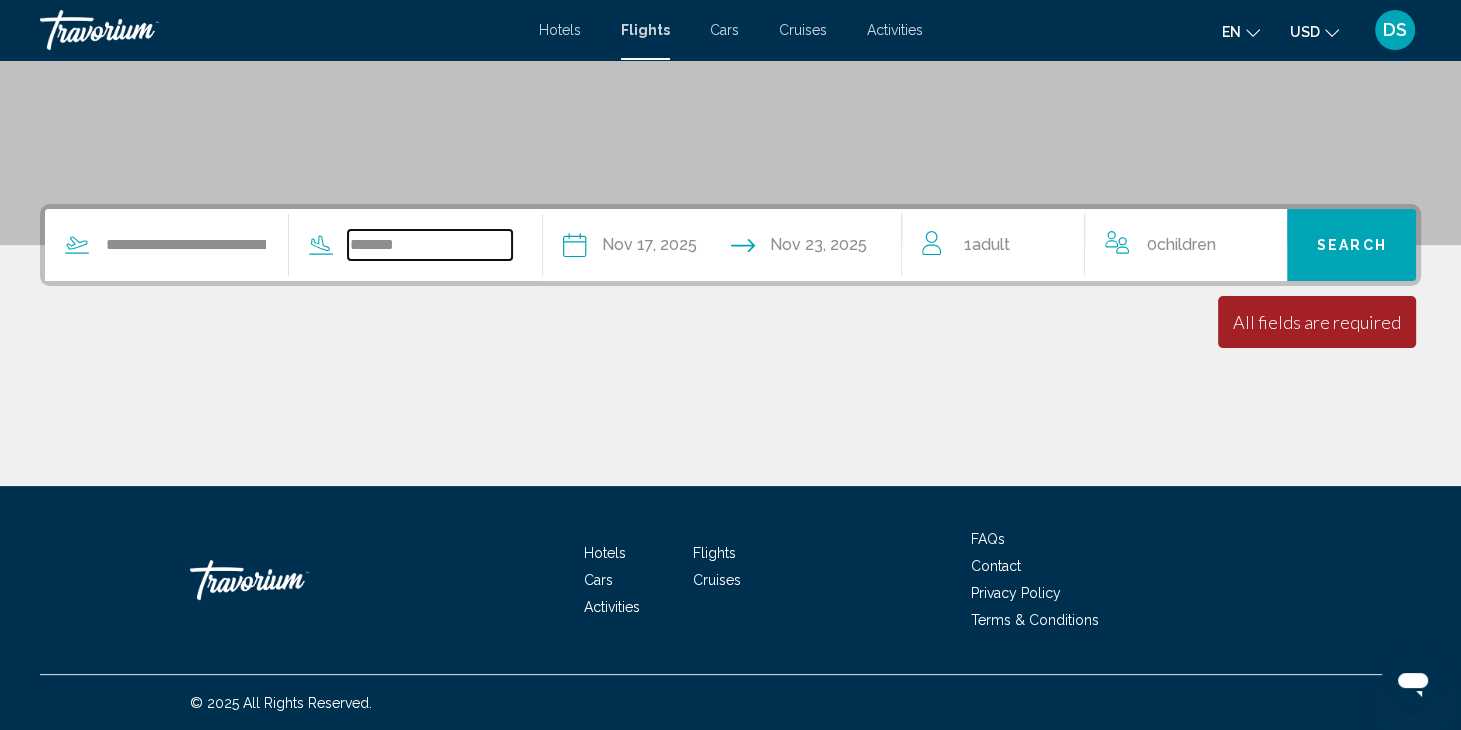 drag, startPoint x: 450, startPoint y: 246, endPoint x: 336, endPoint y: 253, distance: 114.21471 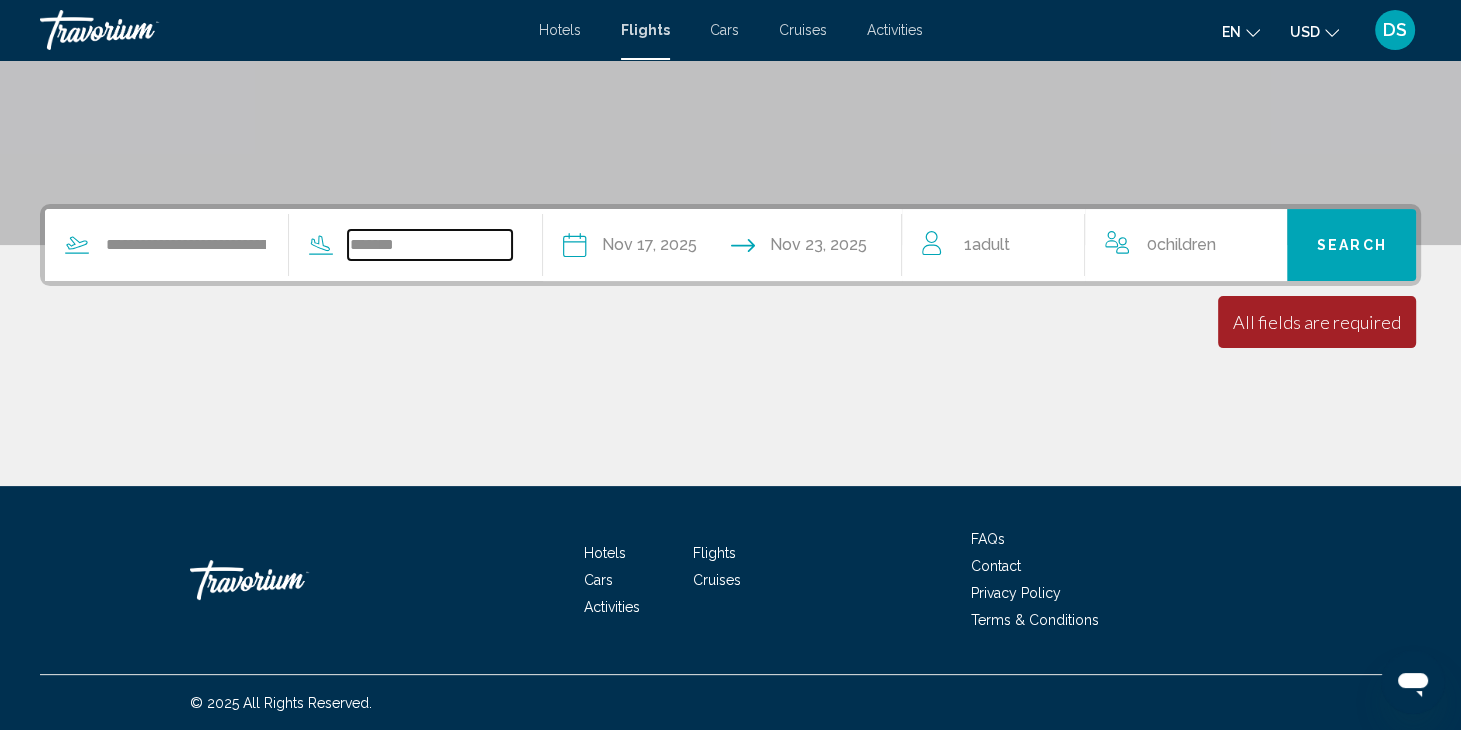 click on "*******" at bounding box center (400, 245) 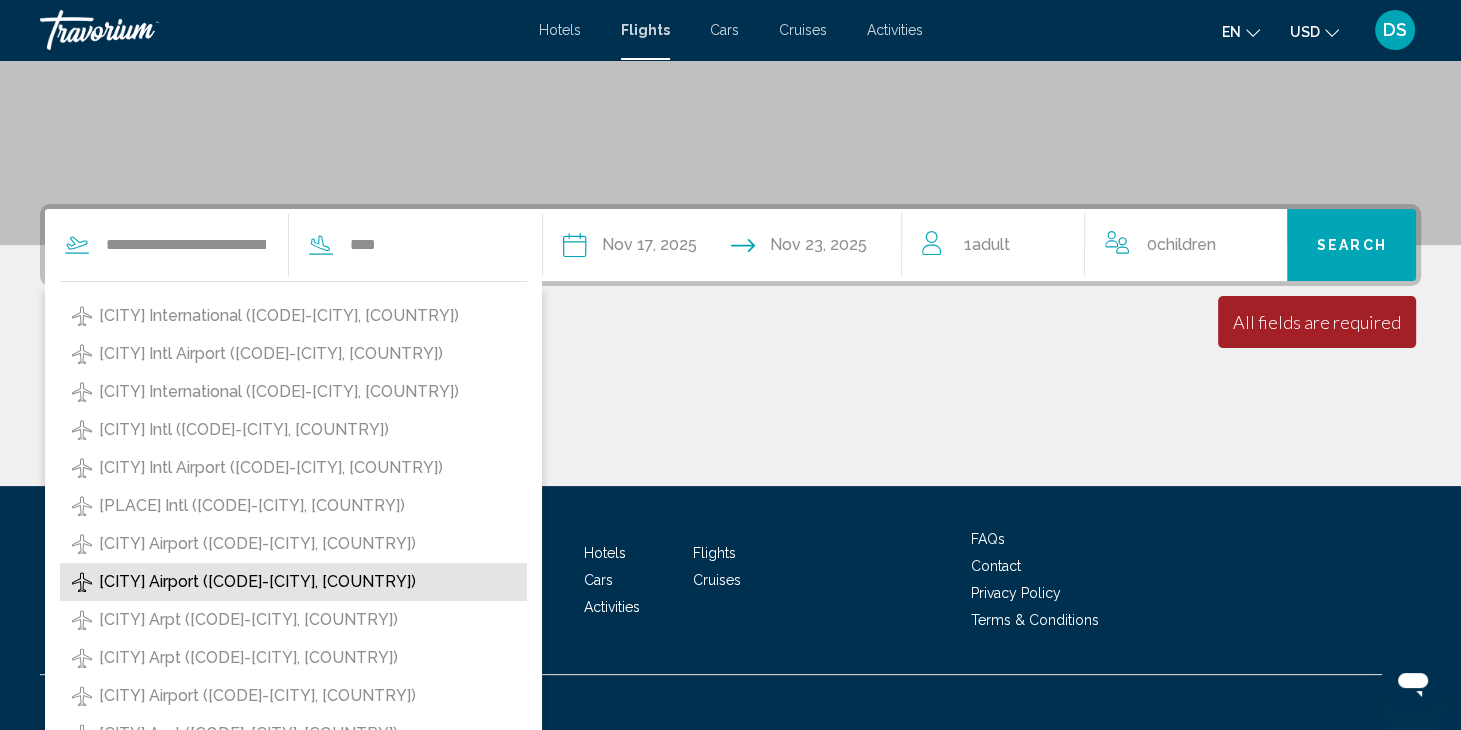 click on "Cam Ranh Airport (CXR-Cam Ranh, Vietnam)" at bounding box center [257, 582] 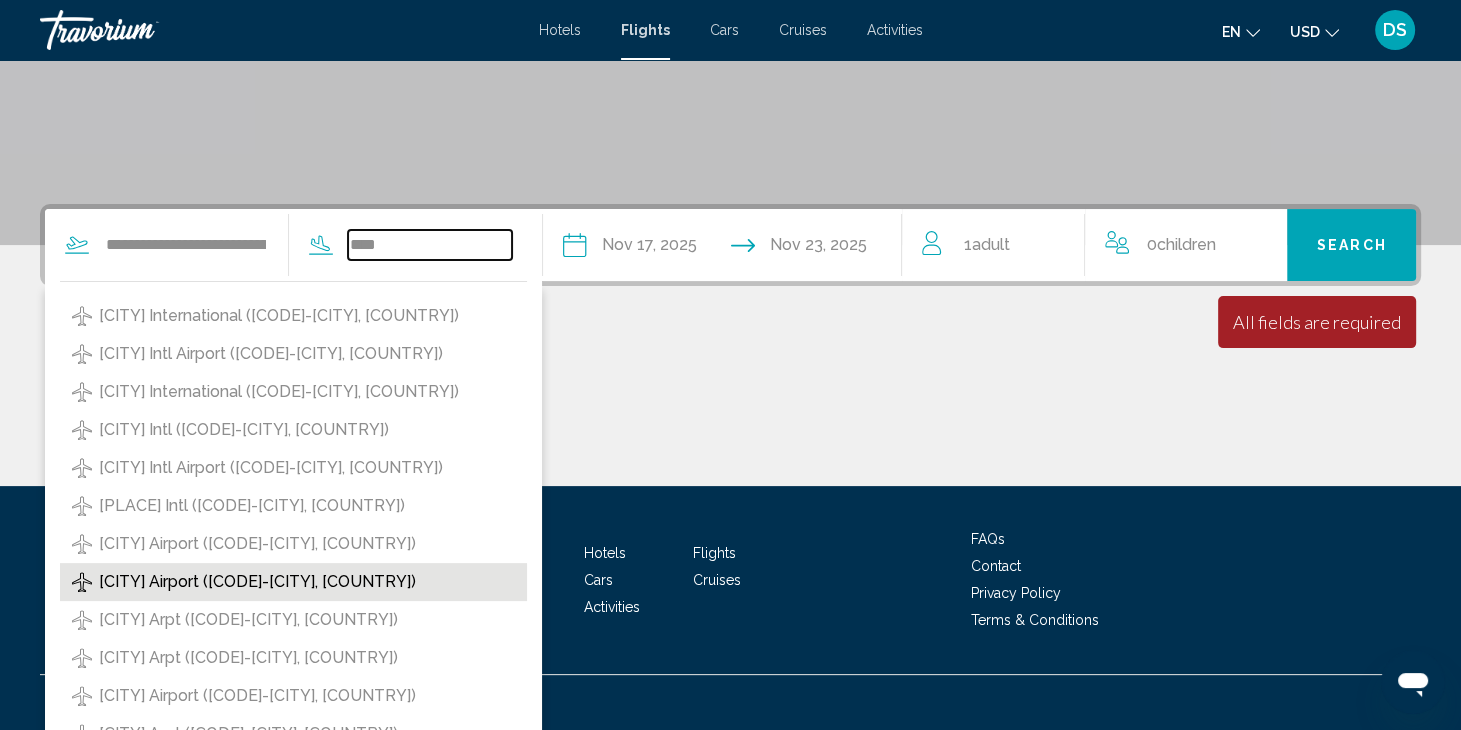 type on "**********" 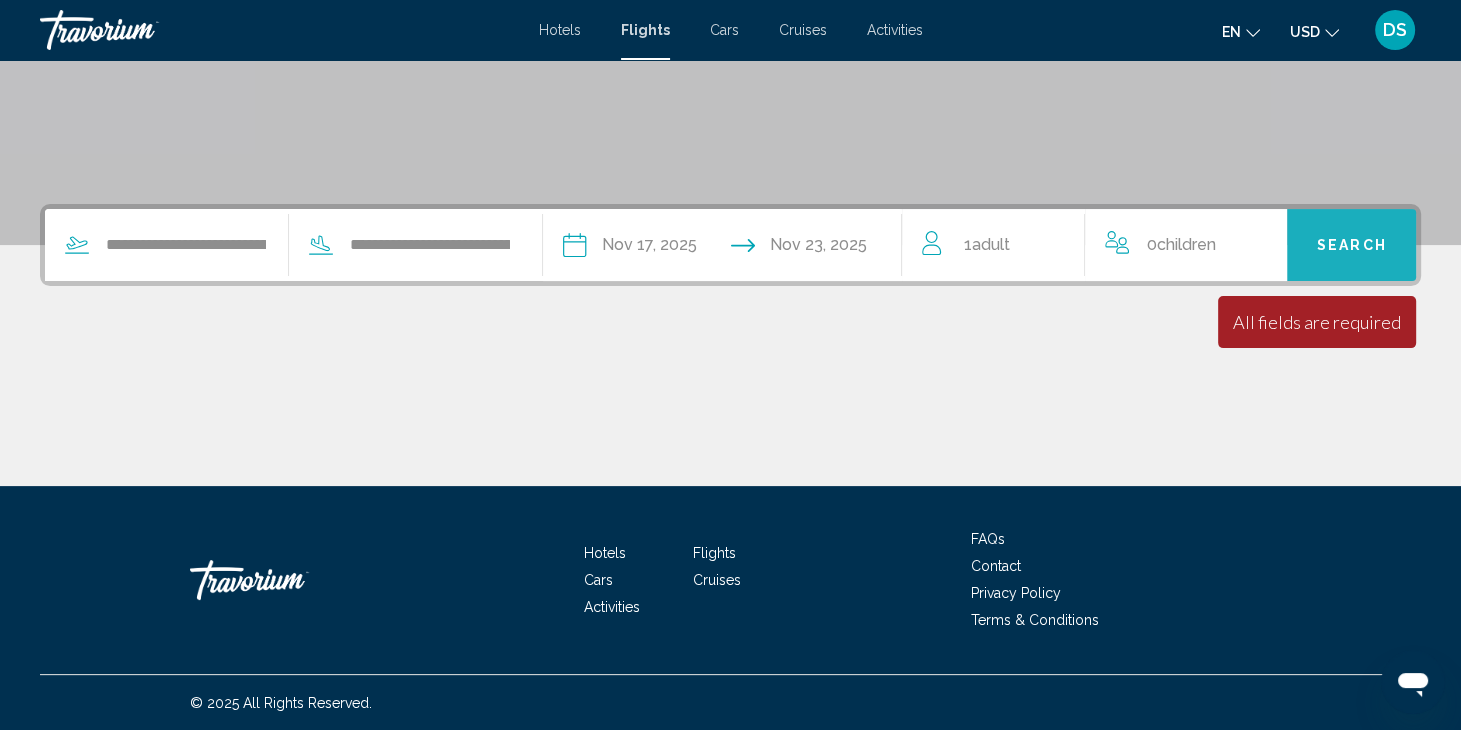 click on "Search" at bounding box center [1351, 245] 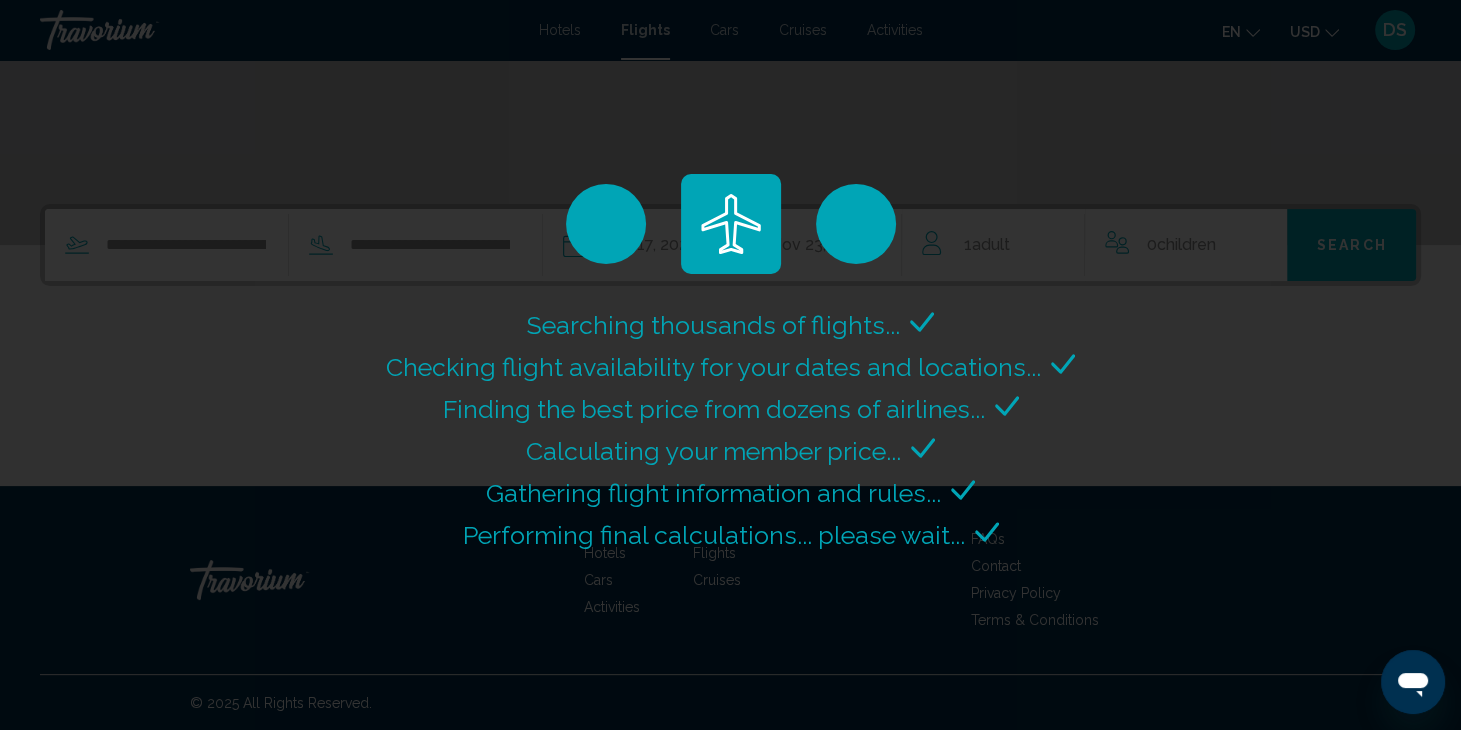 scroll, scrollTop: 0, scrollLeft: 0, axis: both 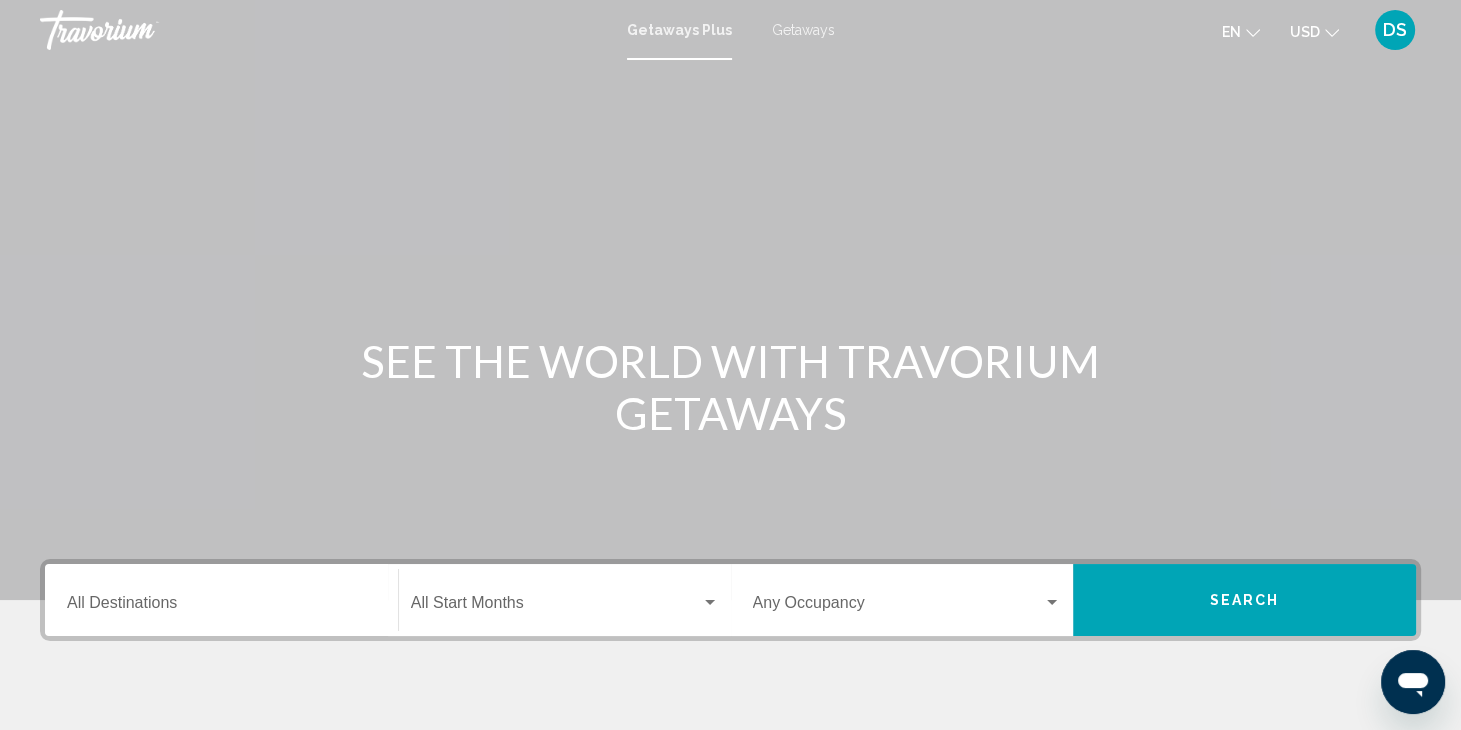 click on "Getaways" at bounding box center (803, 30) 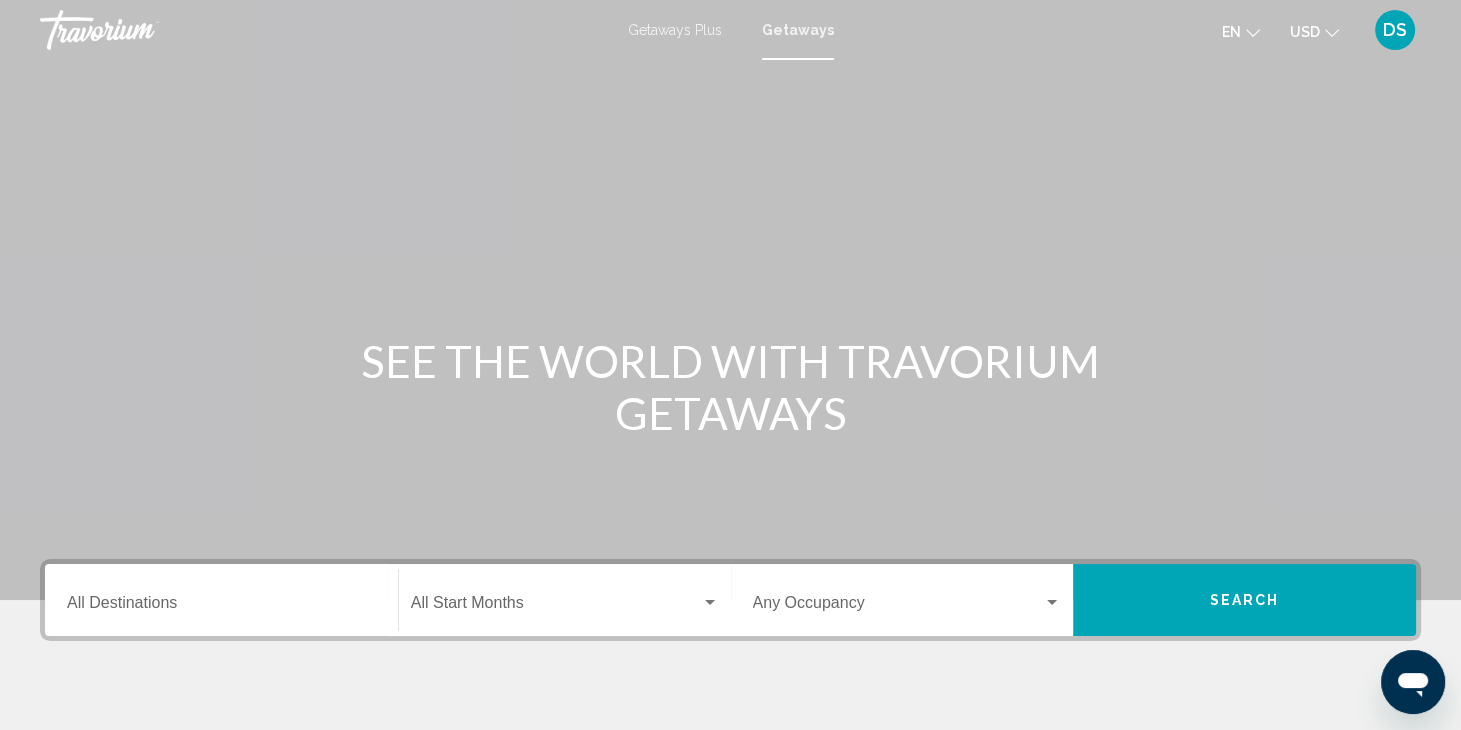 click on "Destination All Destinations" at bounding box center (221, 600) 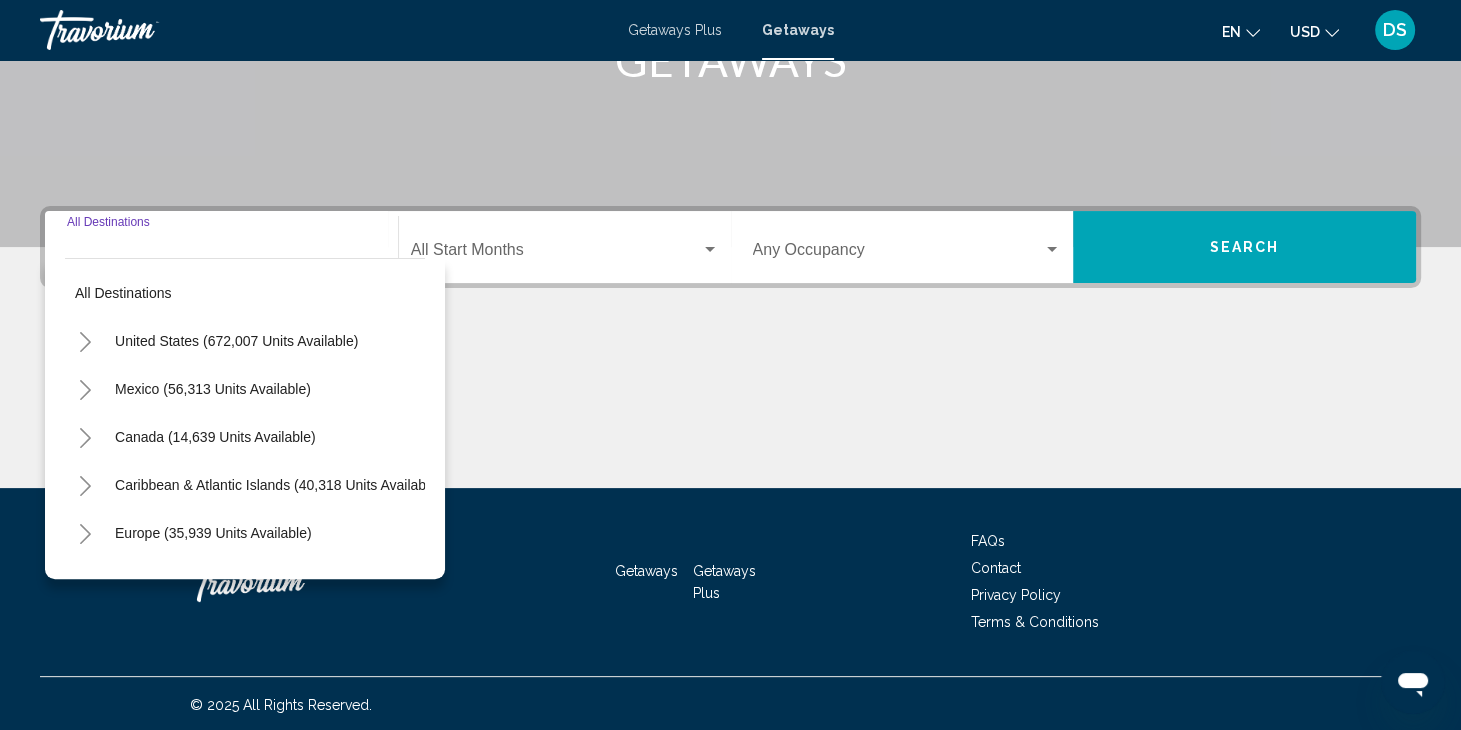 scroll, scrollTop: 355, scrollLeft: 0, axis: vertical 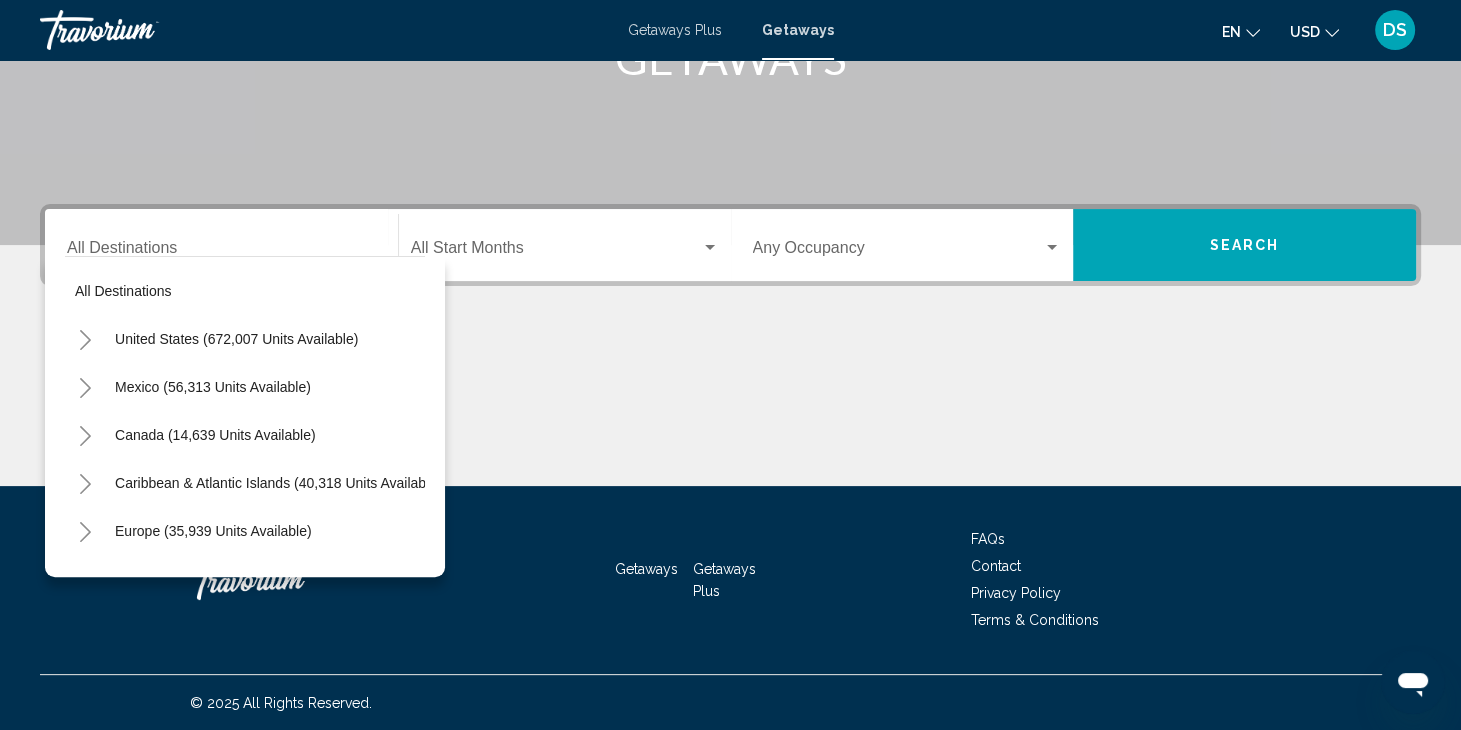 click on "Europe (35,939 units available)" at bounding box center (245, 579) 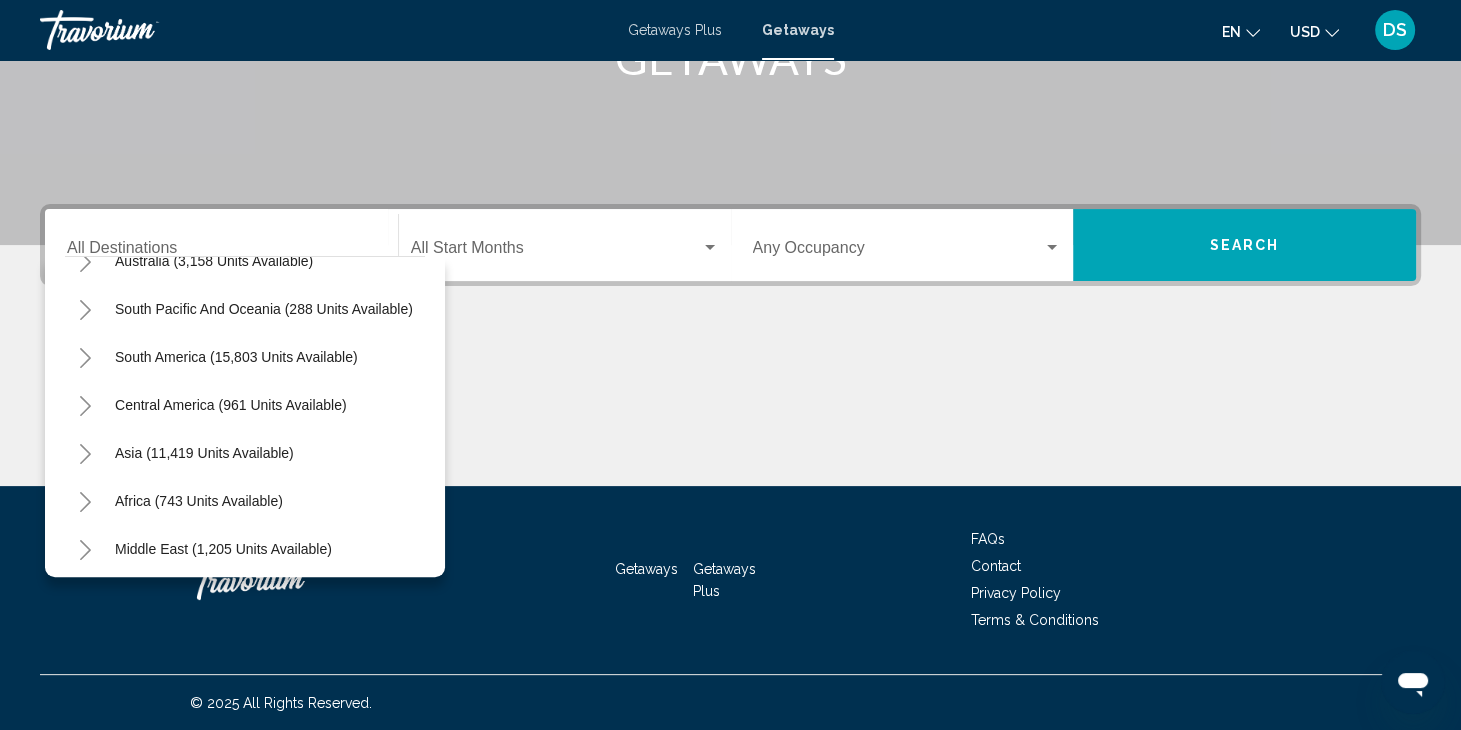 scroll, scrollTop: 320, scrollLeft: 0, axis: vertical 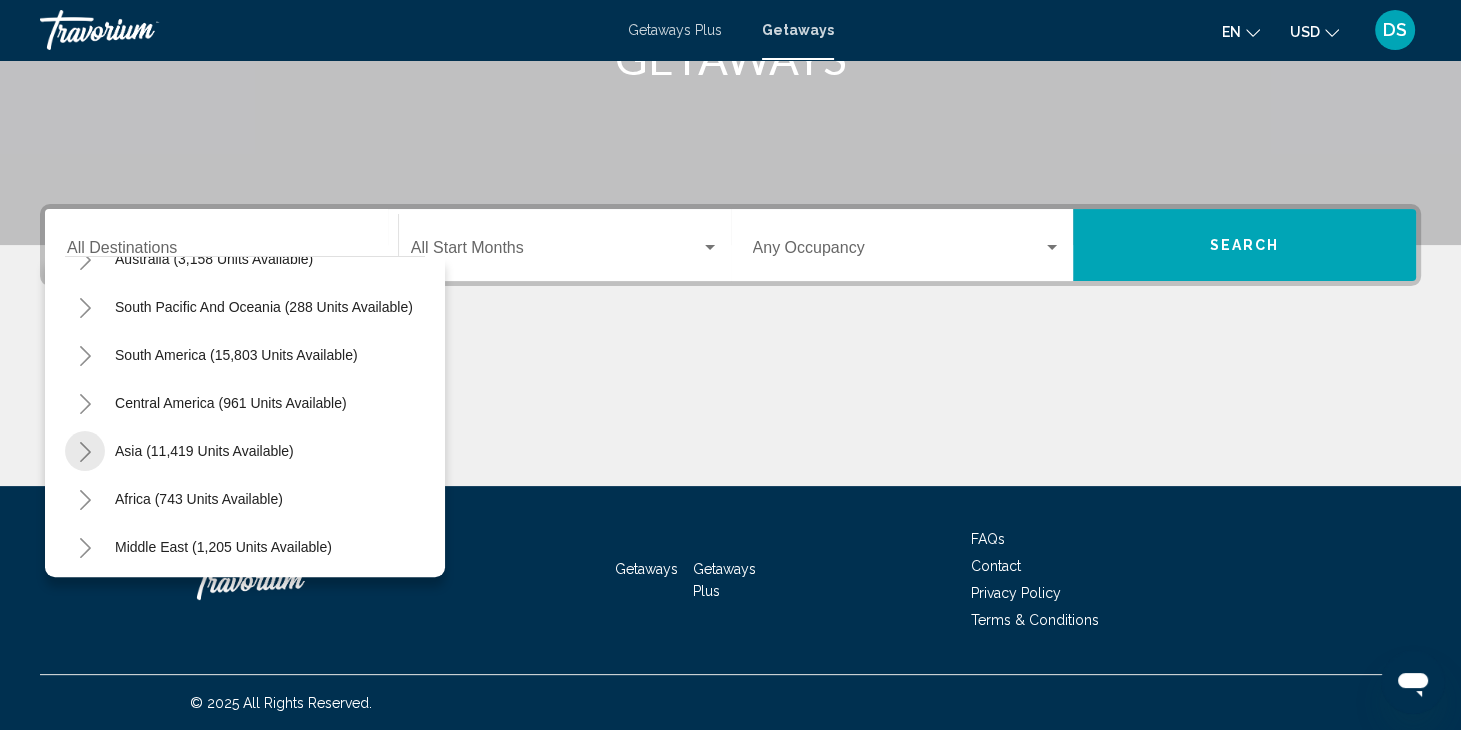 click 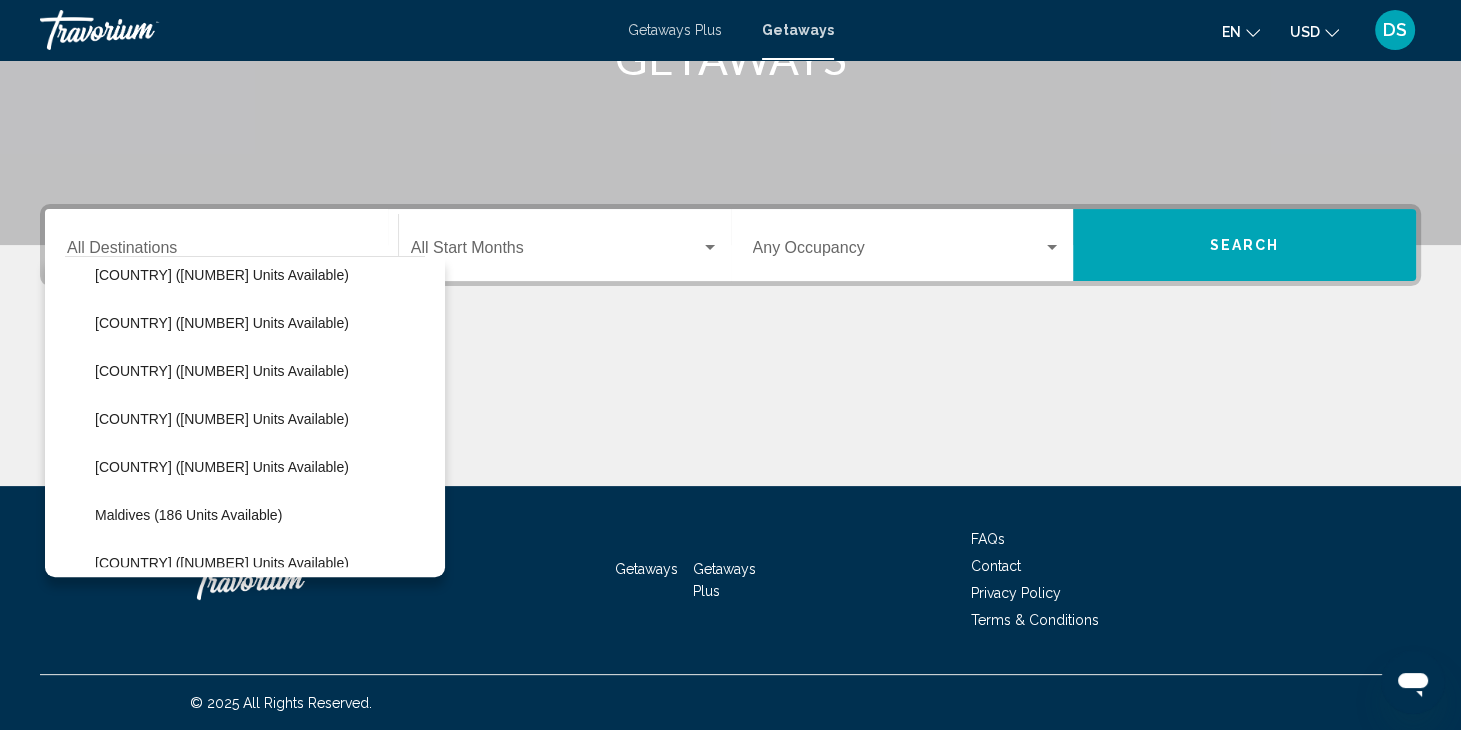 scroll, scrollTop: 680, scrollLeft: 0, axis: vertical 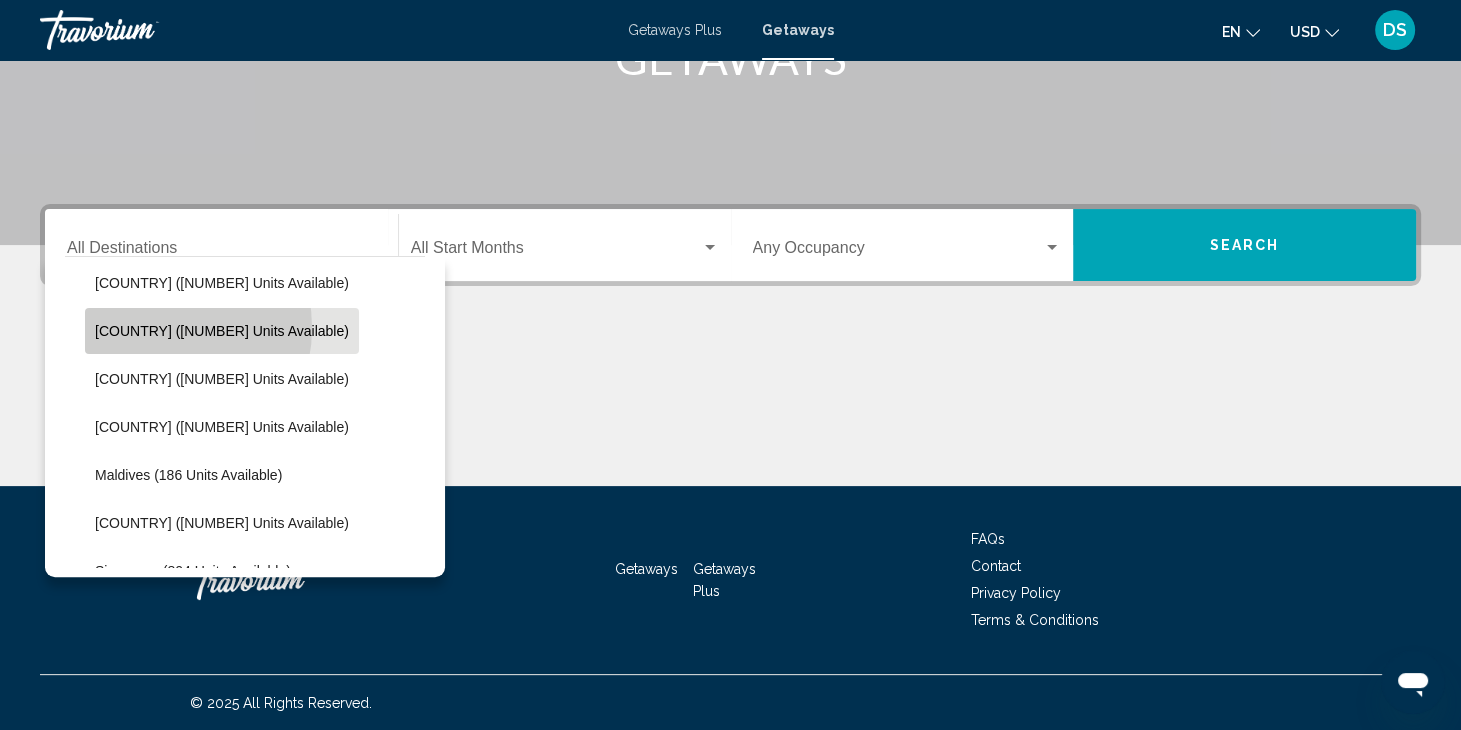 click on "[COUNTRY] ([NUMBER] units available)" 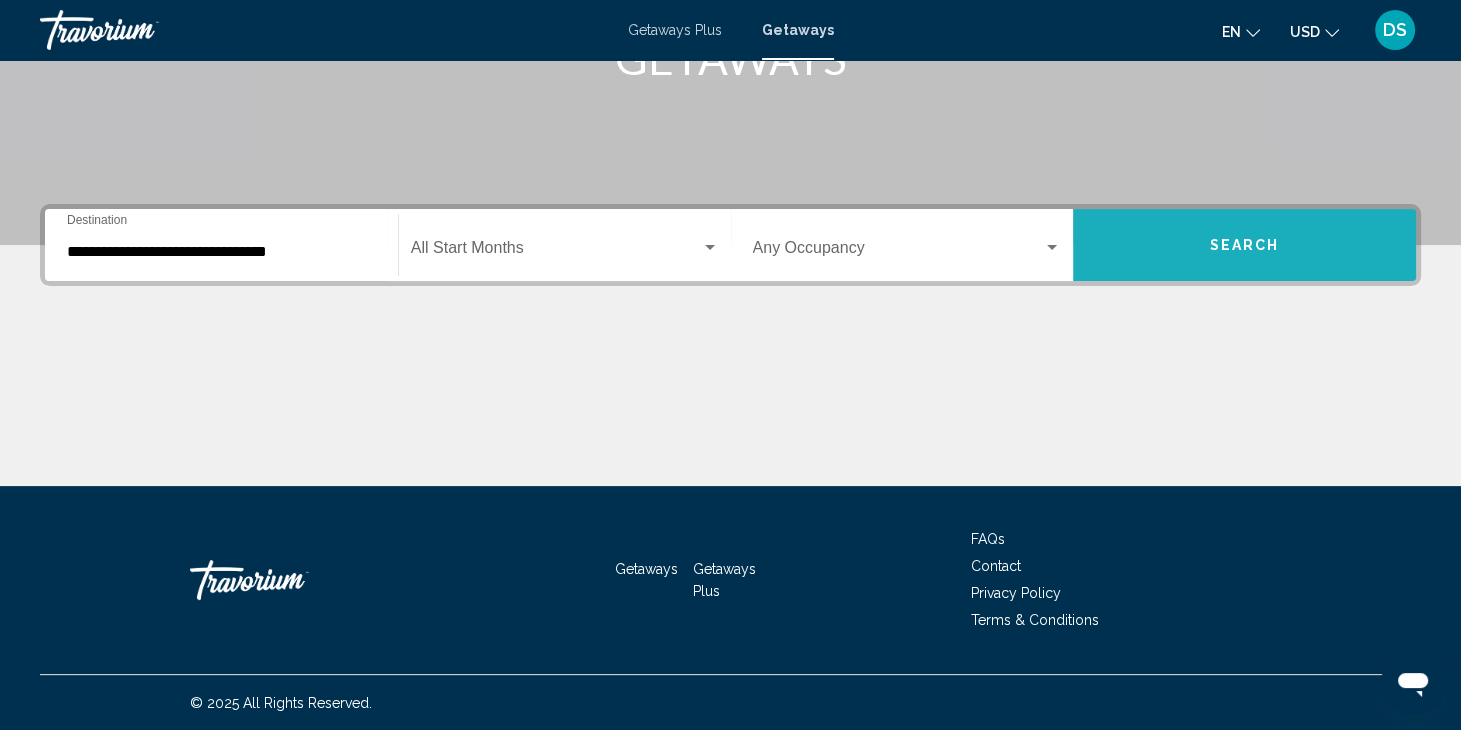 click on "Search" at bounding box center (1244, 245) 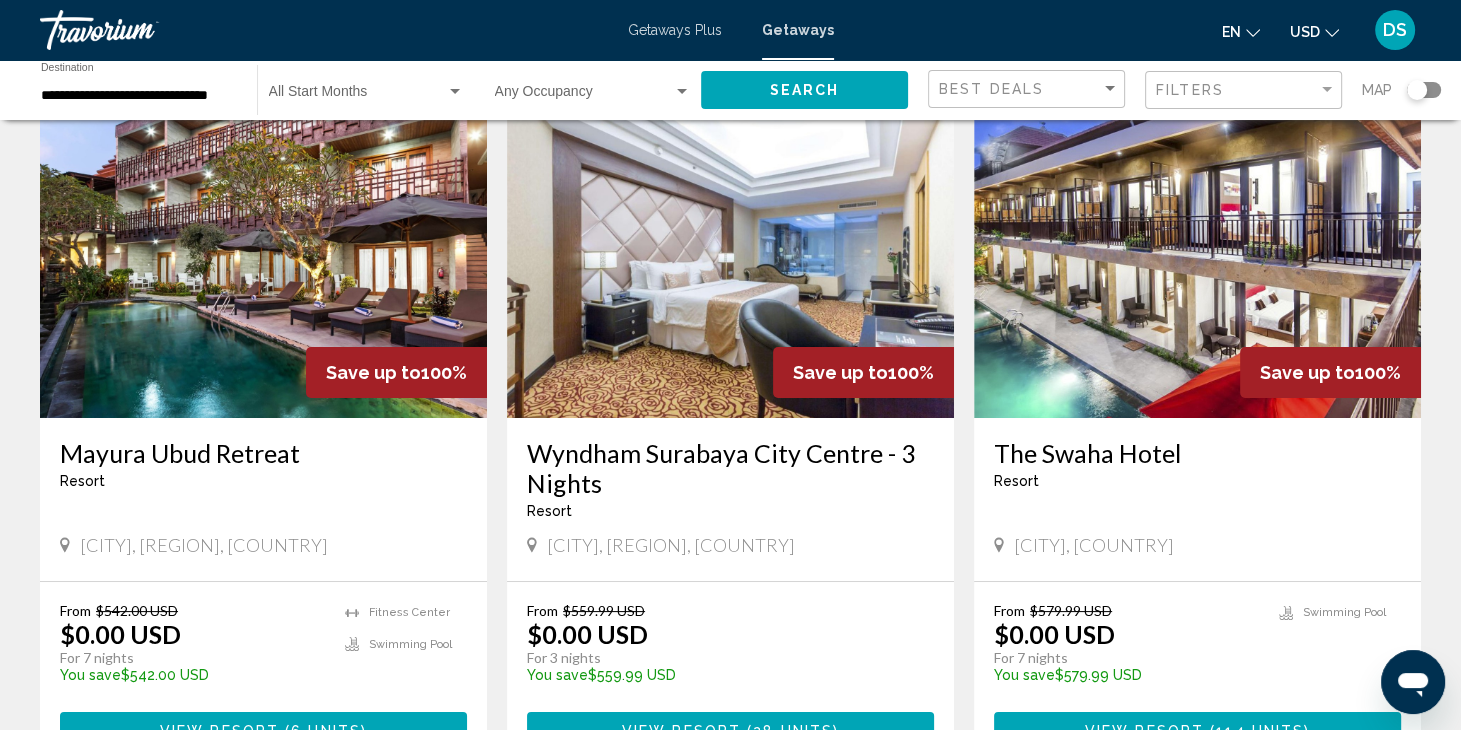 scroll, scrollTop: 0, scrollLeft: 0, axis: both 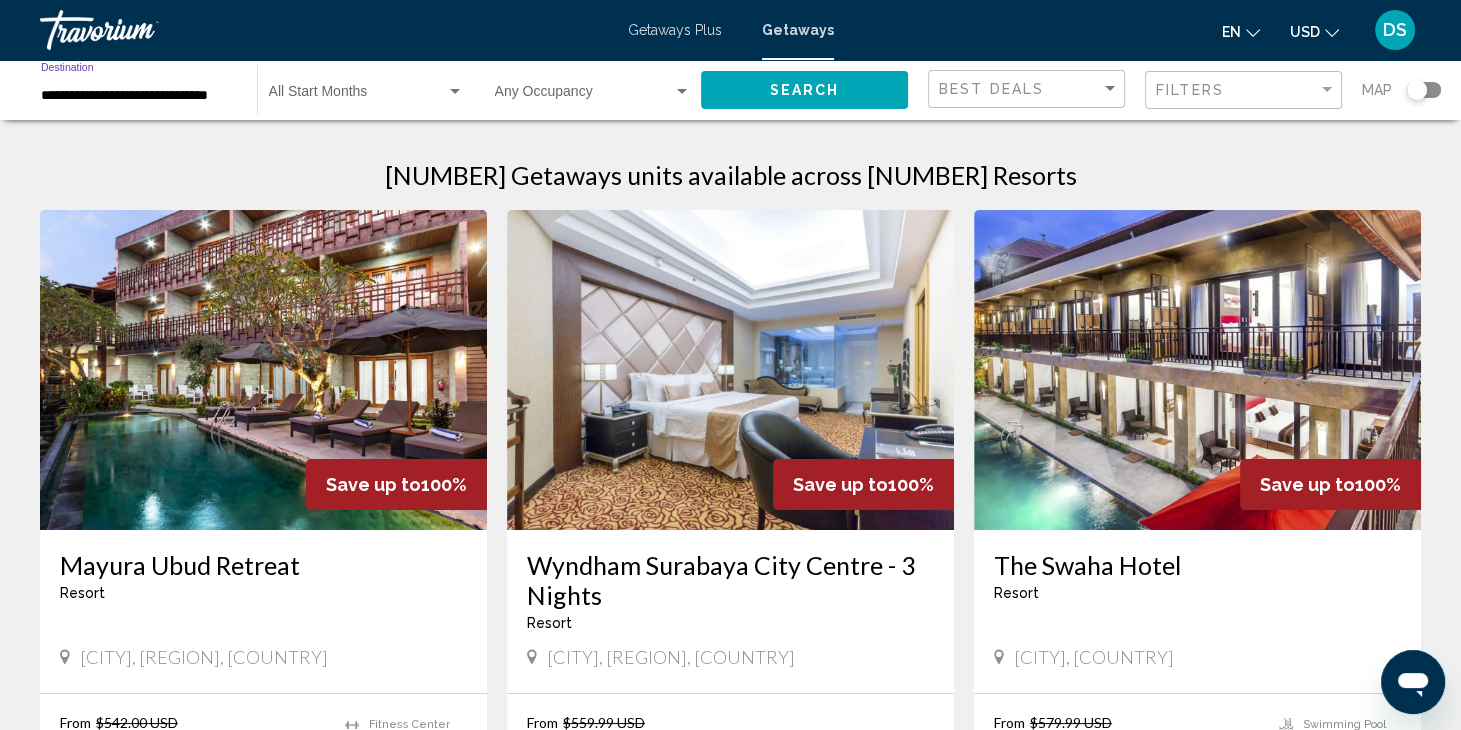 click on "**********" at bounding box center [139, 96] 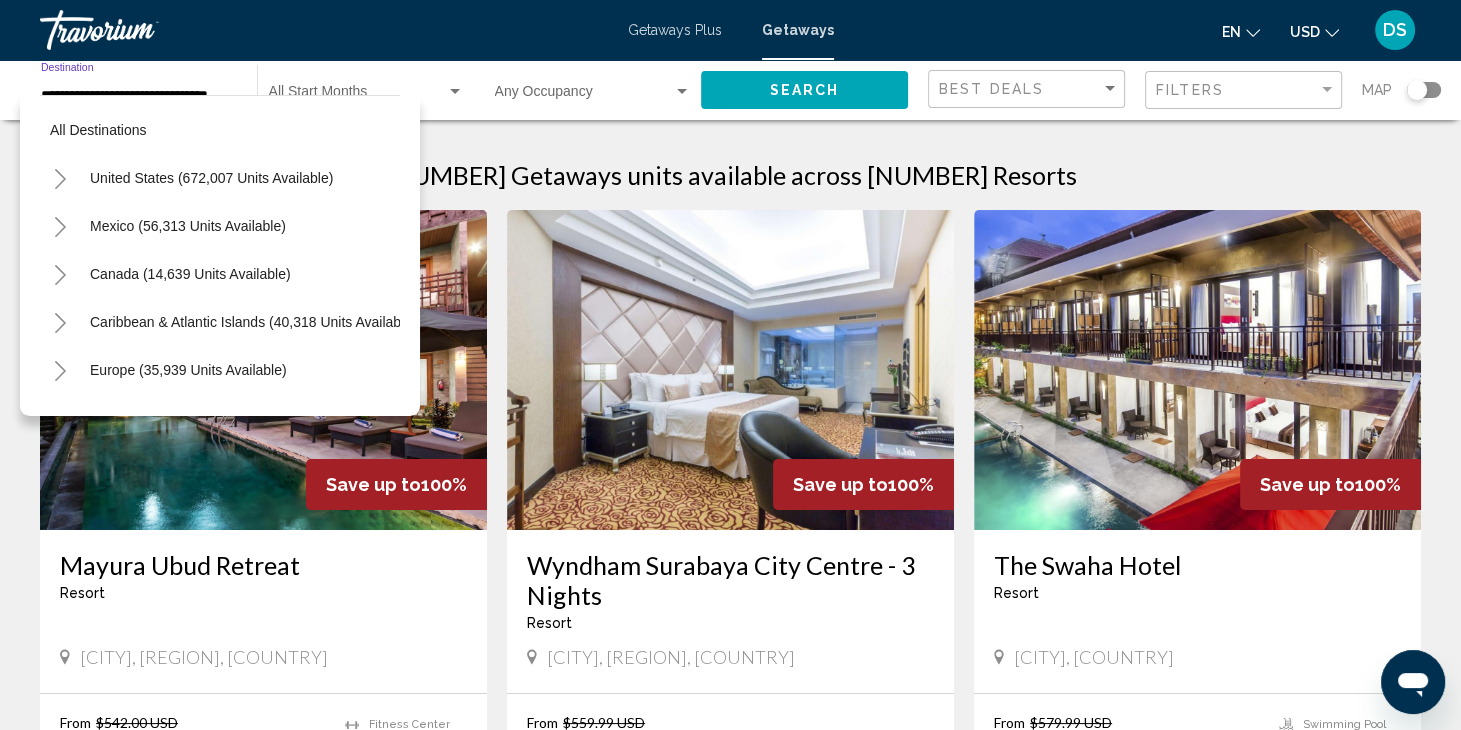 scroll, scrollTop: 606, scrollLeft: 0, axis: vertical 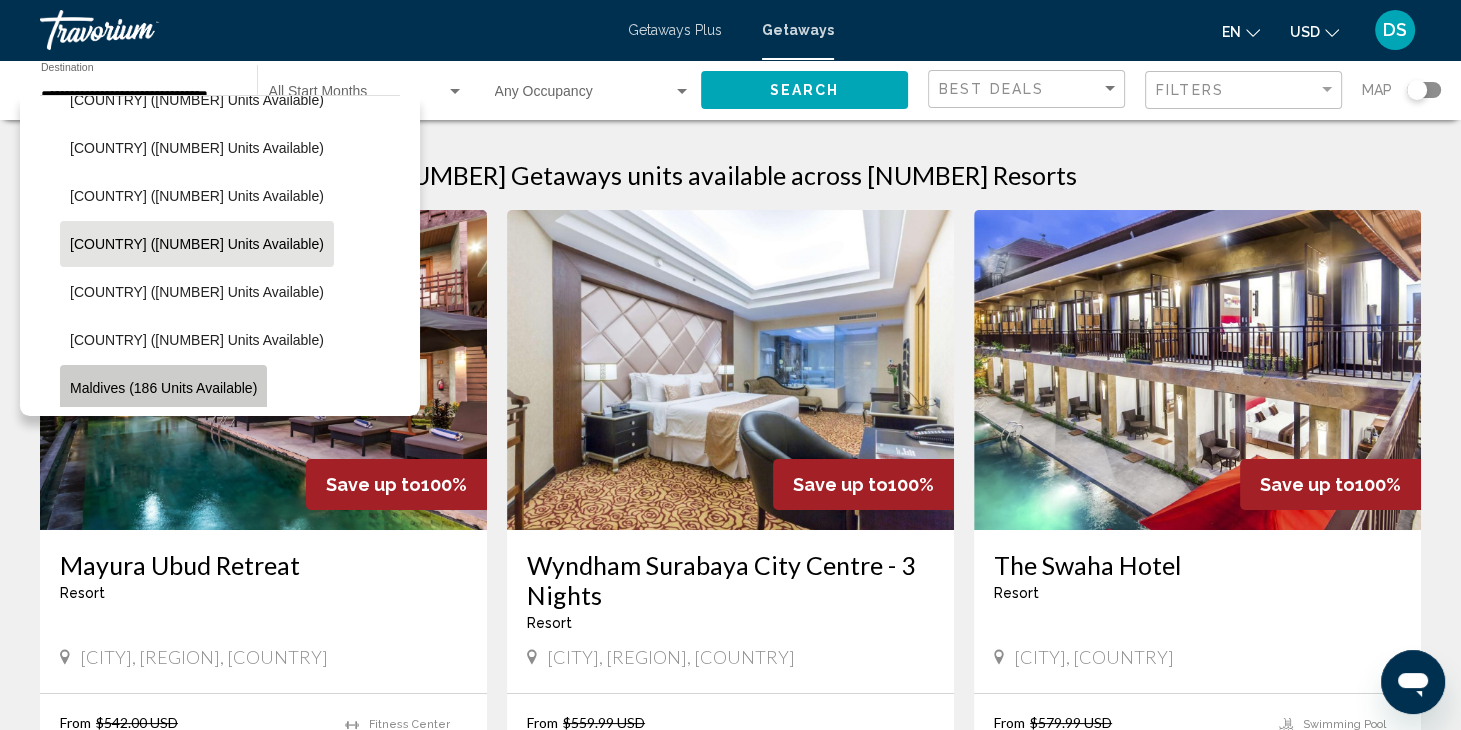 click on "Maldives (186 units available)" 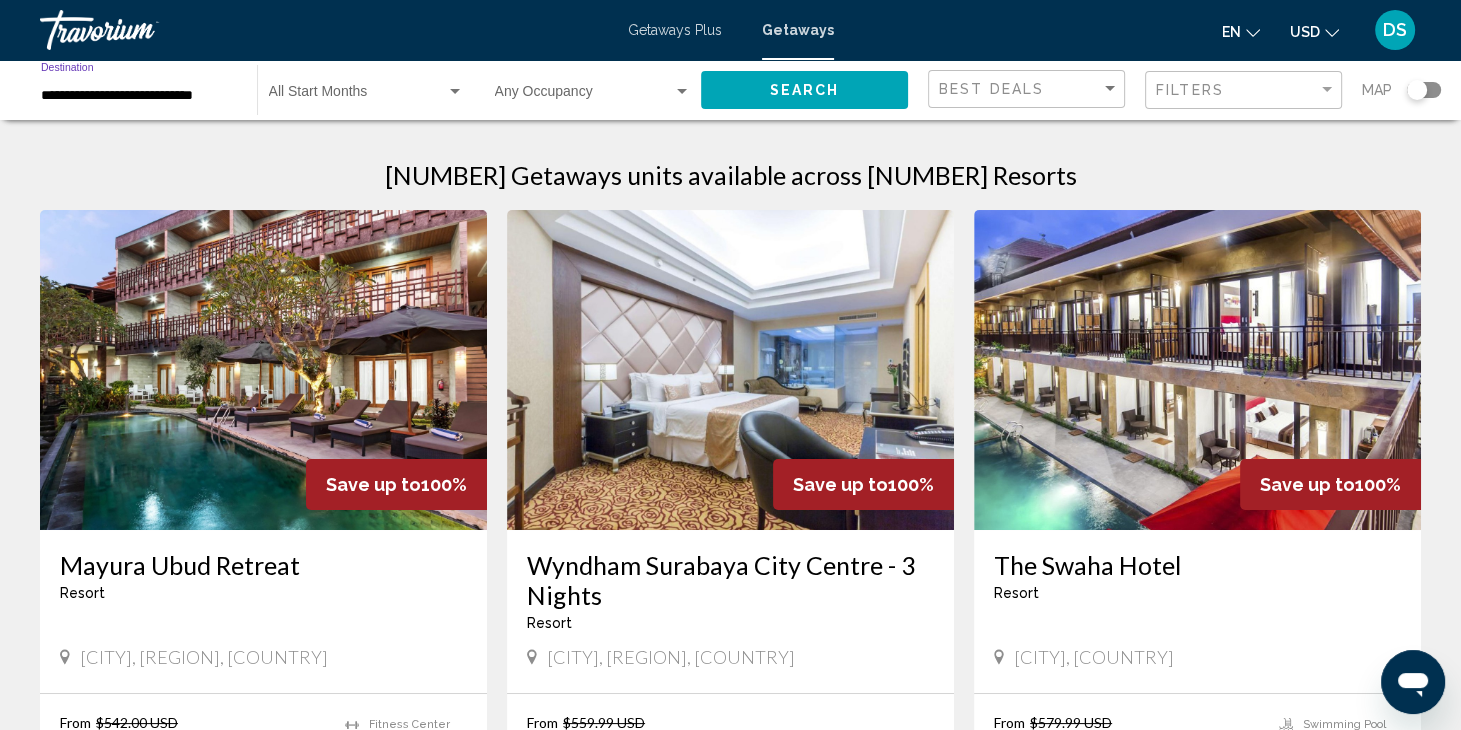 click on "Search" 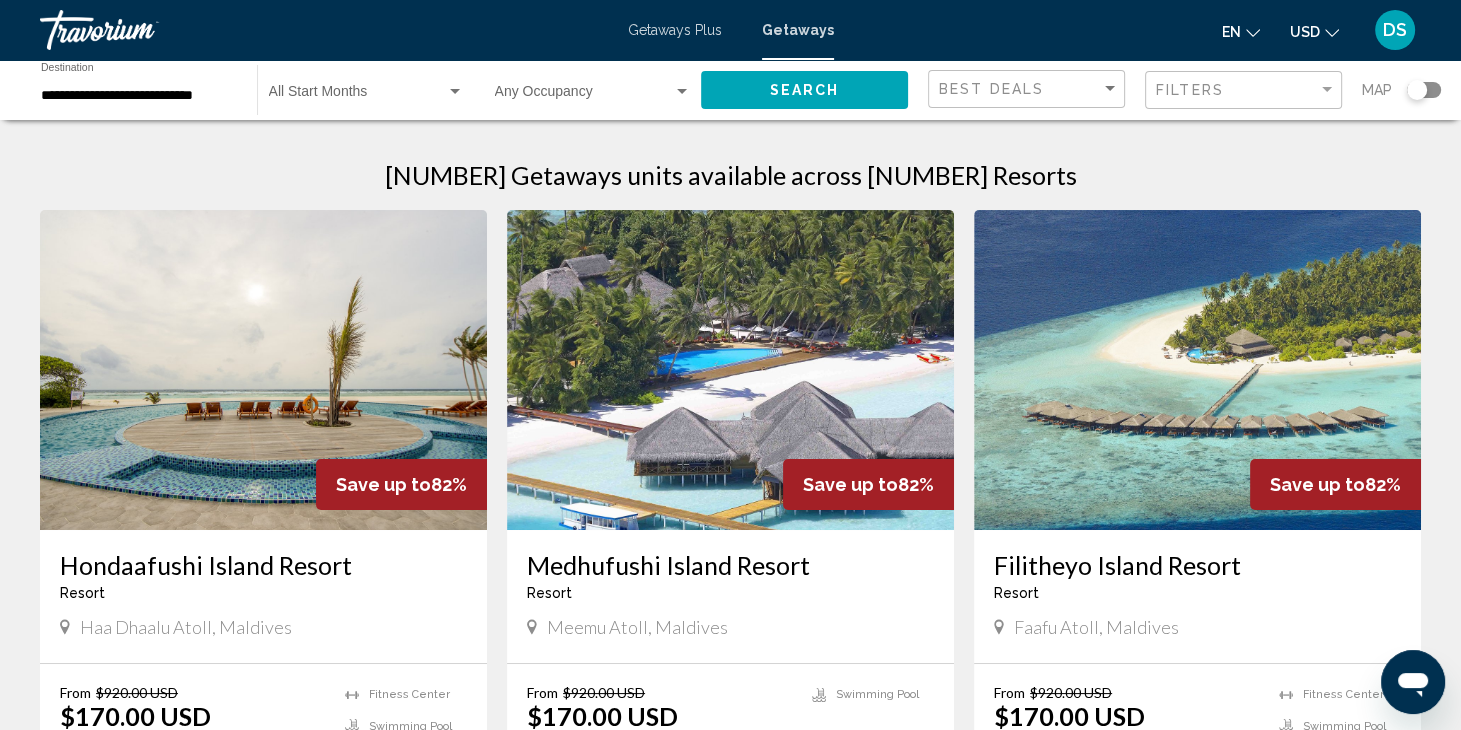 type 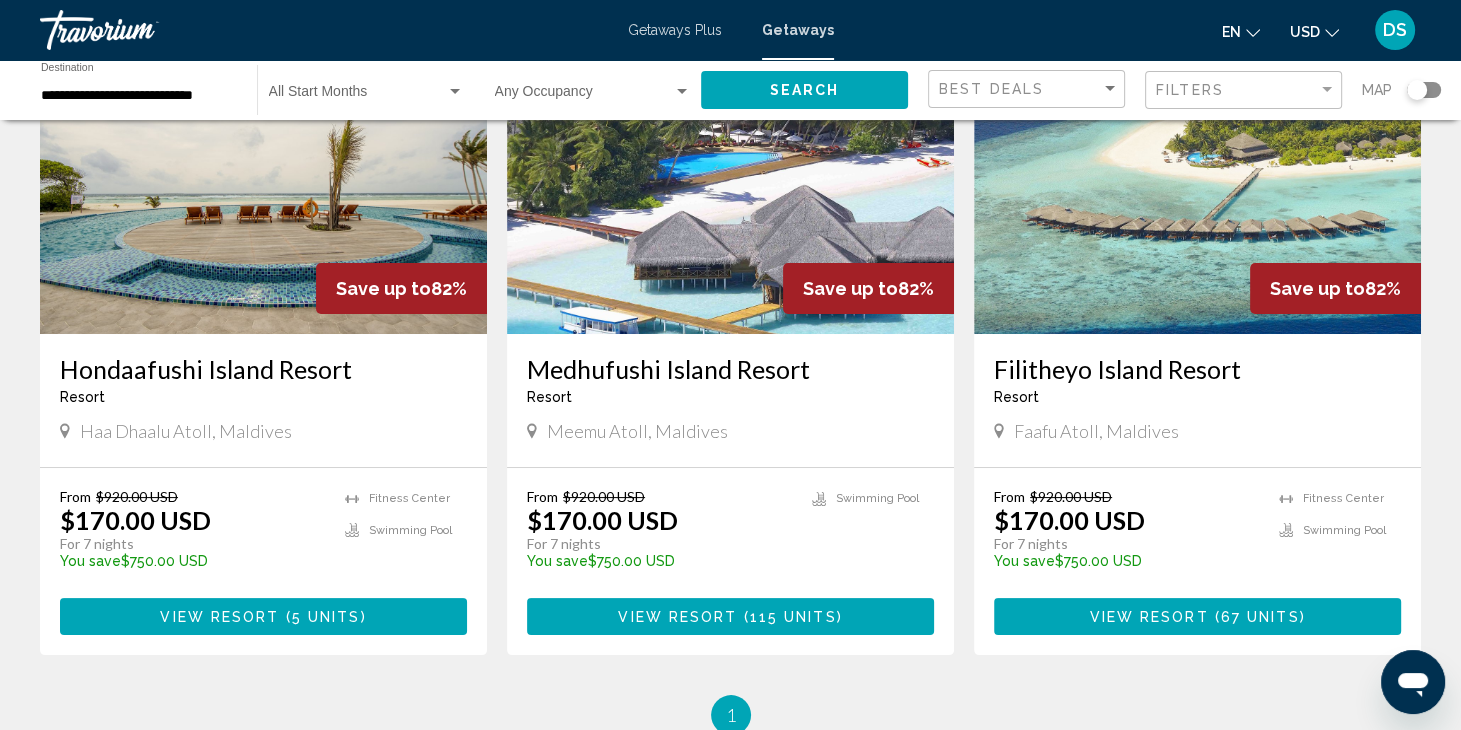 scroll, scrollTop: 200, scrollLeft: 0, axis: vertical 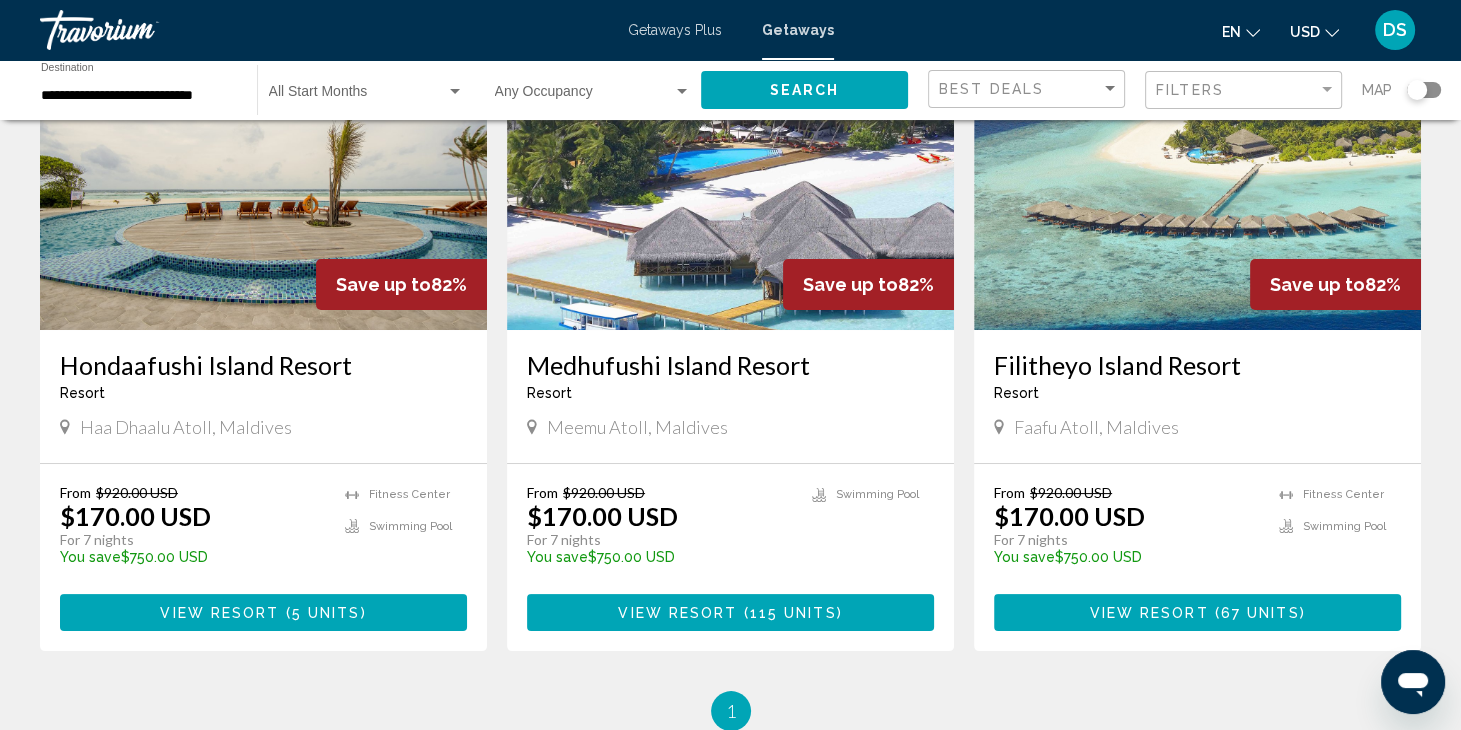 click on "**********" 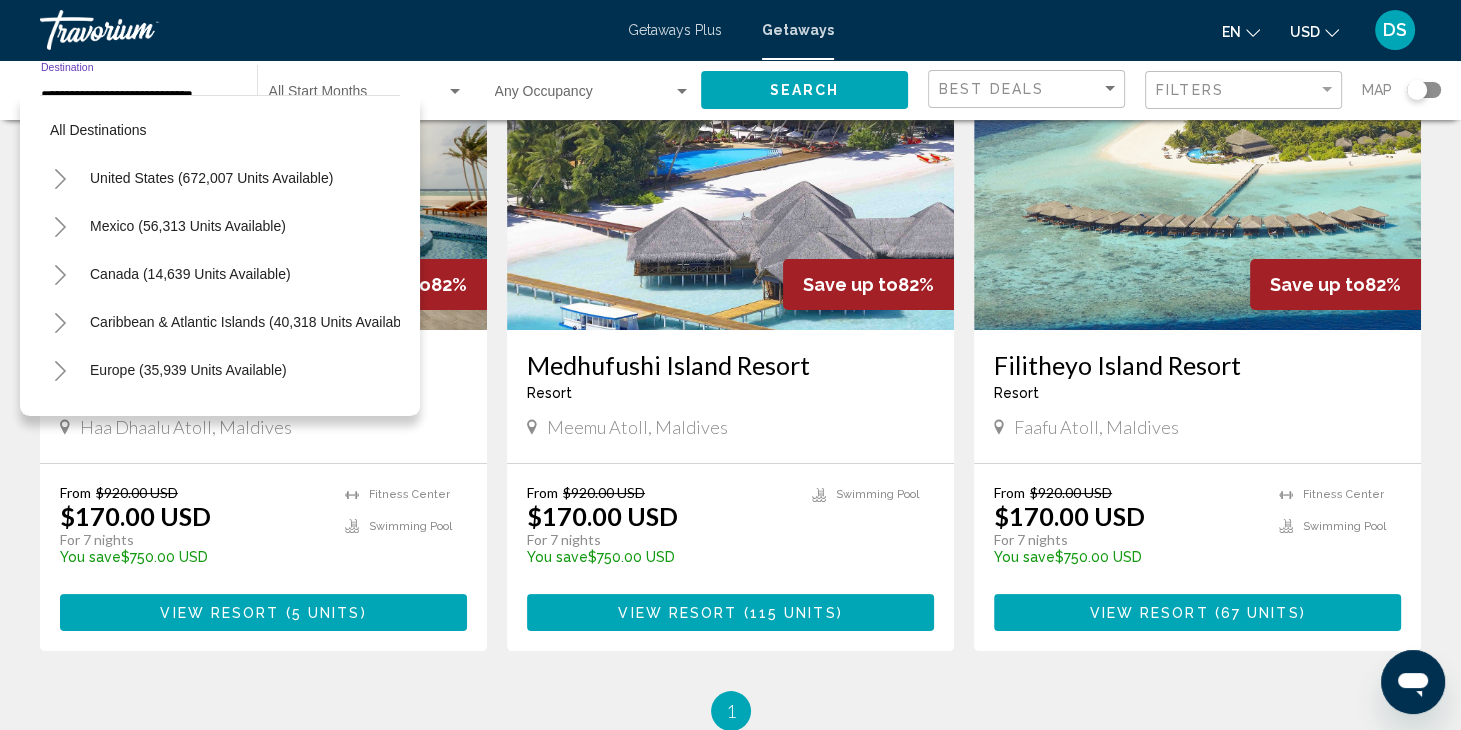 scroll, scrollTop: 750, scrollLeft: 0, axis: vertical 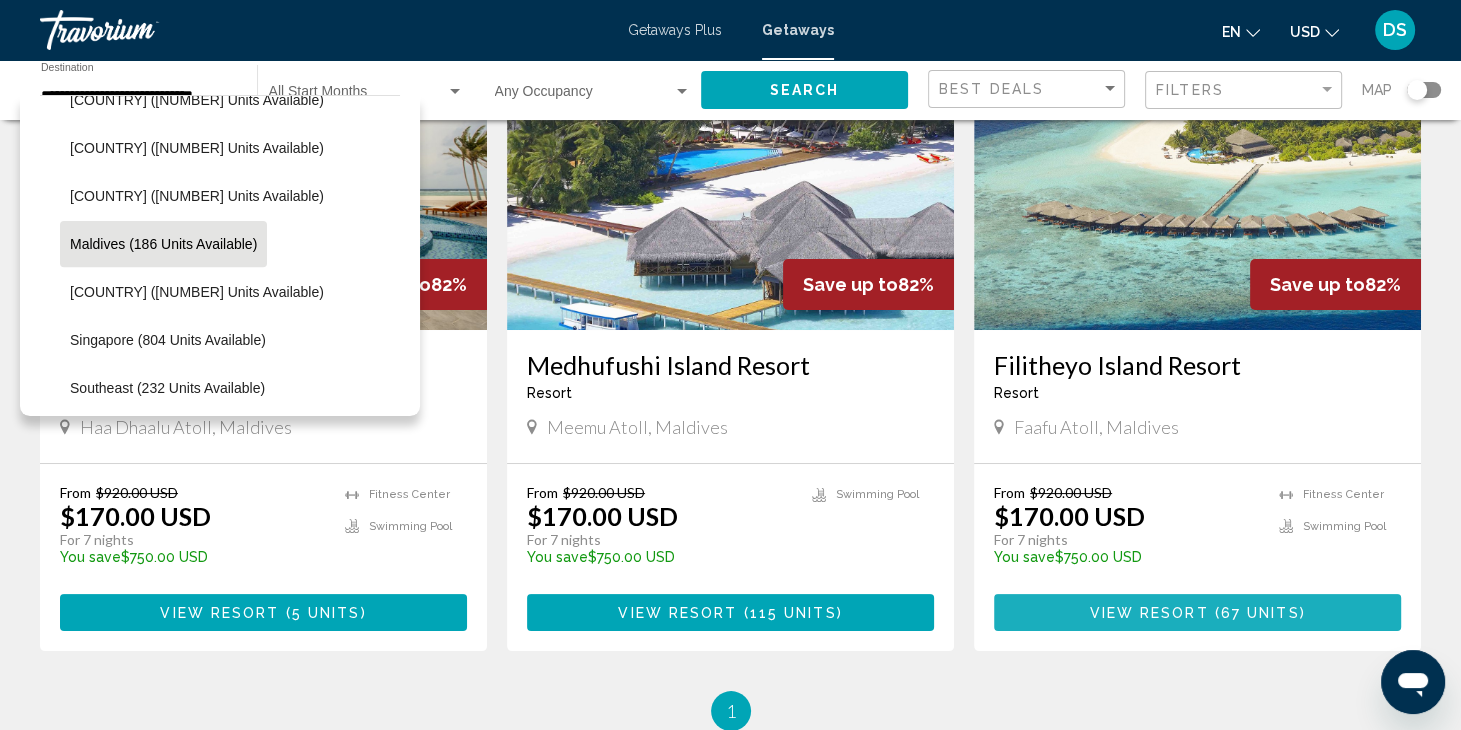 click on "View Resort" at bounding box center (1148, 613) 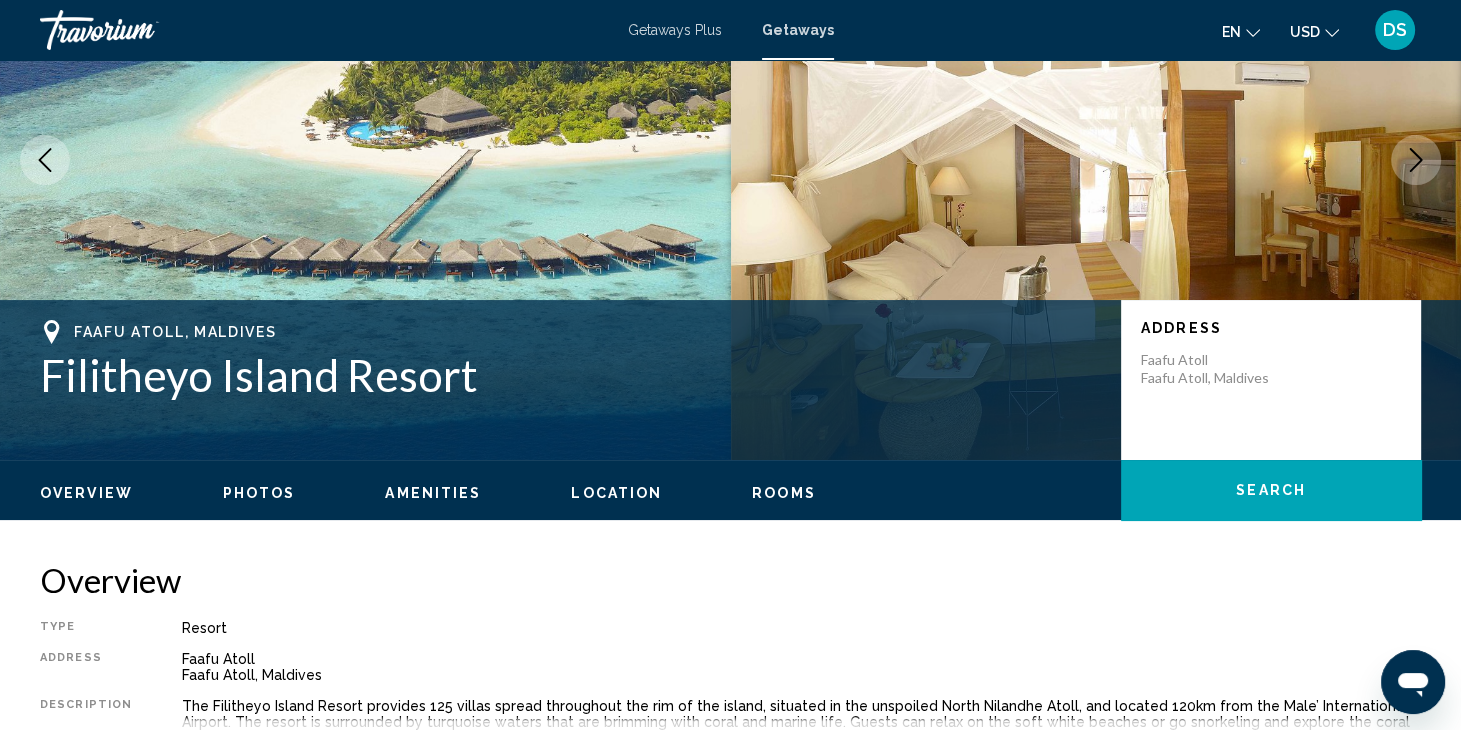 scroll, scrollTop: 0, scrollLeft: 0, axis: both 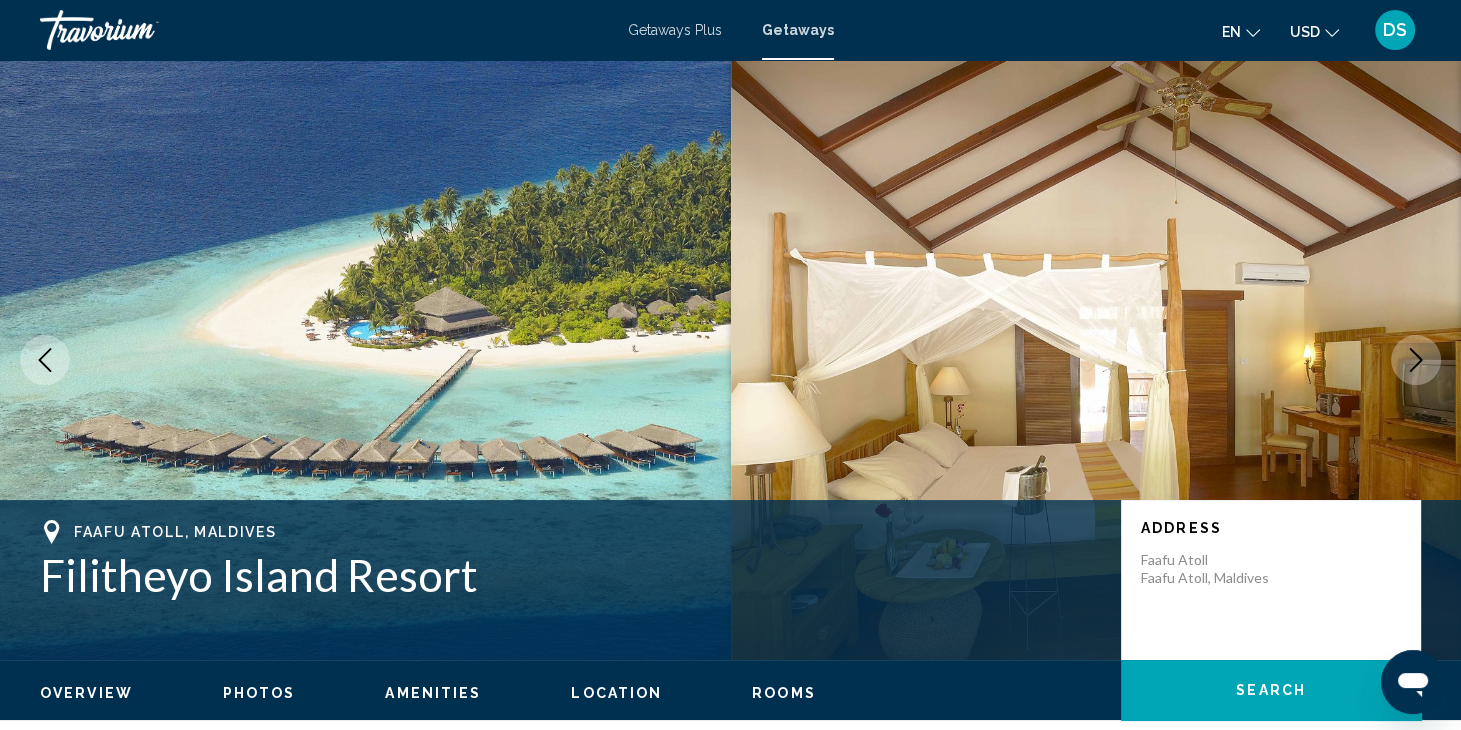 type 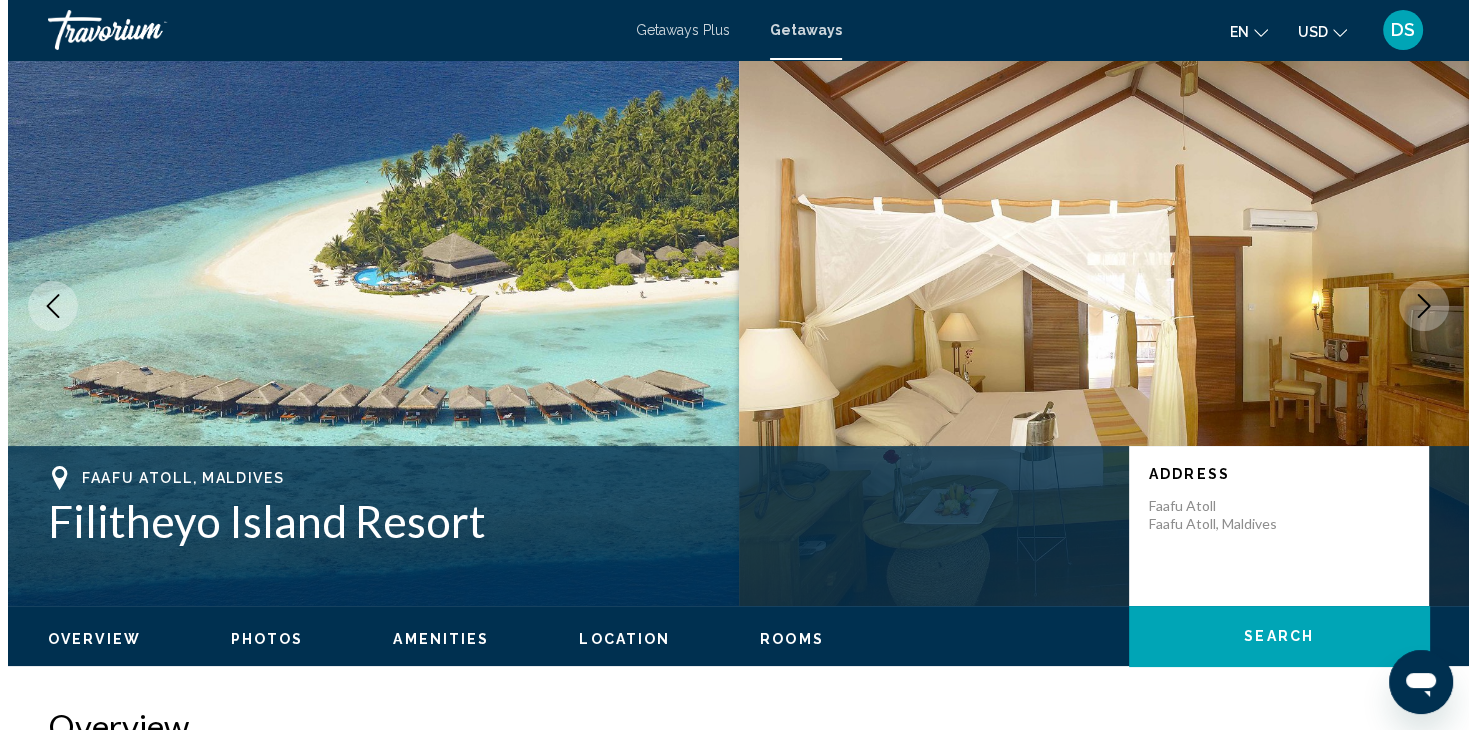 scroll, scrollTop: 0, scrollLeft: 0, axis: both 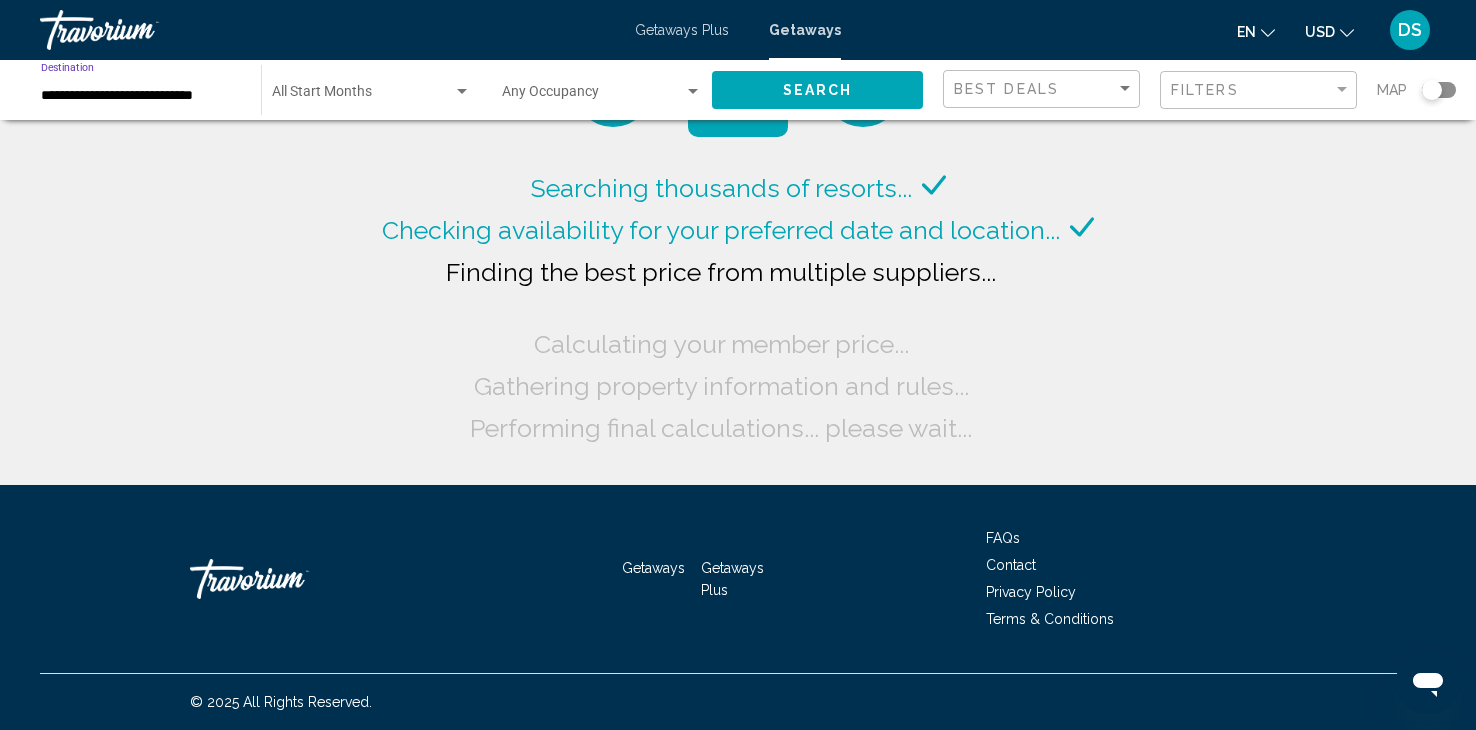 click on "**********" at bounding box center [141, 96] 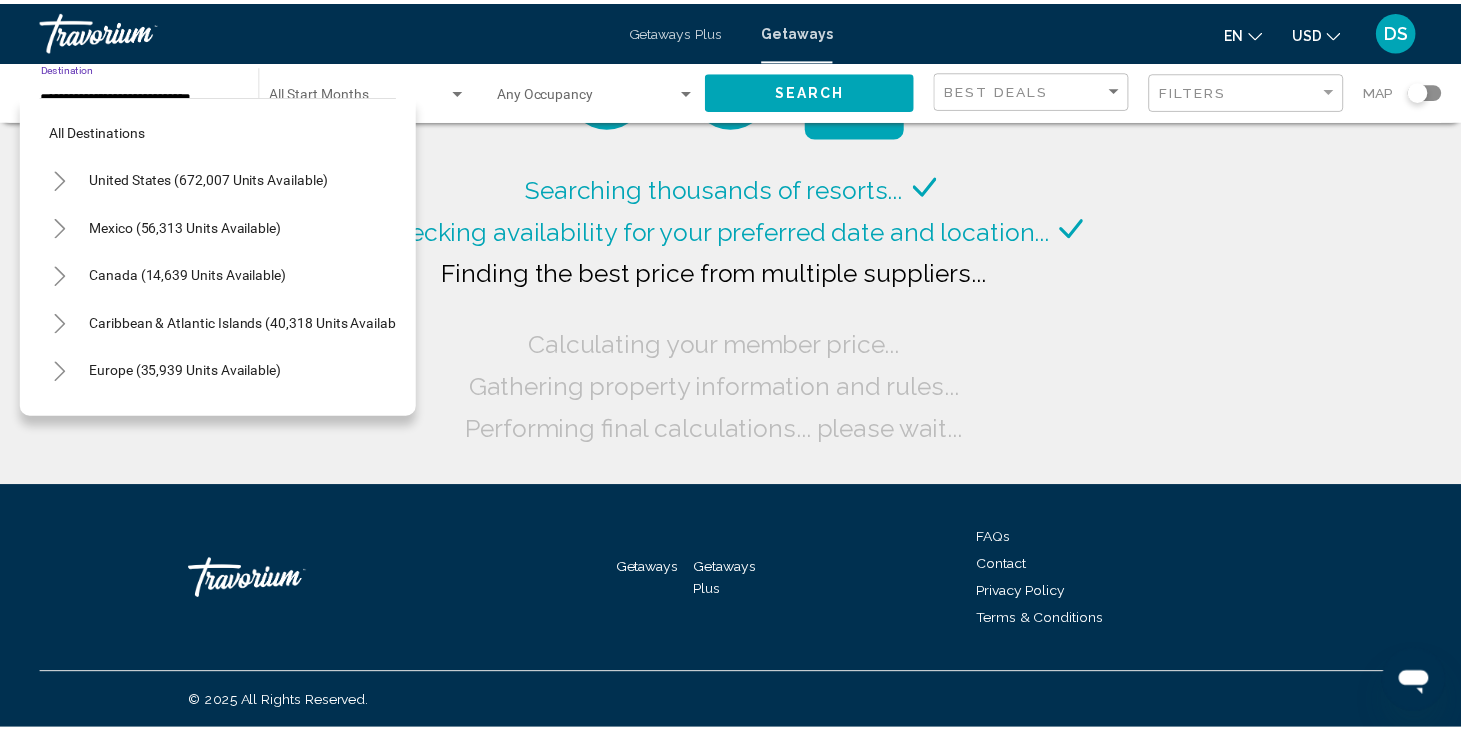 scroll, scrollTop: 750, scrollLeft: 0, axis: vertical 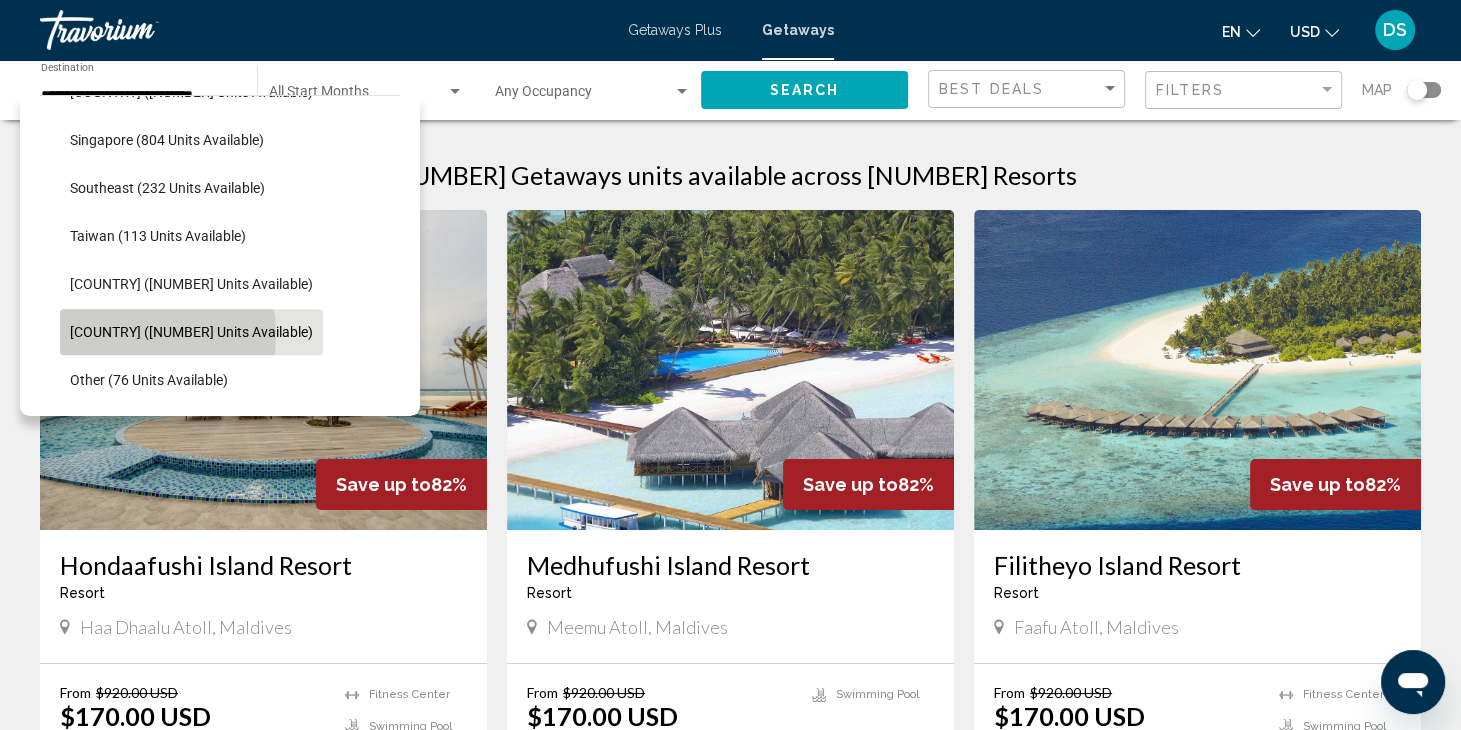 click on "[COUNTRY] ([NUMBER] units available)" 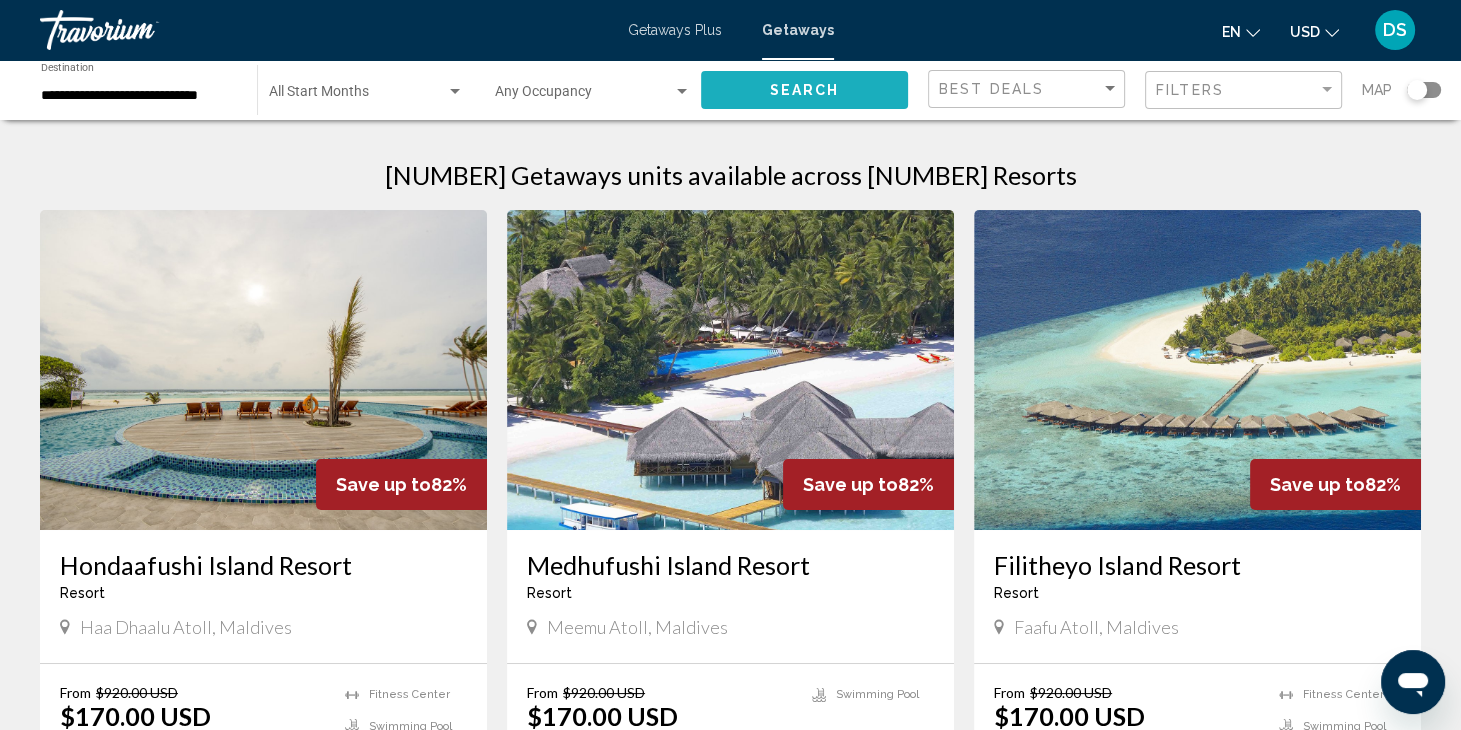 click on "Search" 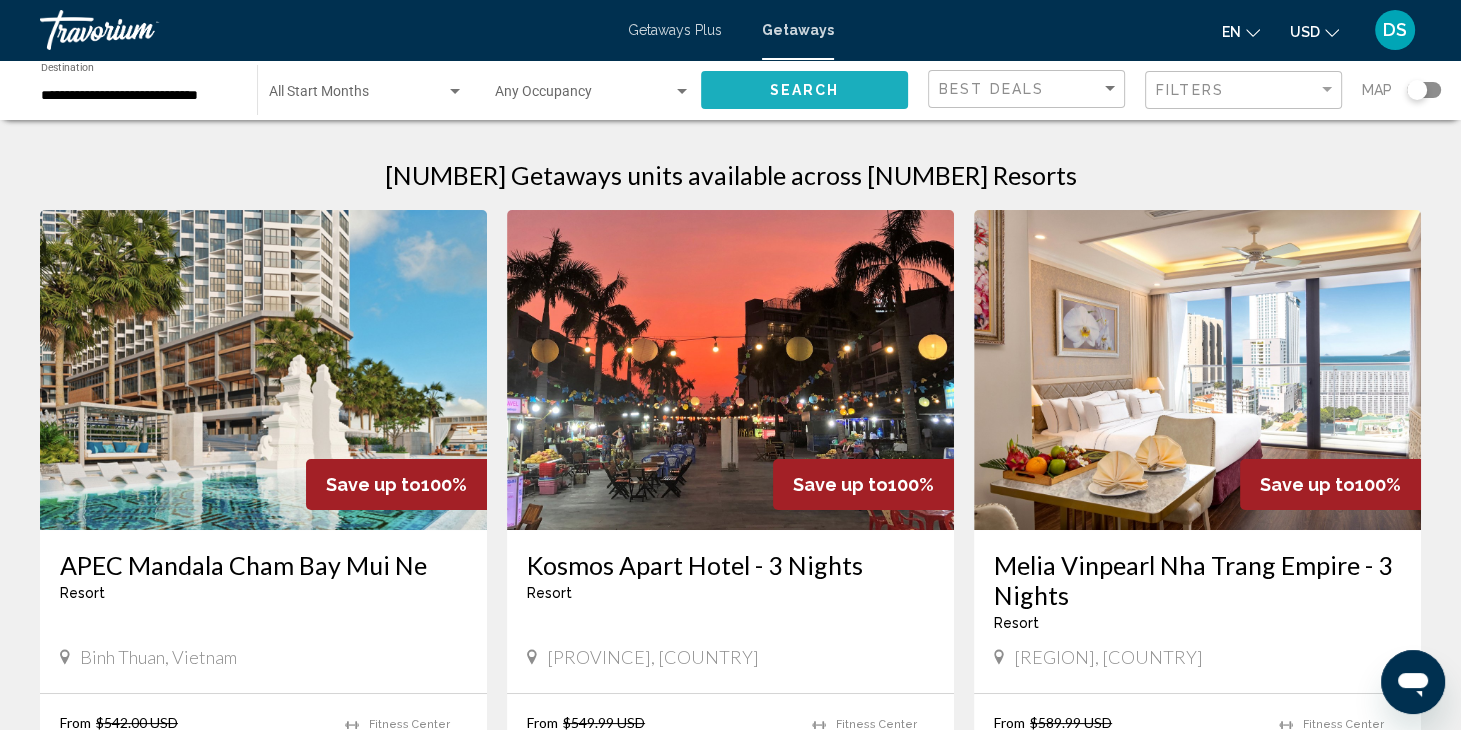 click on "Search" 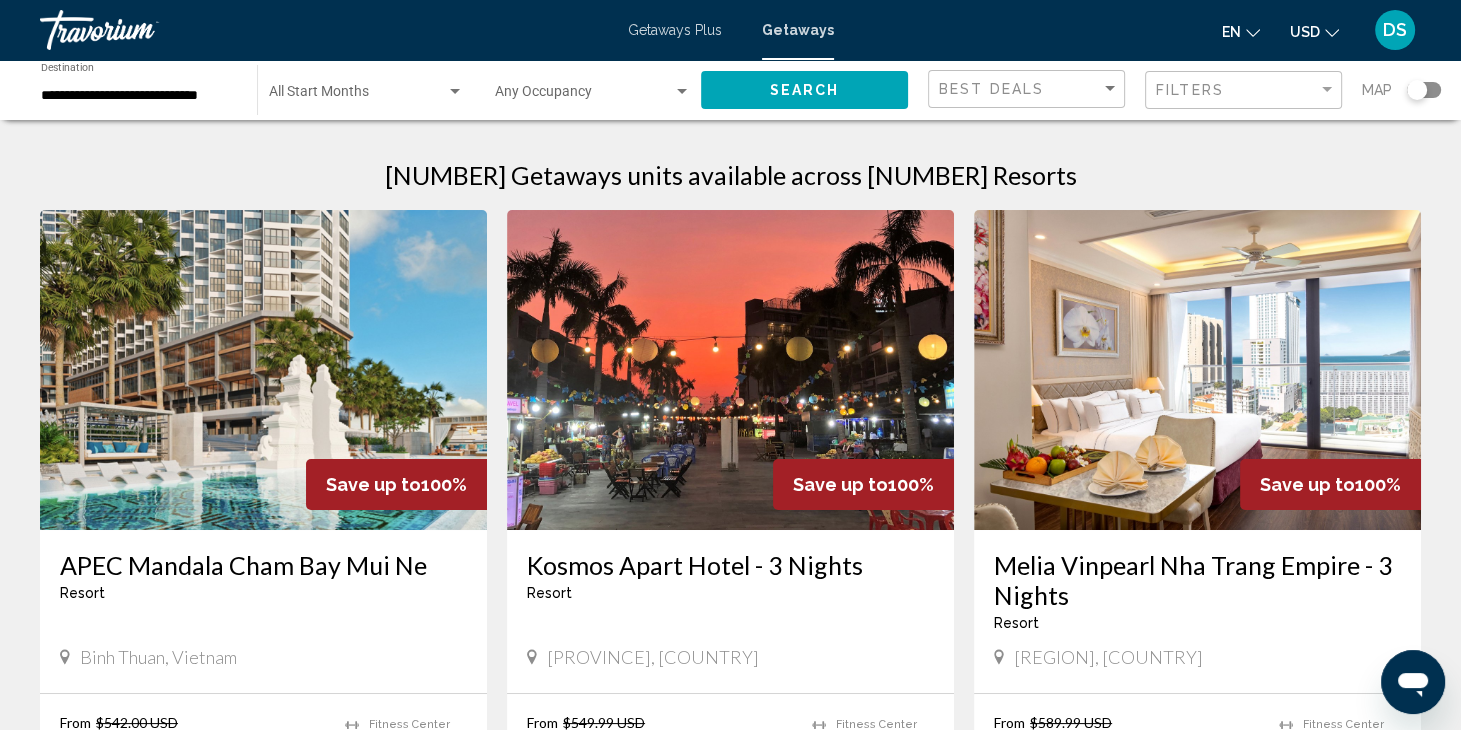type 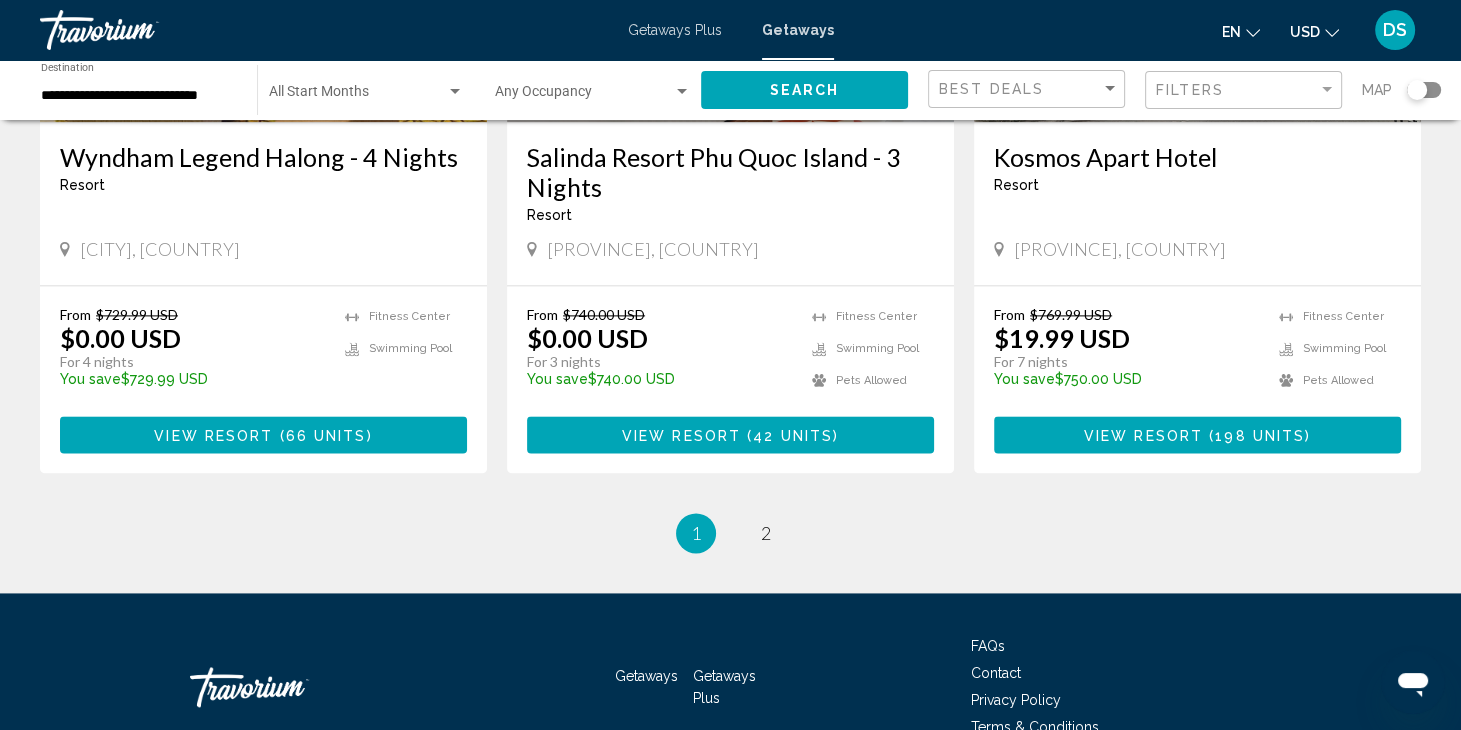 scroll, scrollTop: 2616, scrollLeft: 0, axis: vertical 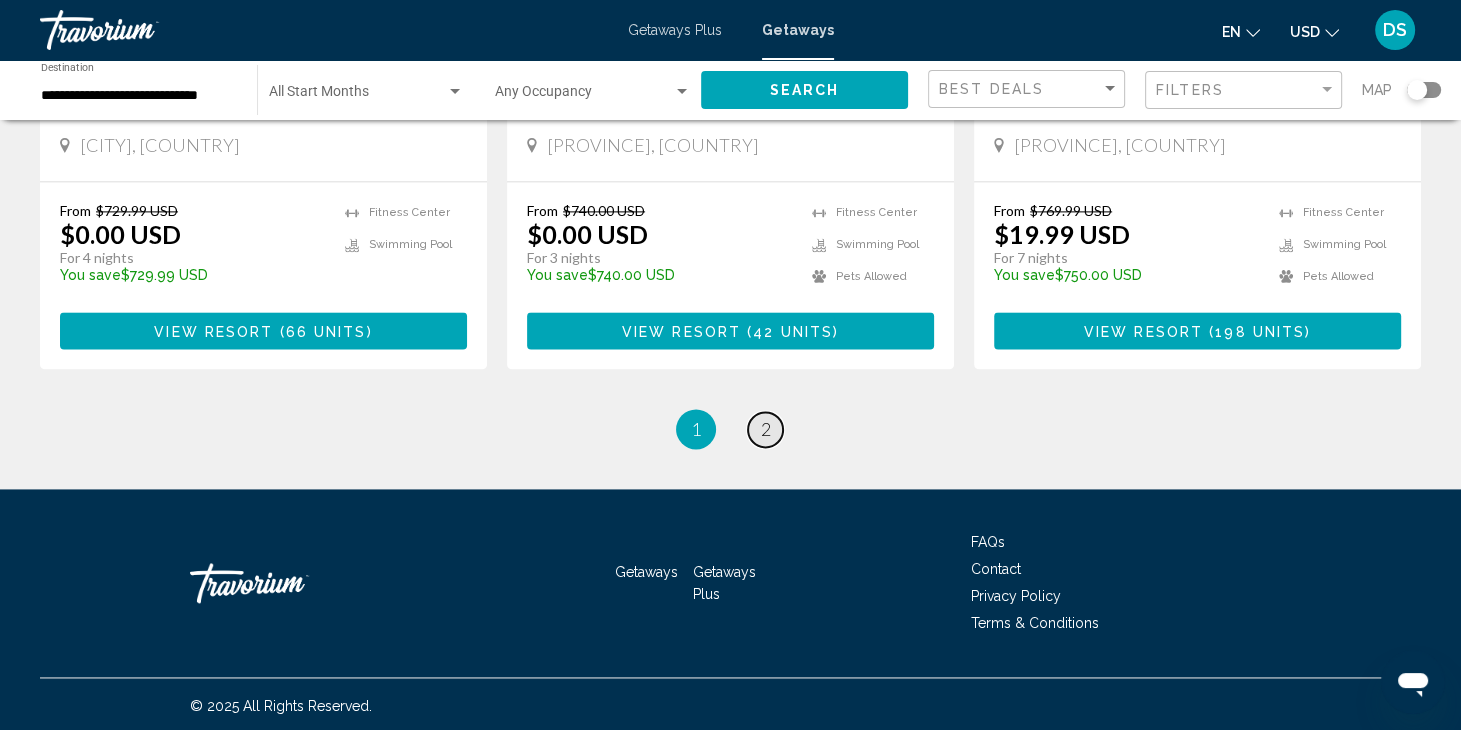 click on "2" at bounding box center [766, 429] 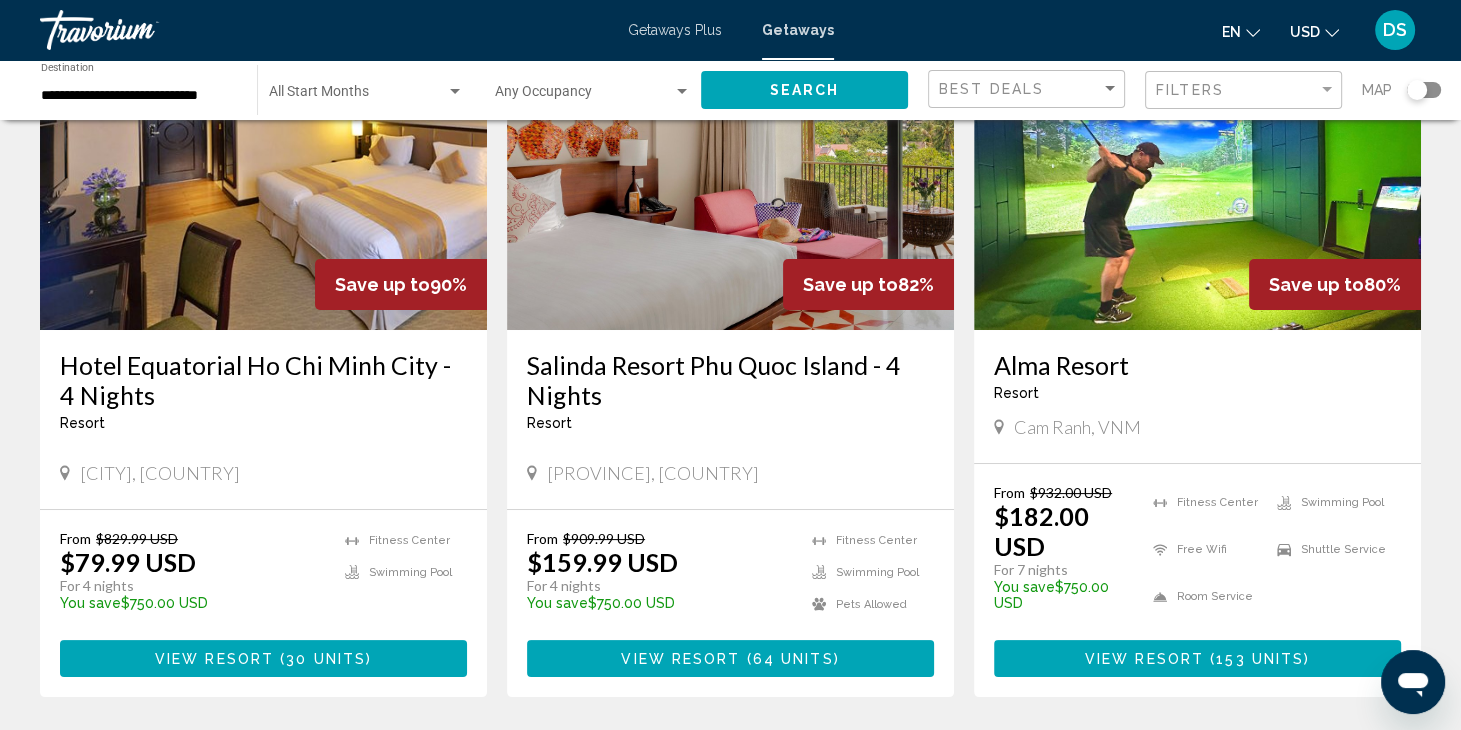 scroll, scrollTop: 200, scrollLeft: 0, axis: vertical 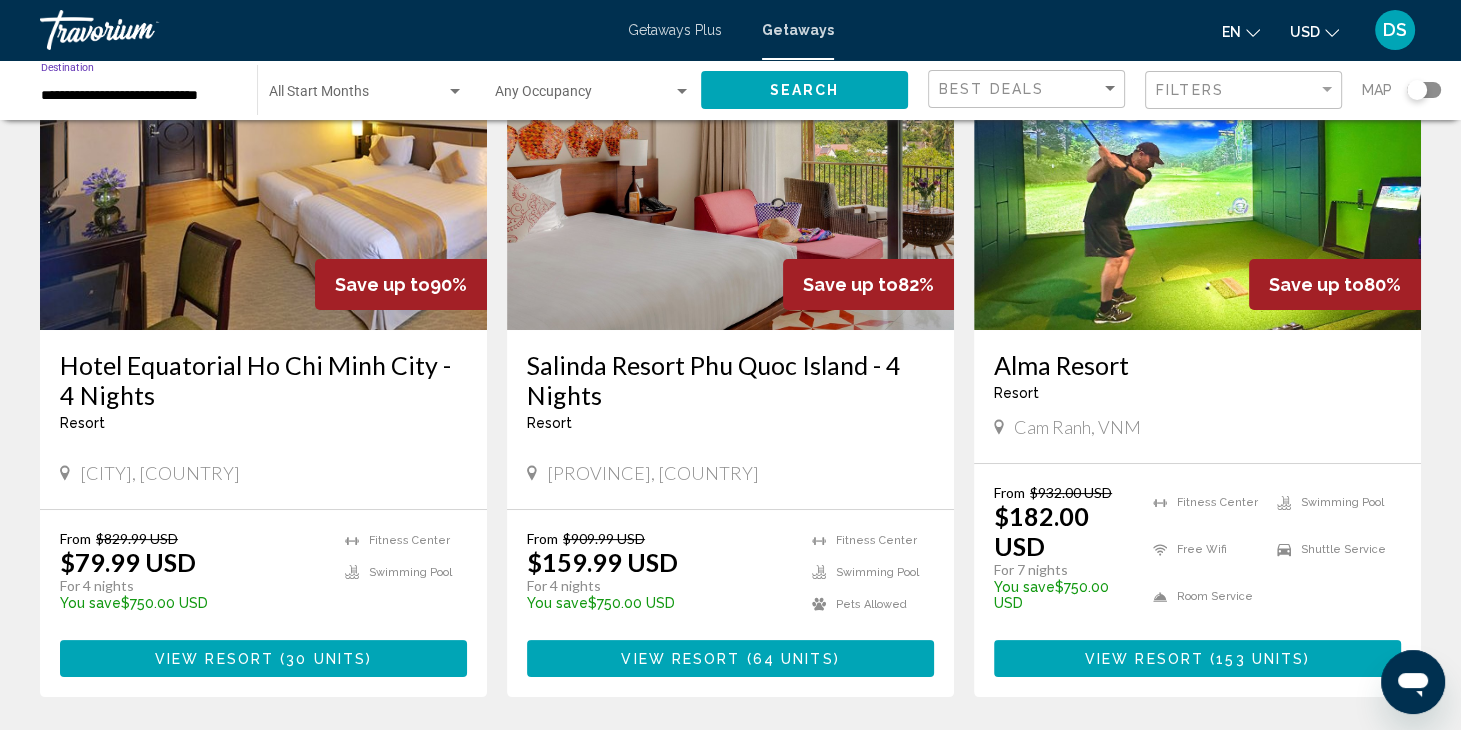 click on "**********" at bounding box center [139, 96] 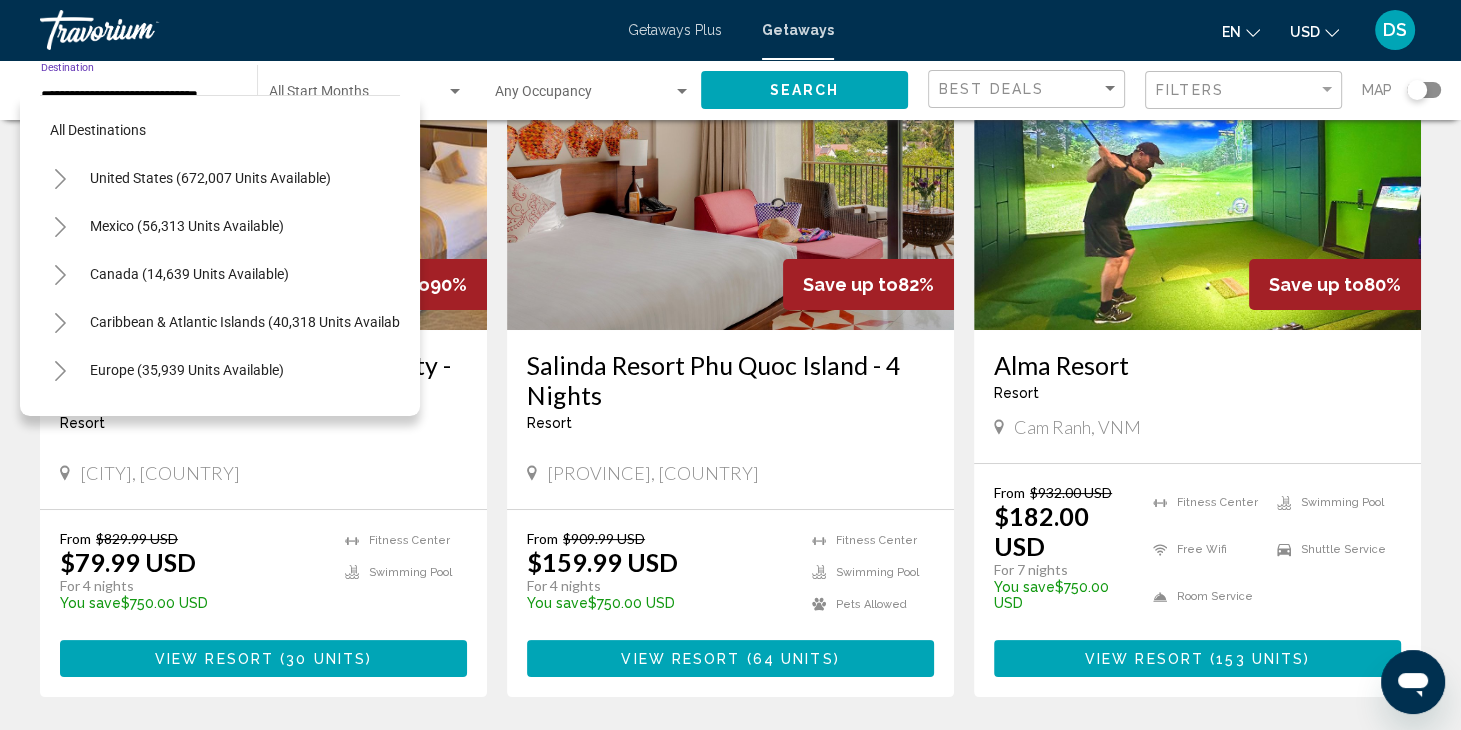 scroll, scrollTop: 1038, scrollLeft: 0, axis: vertical 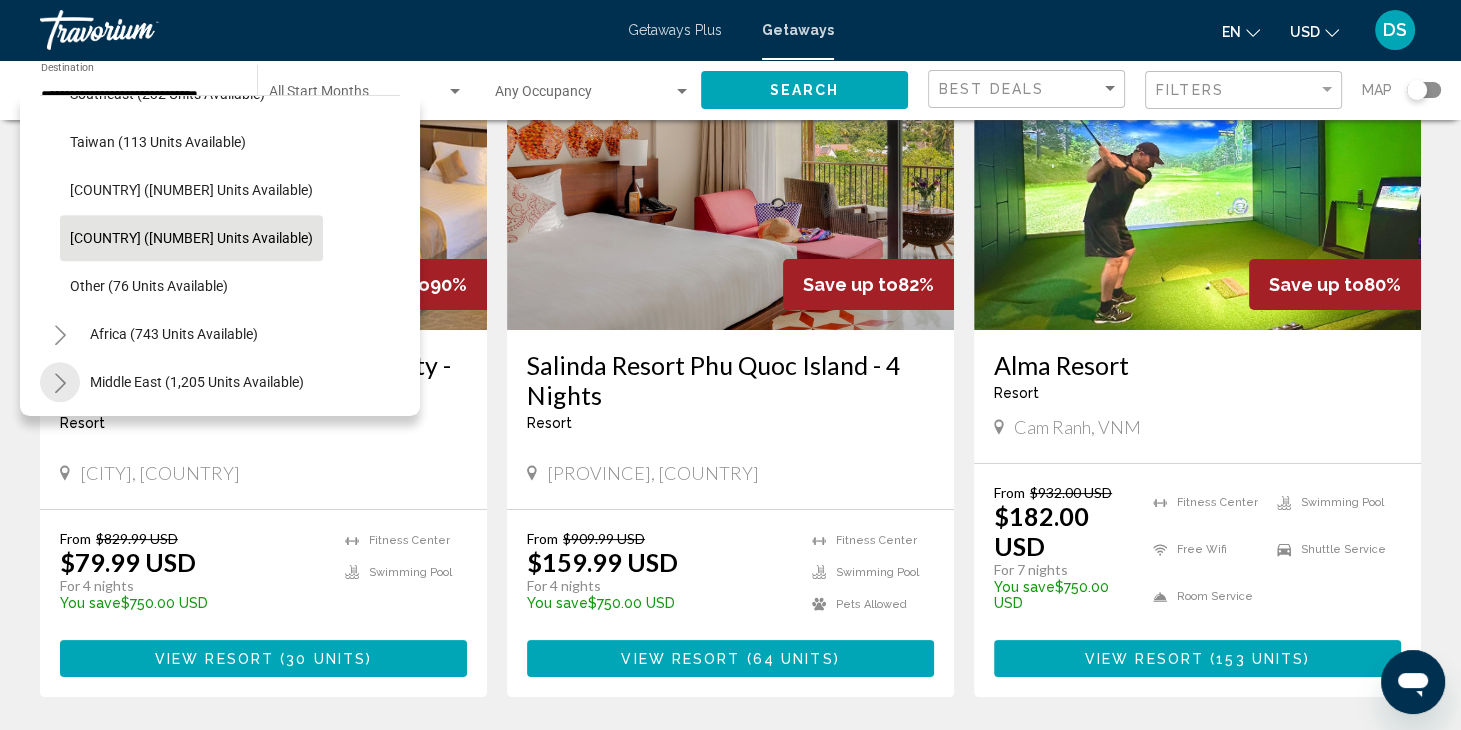 click 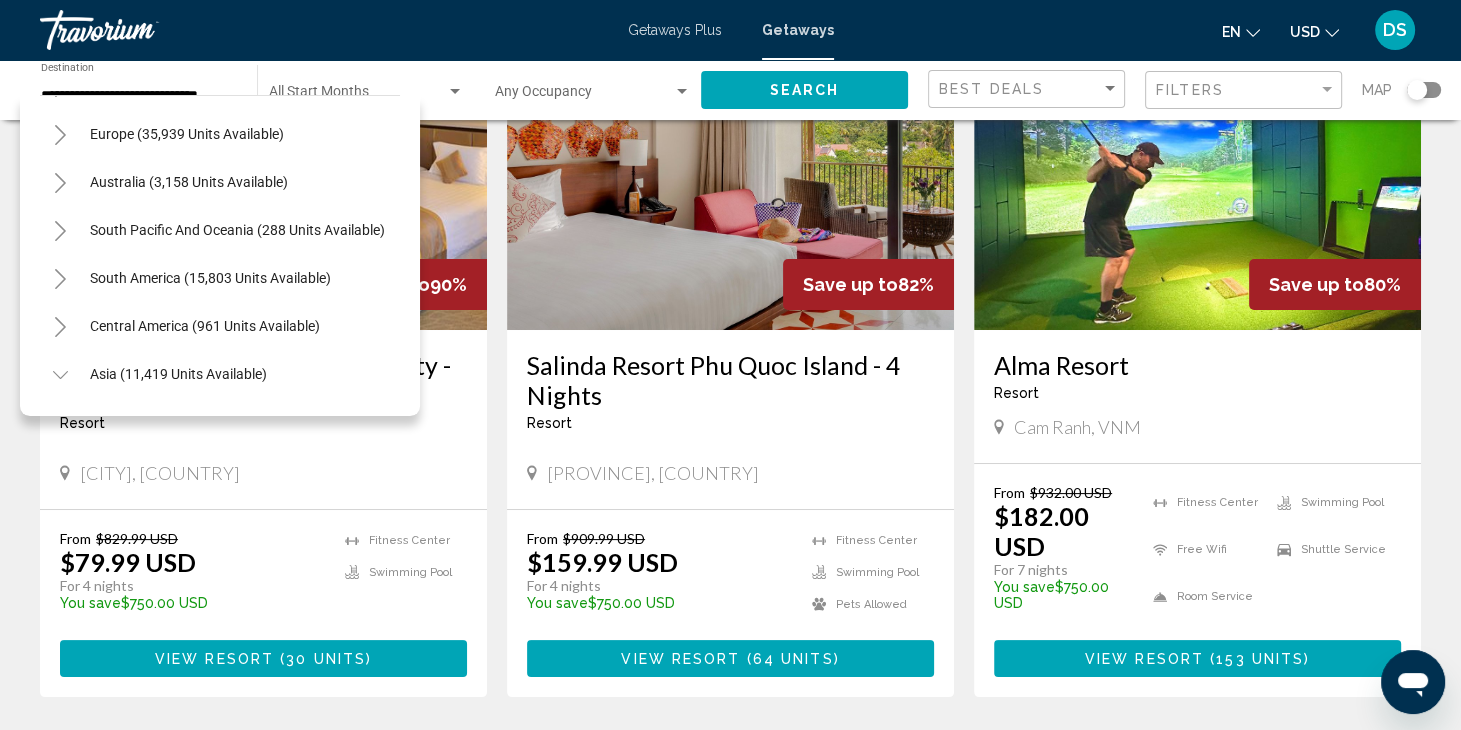 scroll, scrollTop: 192, scrollLeft: 0, axis: vertical 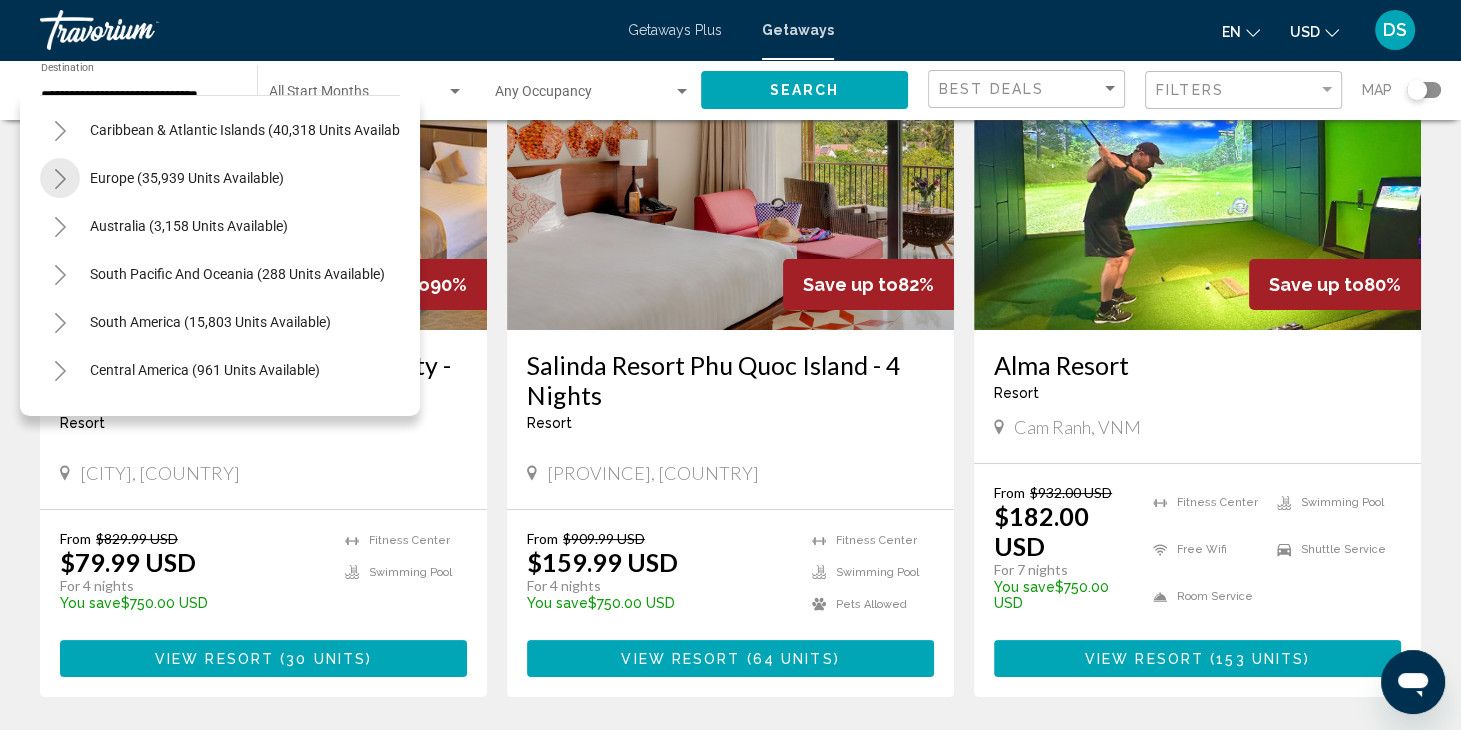click 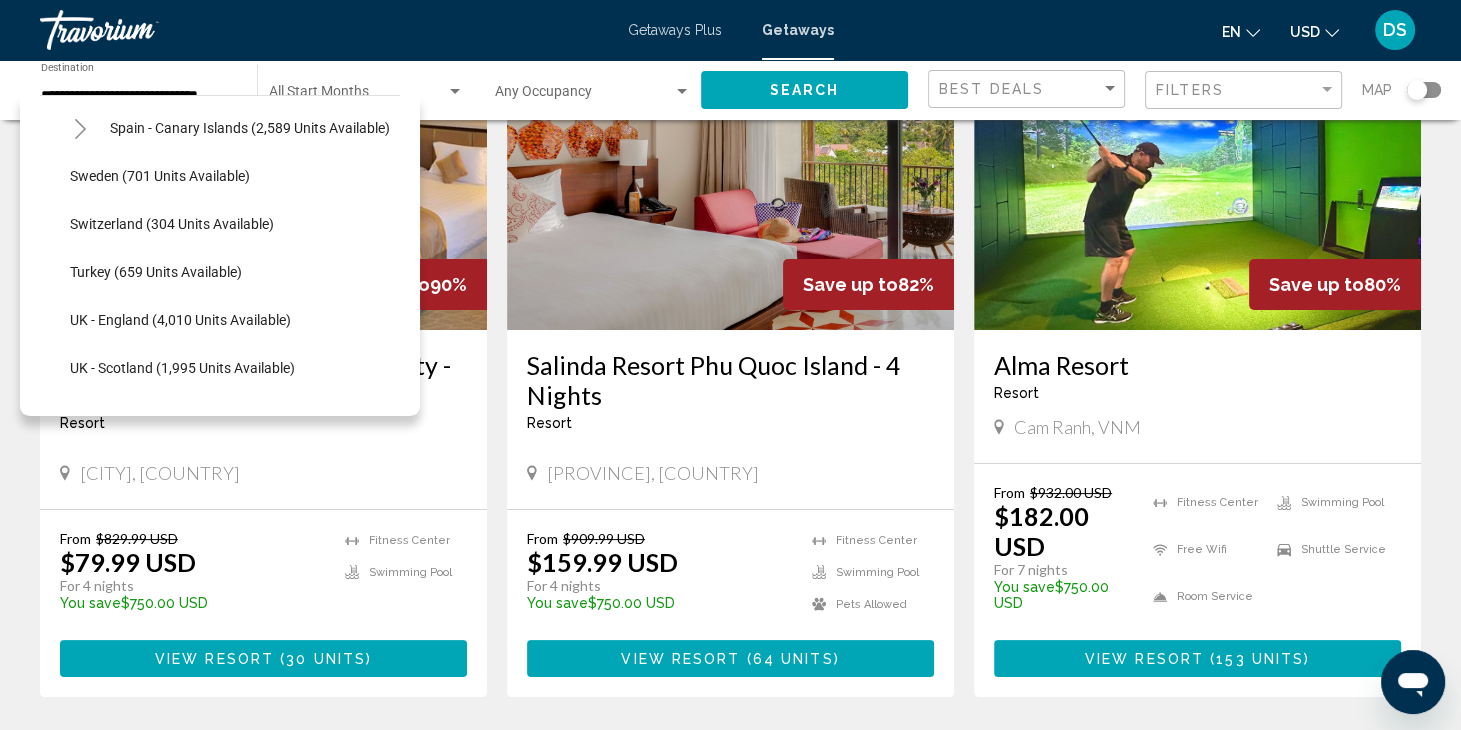 scroll, scrollTop: 1112, scrollLeft: 0, axis: vertical 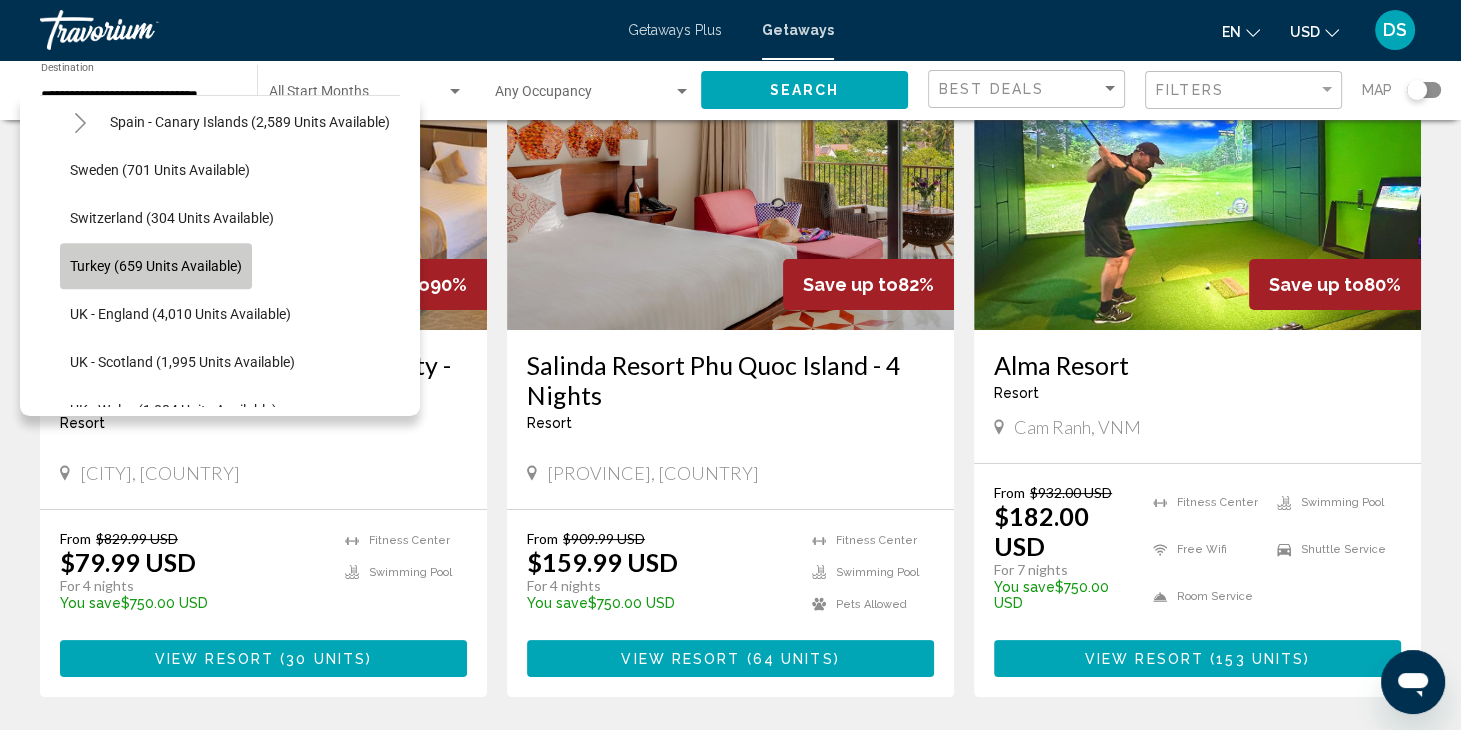 click on "Turkey (659 units available)" 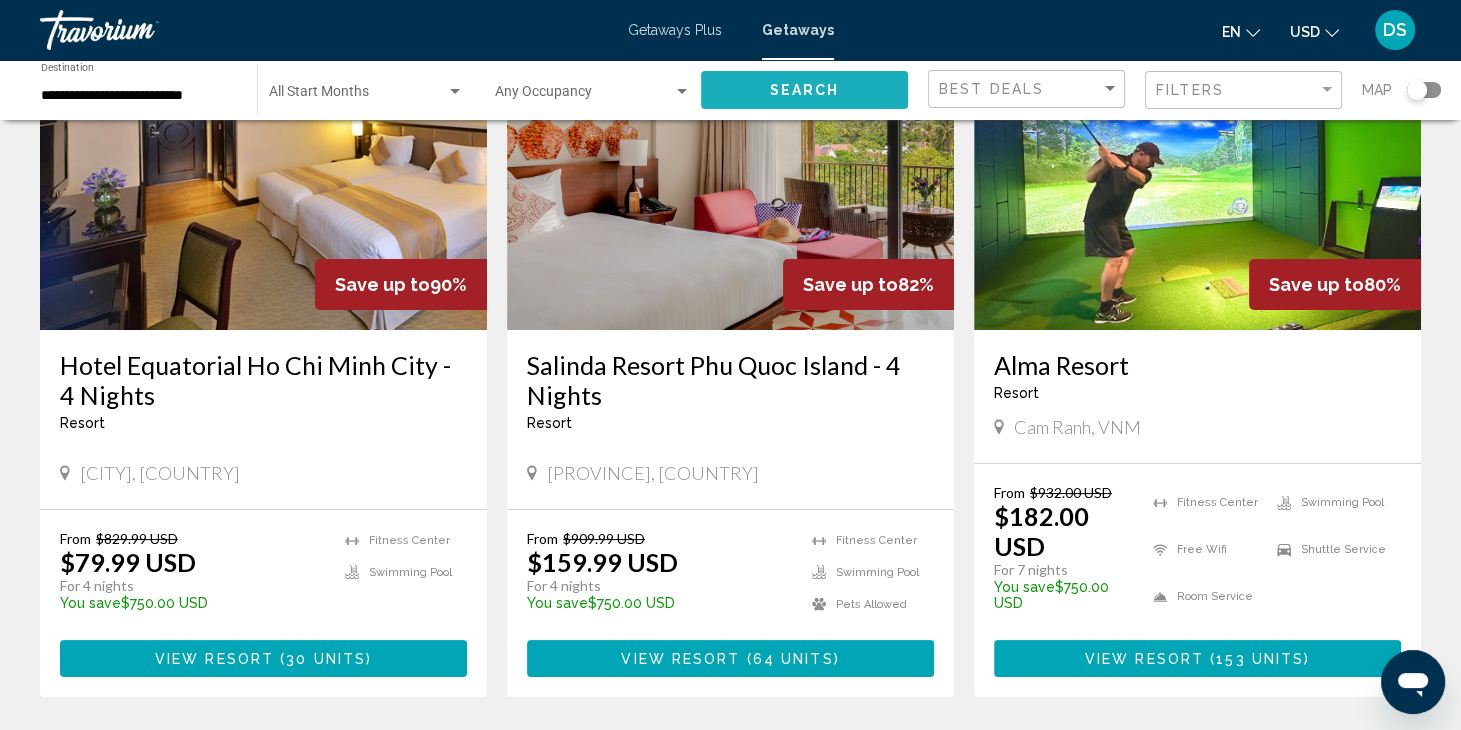 click on "Search" 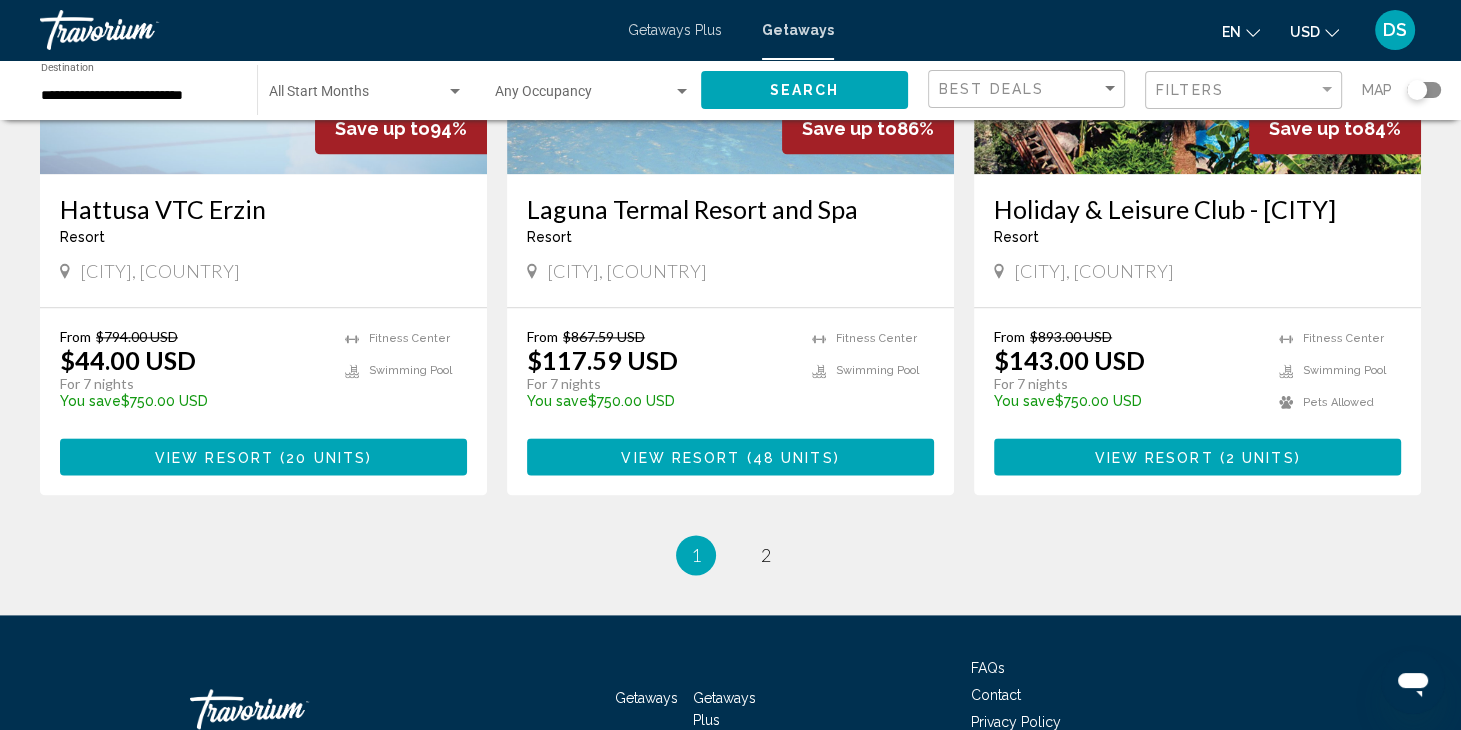 scroll, scrollTop: 2440, scrollLeft: 0, axis: vertical 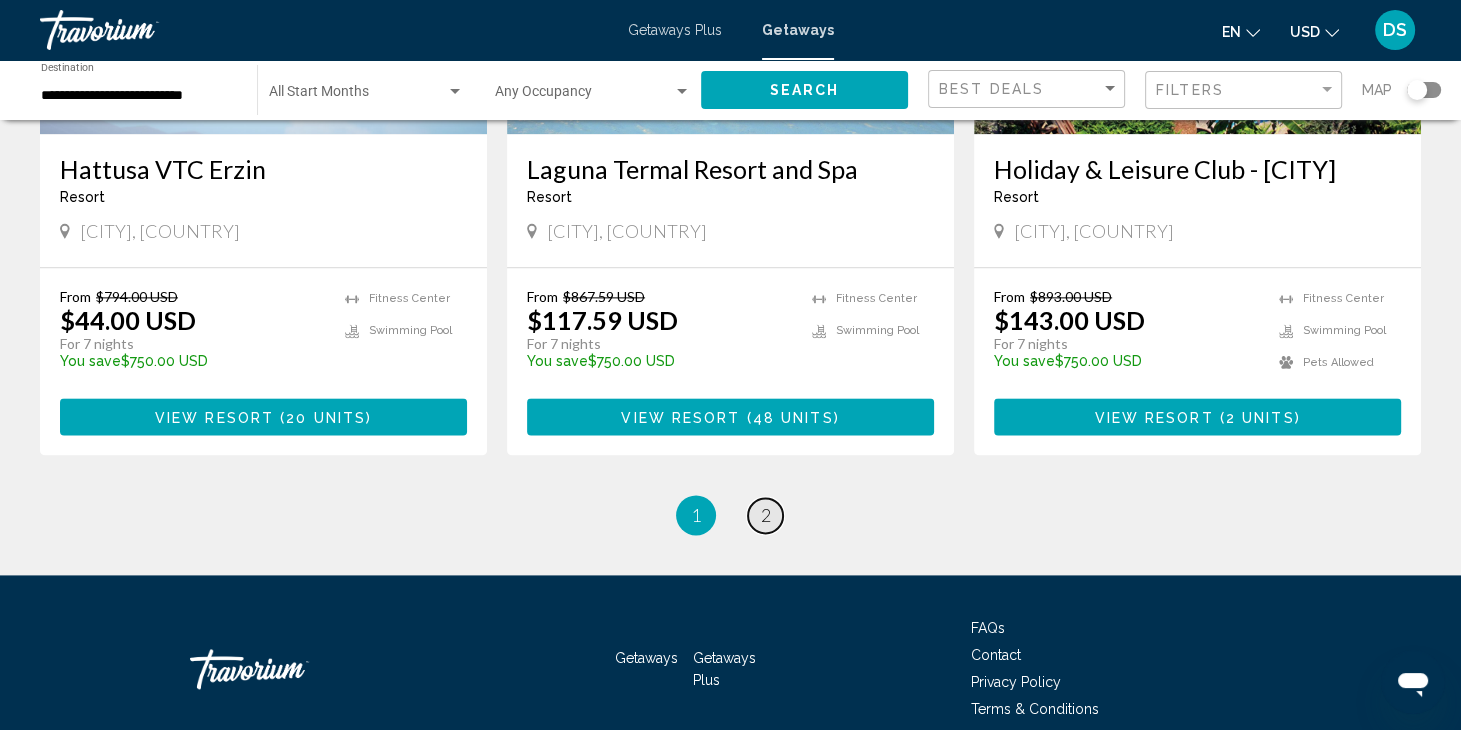 click on "page  2" at bounding box center (765, 515) 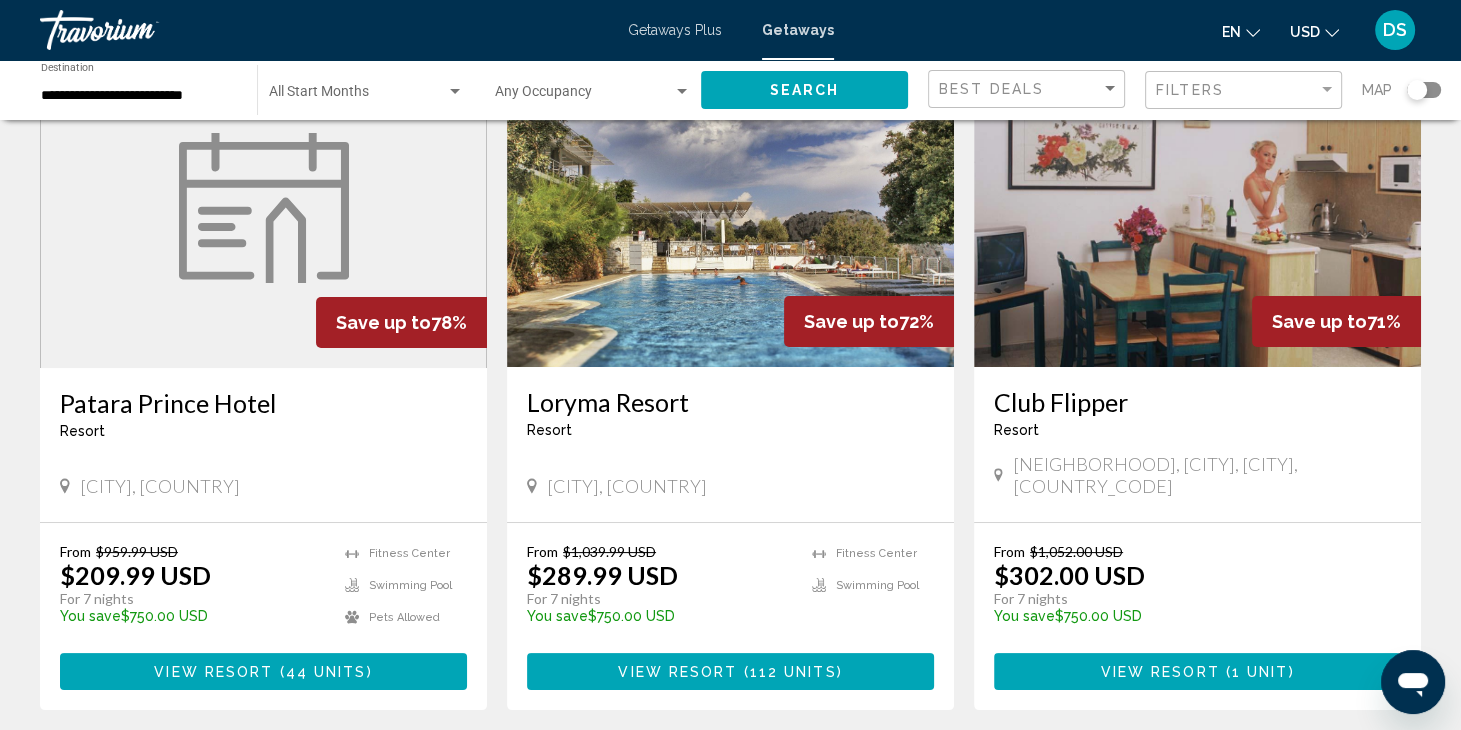 scroll, scrollTop: 0, scrollLeft: 0, axis: both 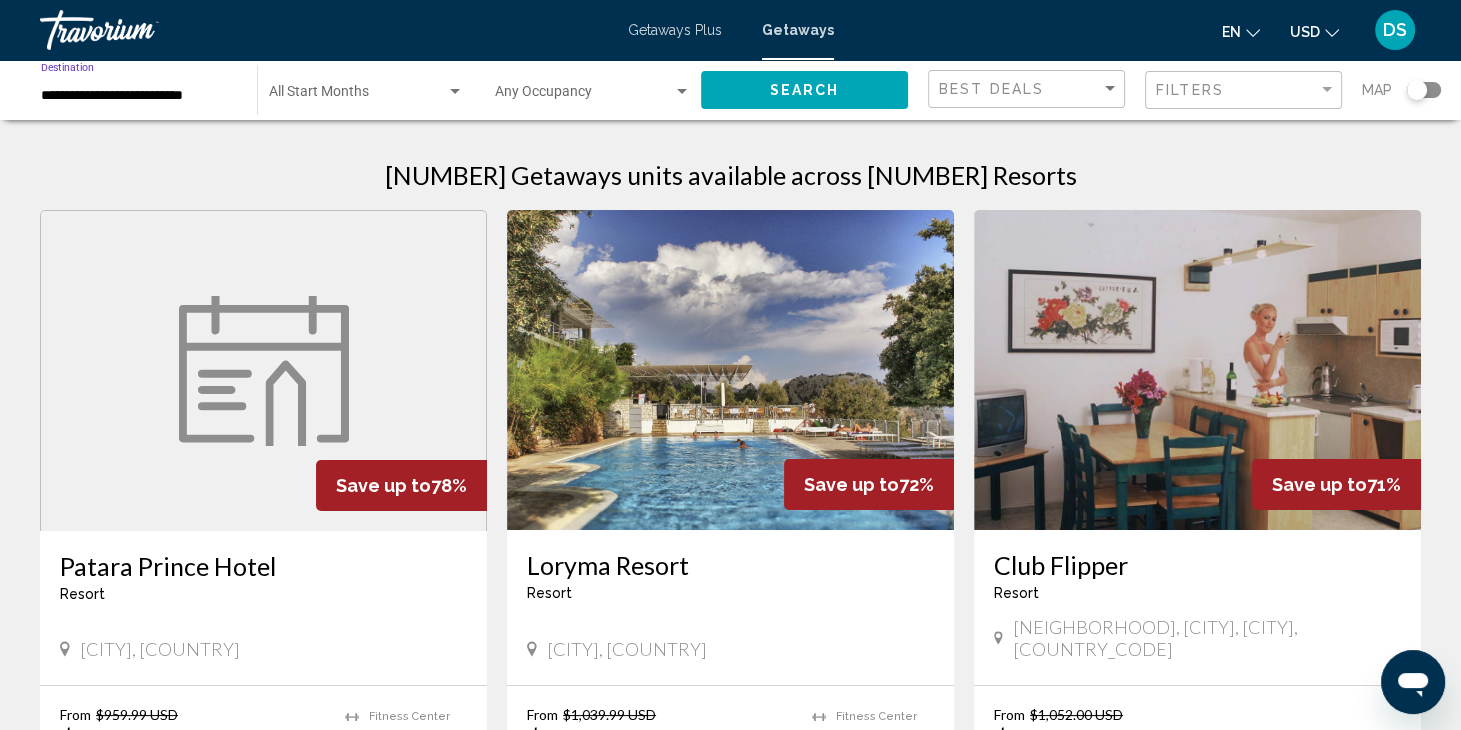 click on "**********" at bounding box center (139, 96) 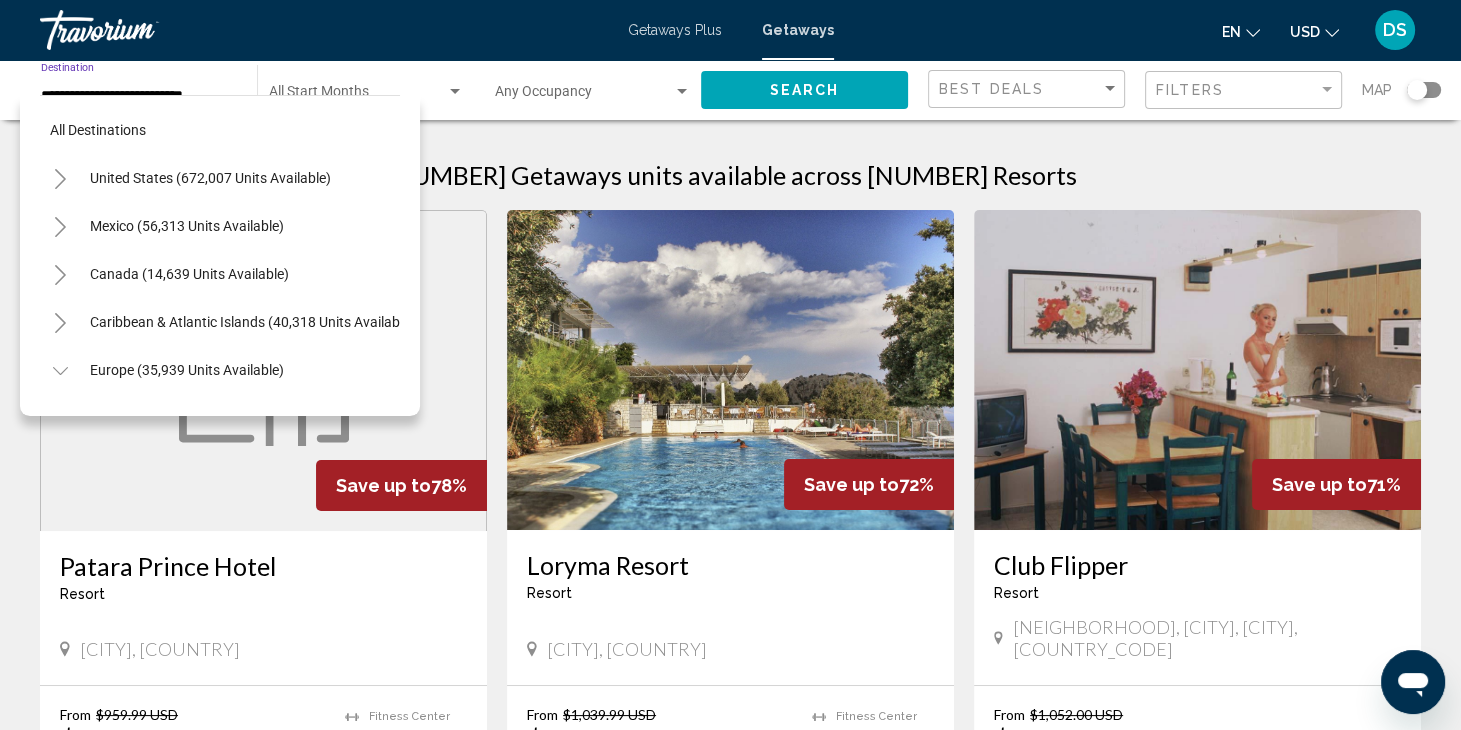 scroll, scrollTop: 1134, scrollLeft: 0, axis: vertical 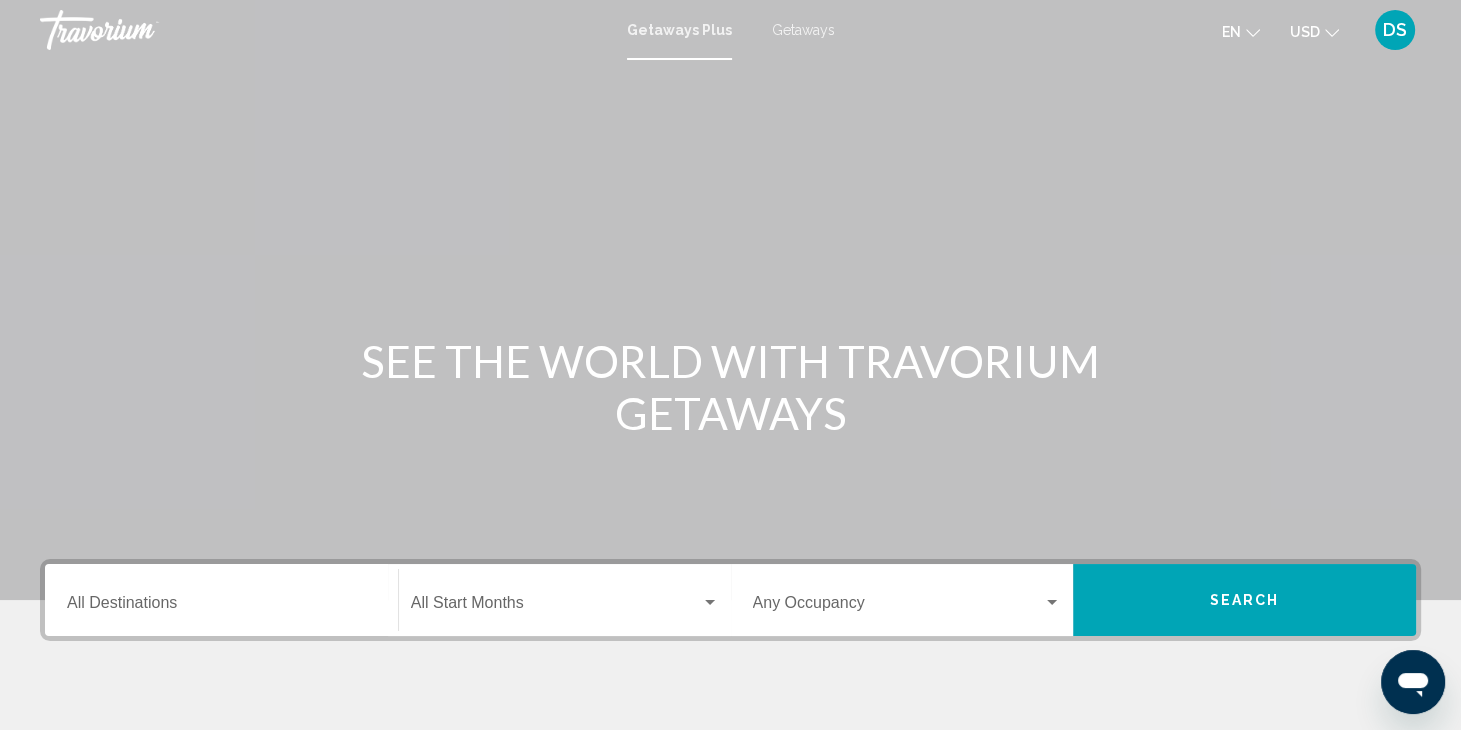 click on "Destination All Destinations" at bounding box center (221, 600) 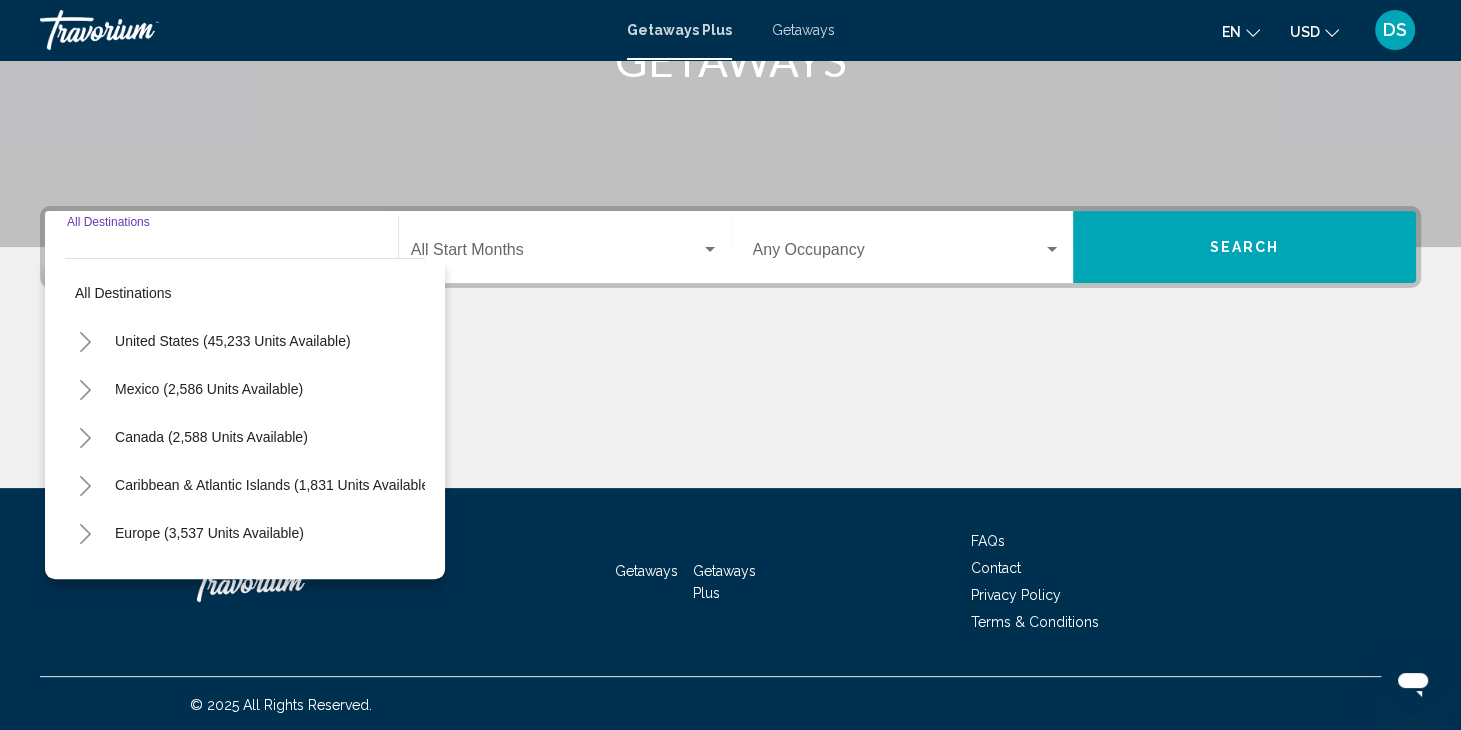scroll, scrollTop: 355, scrollLeft: 0, axis: vertical 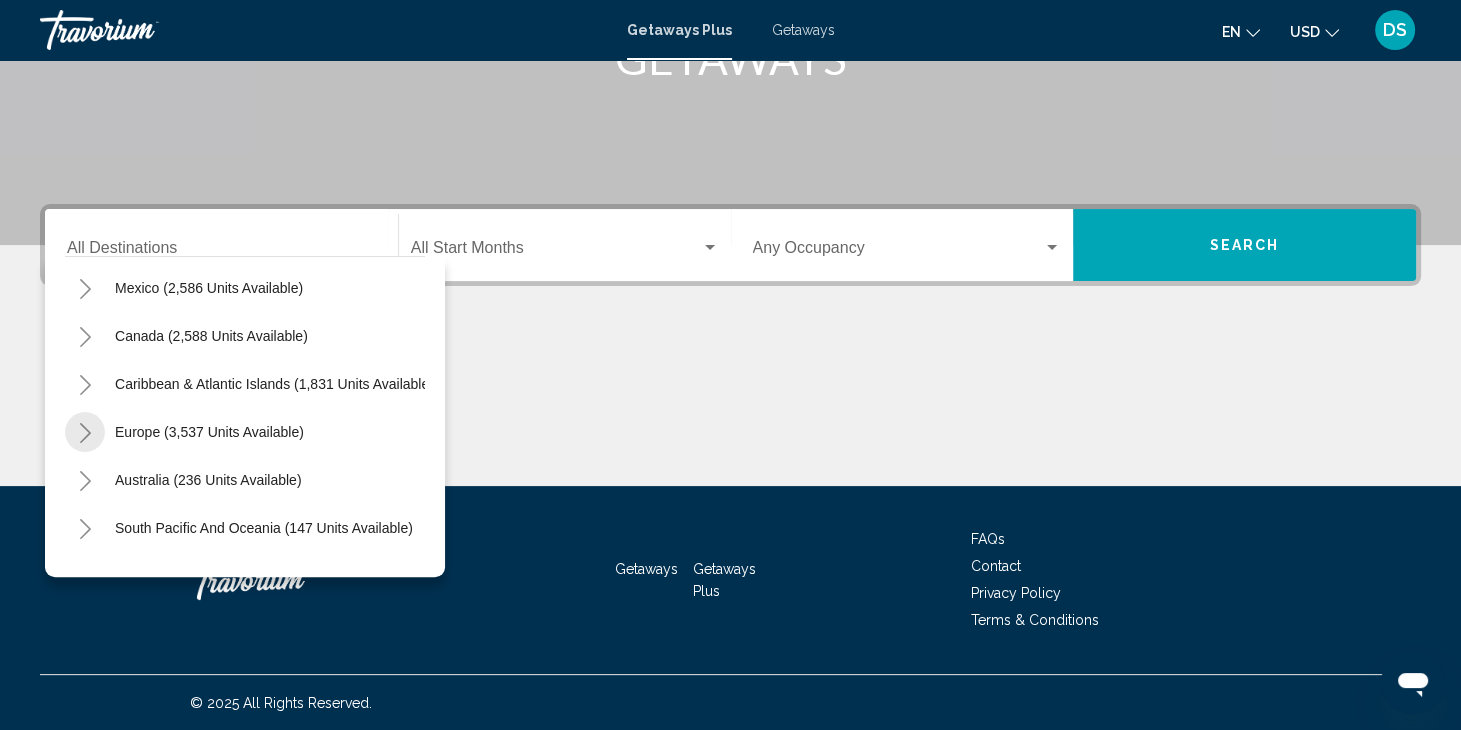 click 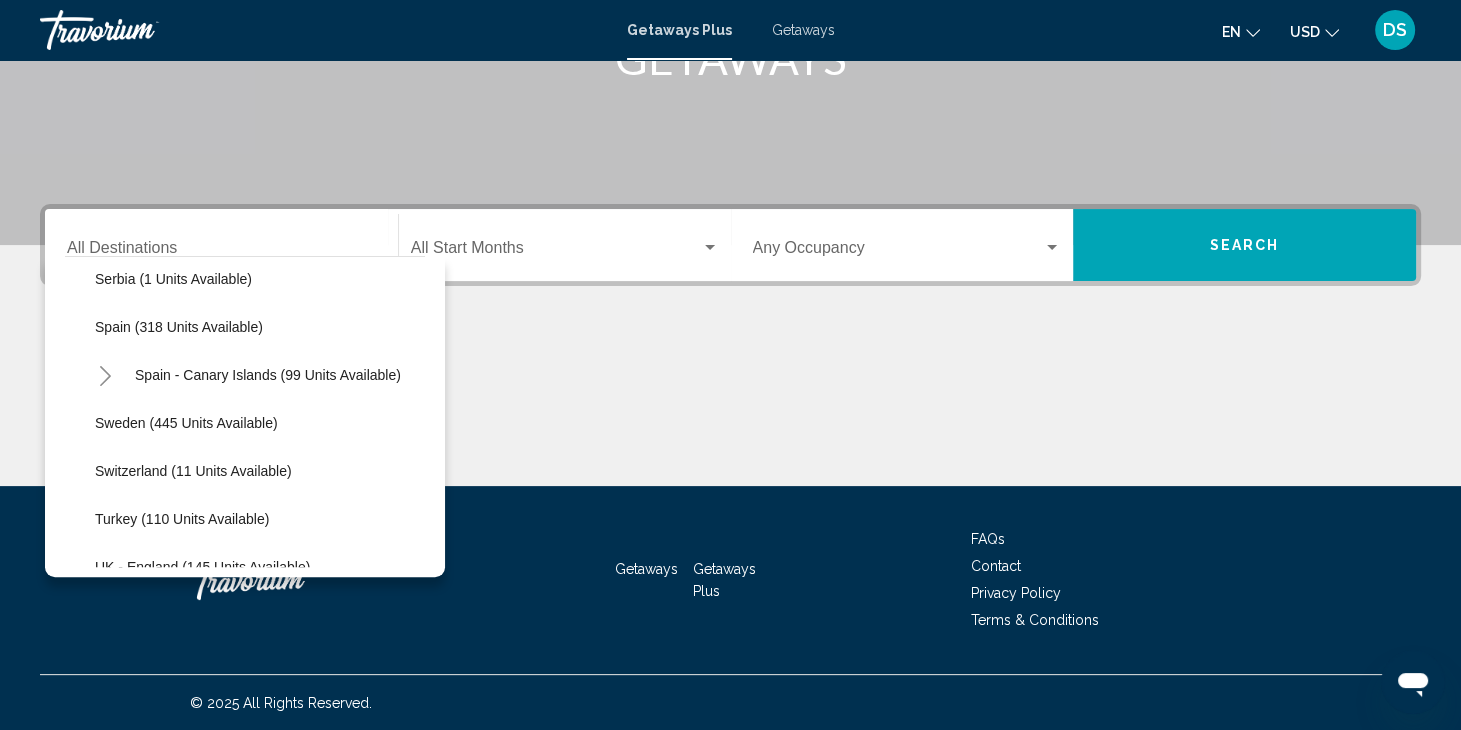 scroll, scrollTop: 790, scrollLeft: 0, axis: vertical 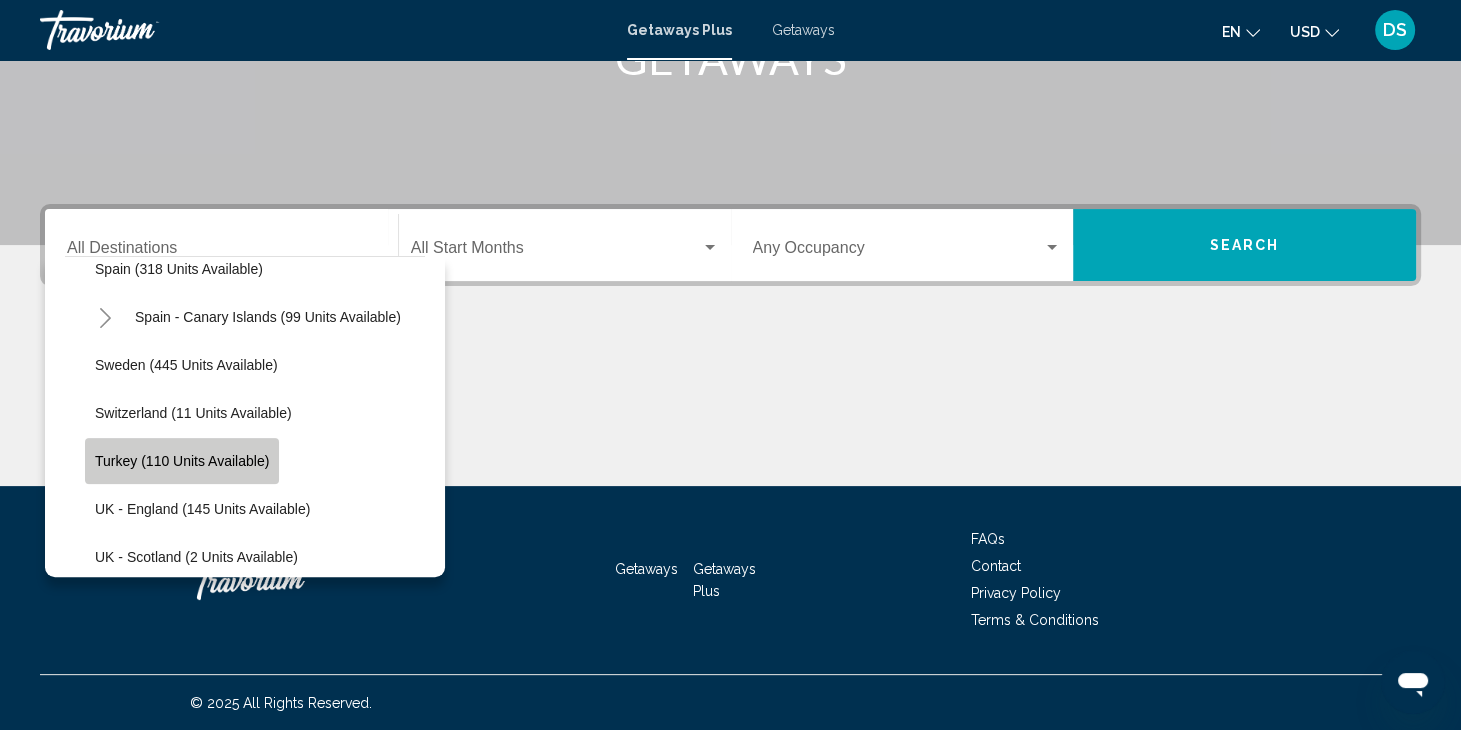 click on "Turkey (110 units available)" 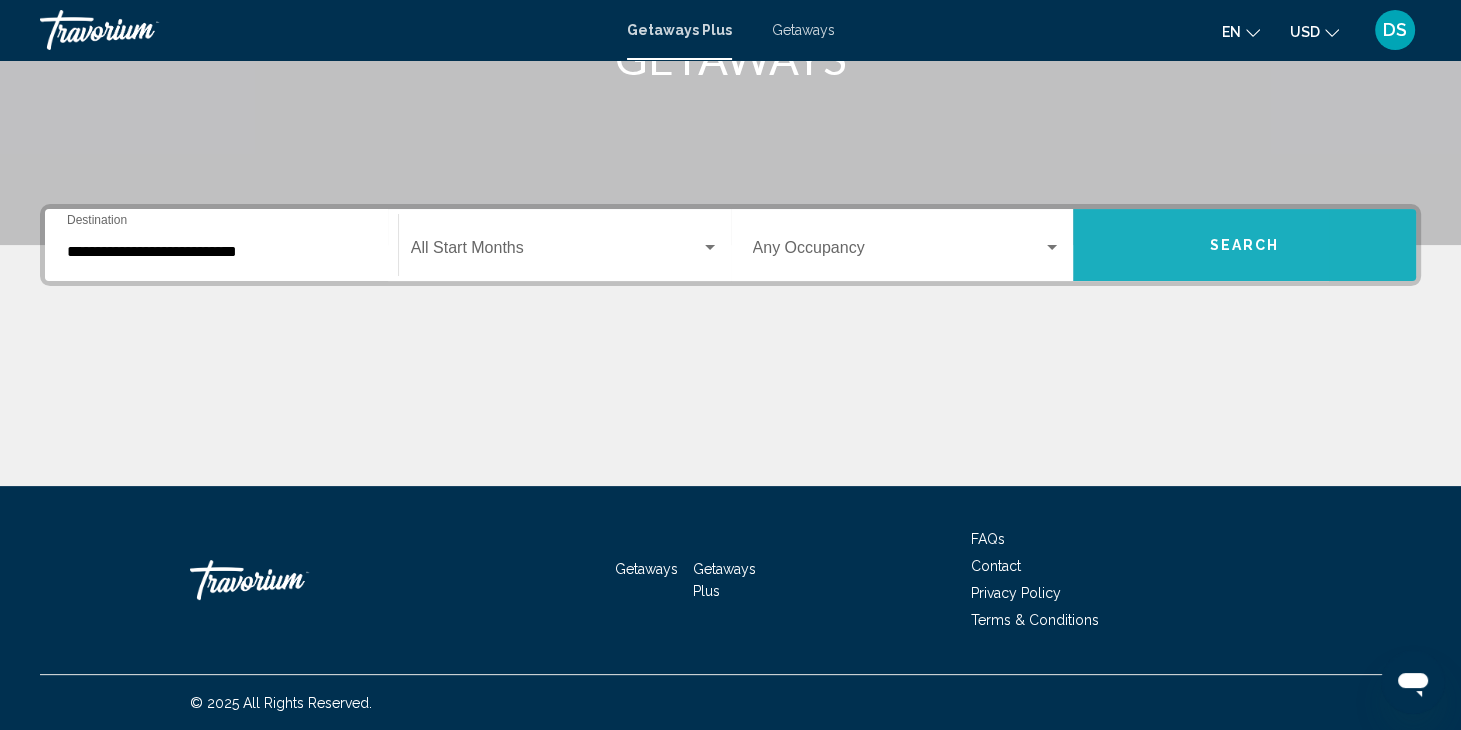 click on "Search" at bounding box center [1244, 245] 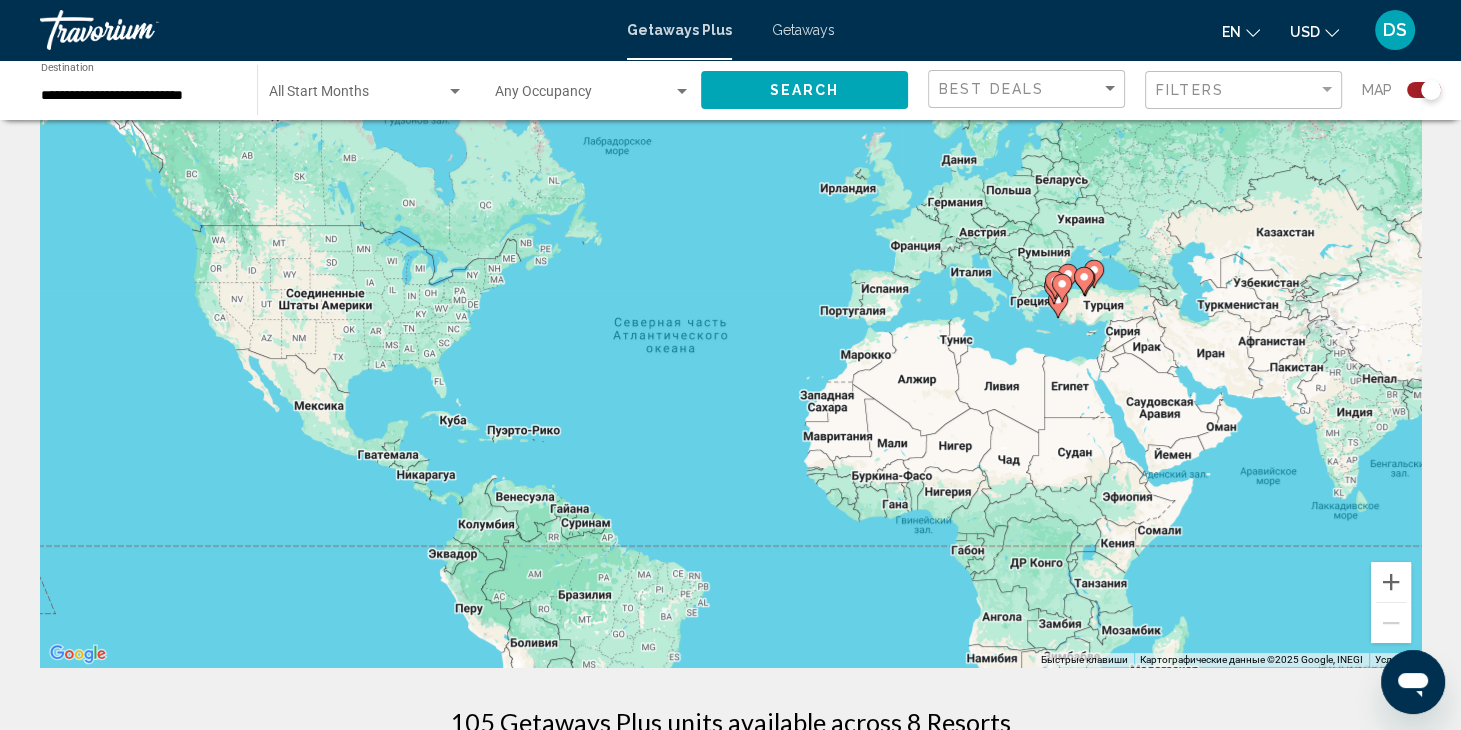 scroll, scrollTop: 0, scrollLeft: 0, axis: both 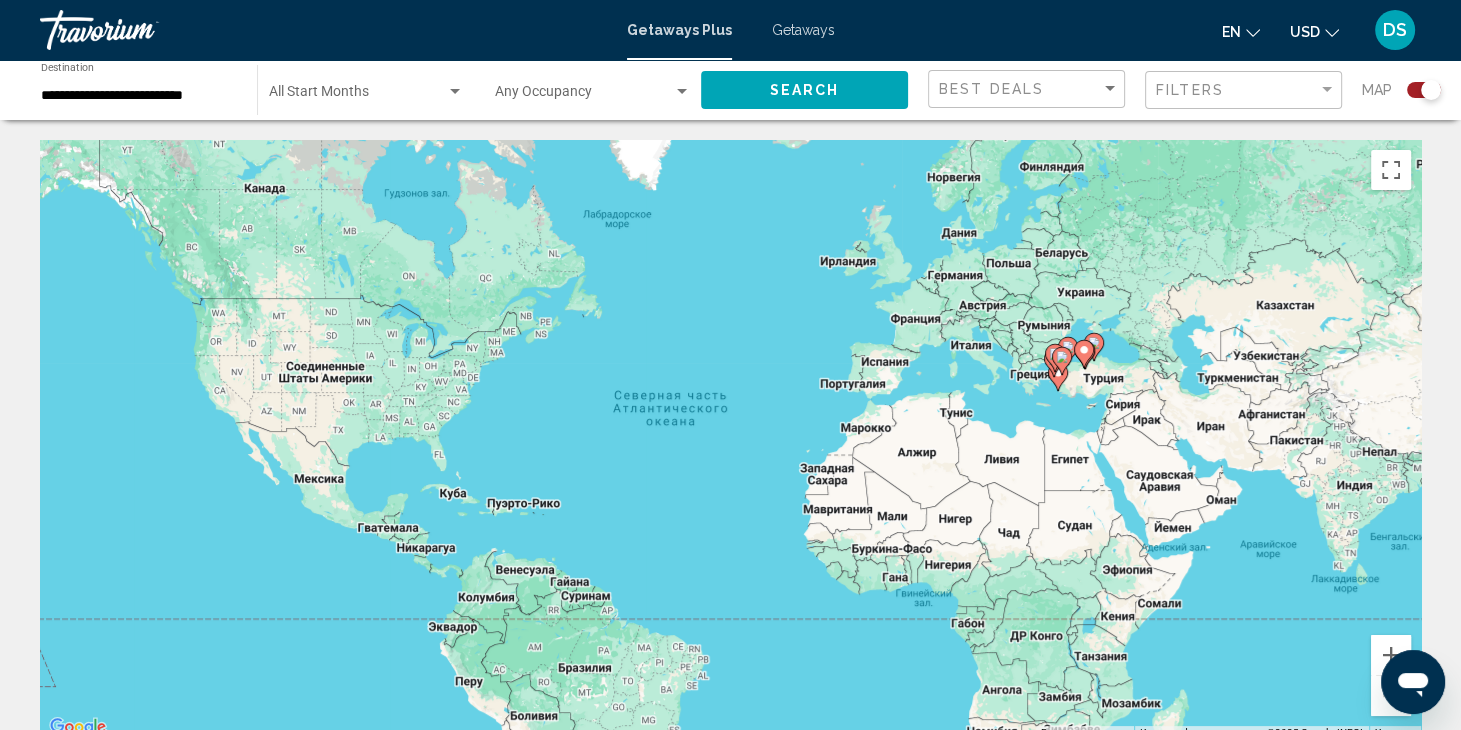 click on "**********" 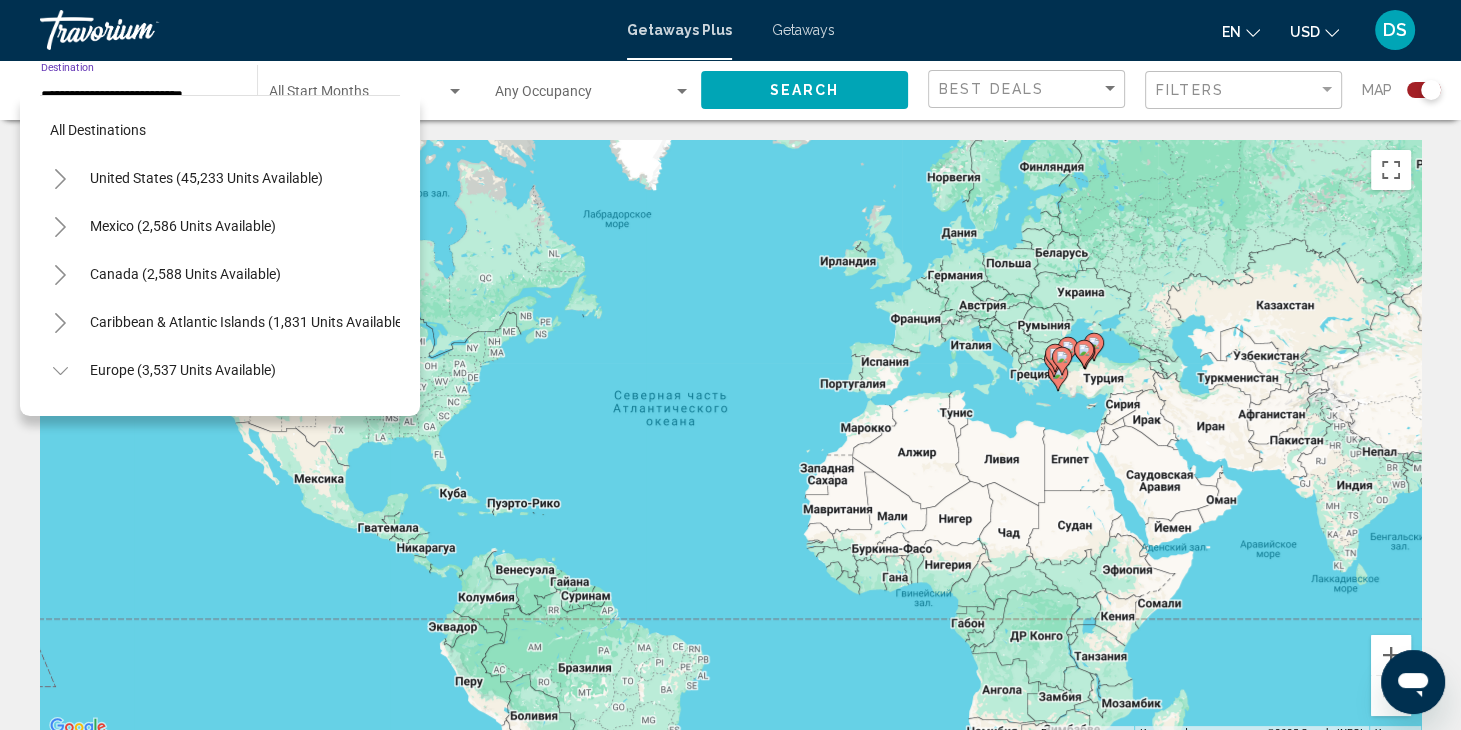 scroll, scrollTop: 846, scrollLeft: 0, axis: vertical 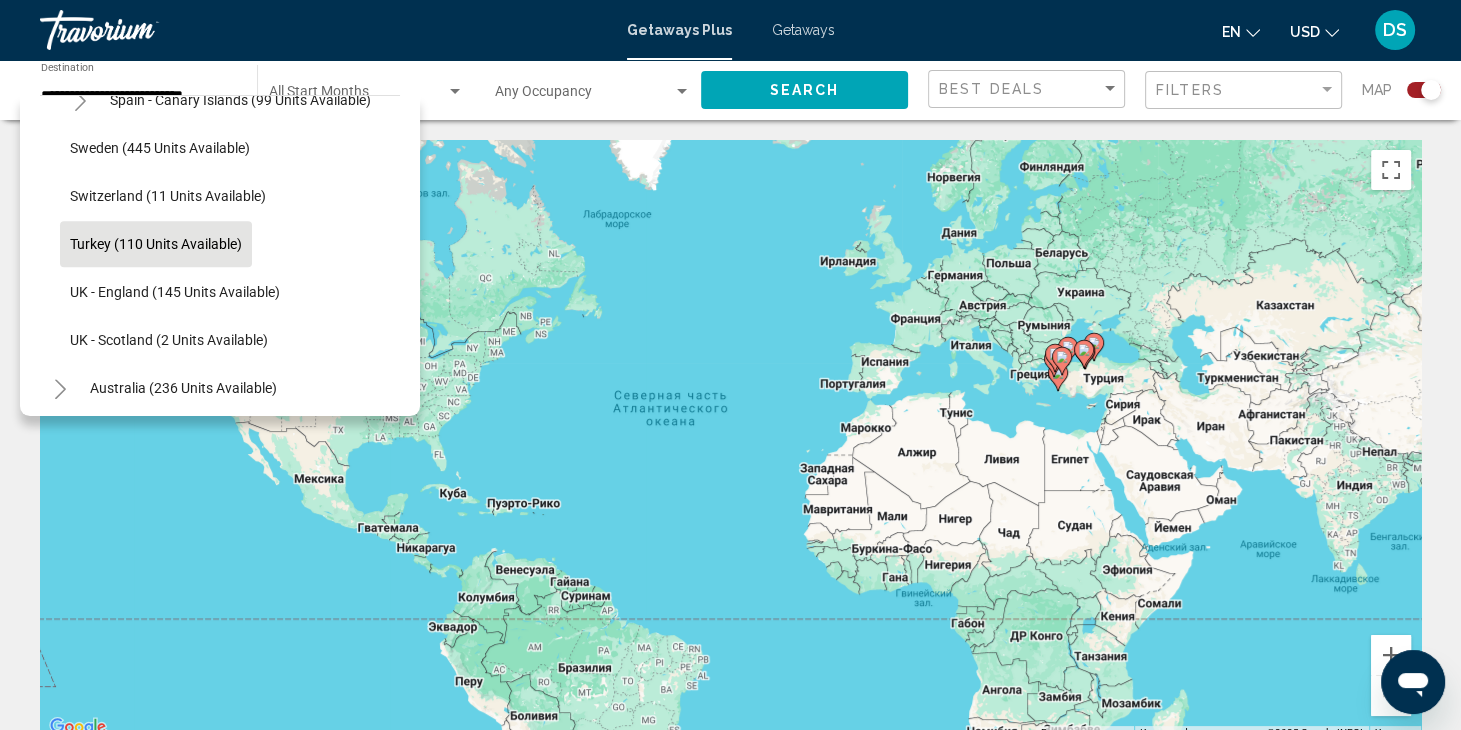 click on "Getaways Plus  Getaways en
English Español Français Italiano Português русский USD
USD ($) MXN (Mex$) CAD (Can$) GBP (£) EUR (€) AUD (A$) NZD (NZ$) CNY (CN¥) DS Login" at bounding box center [730, 30] 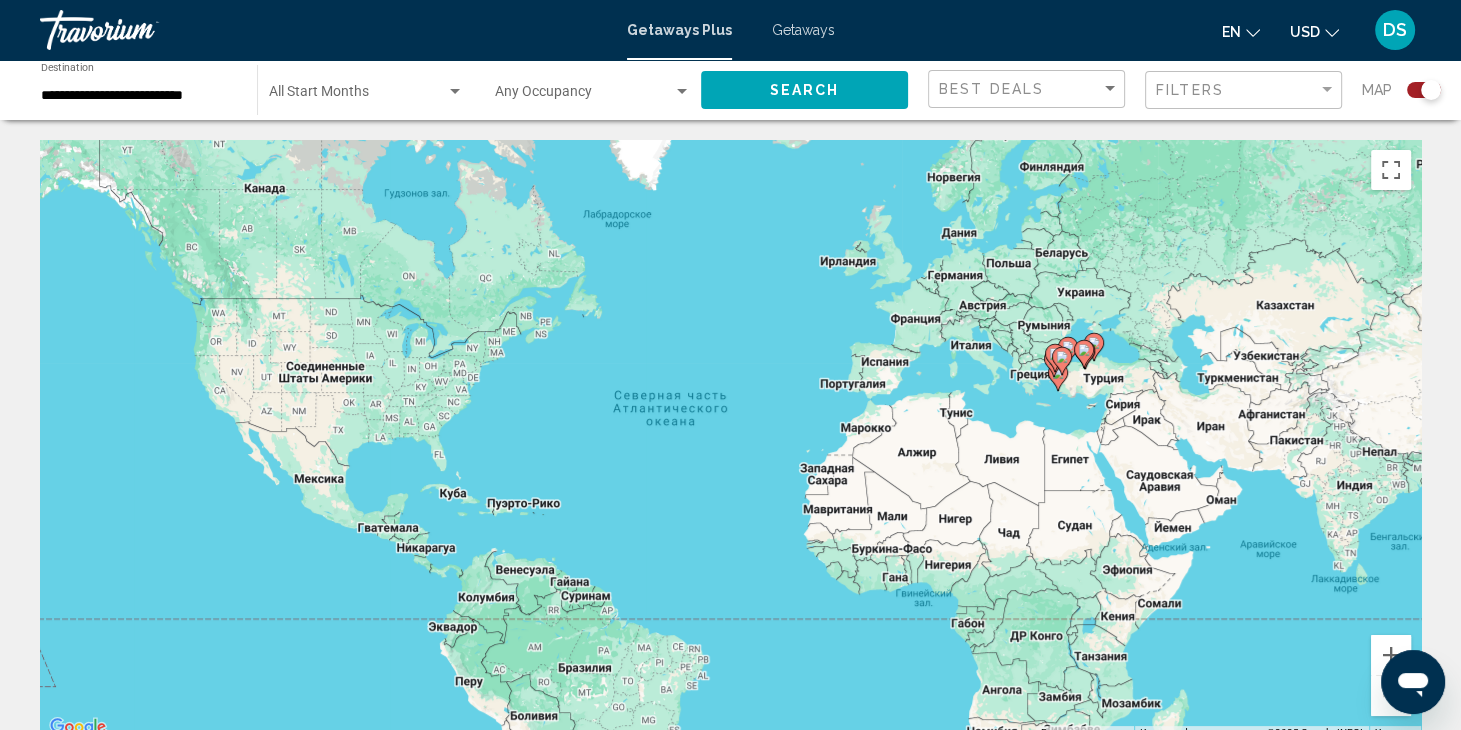 click on "Getaways" at bounding box center [803, 30] 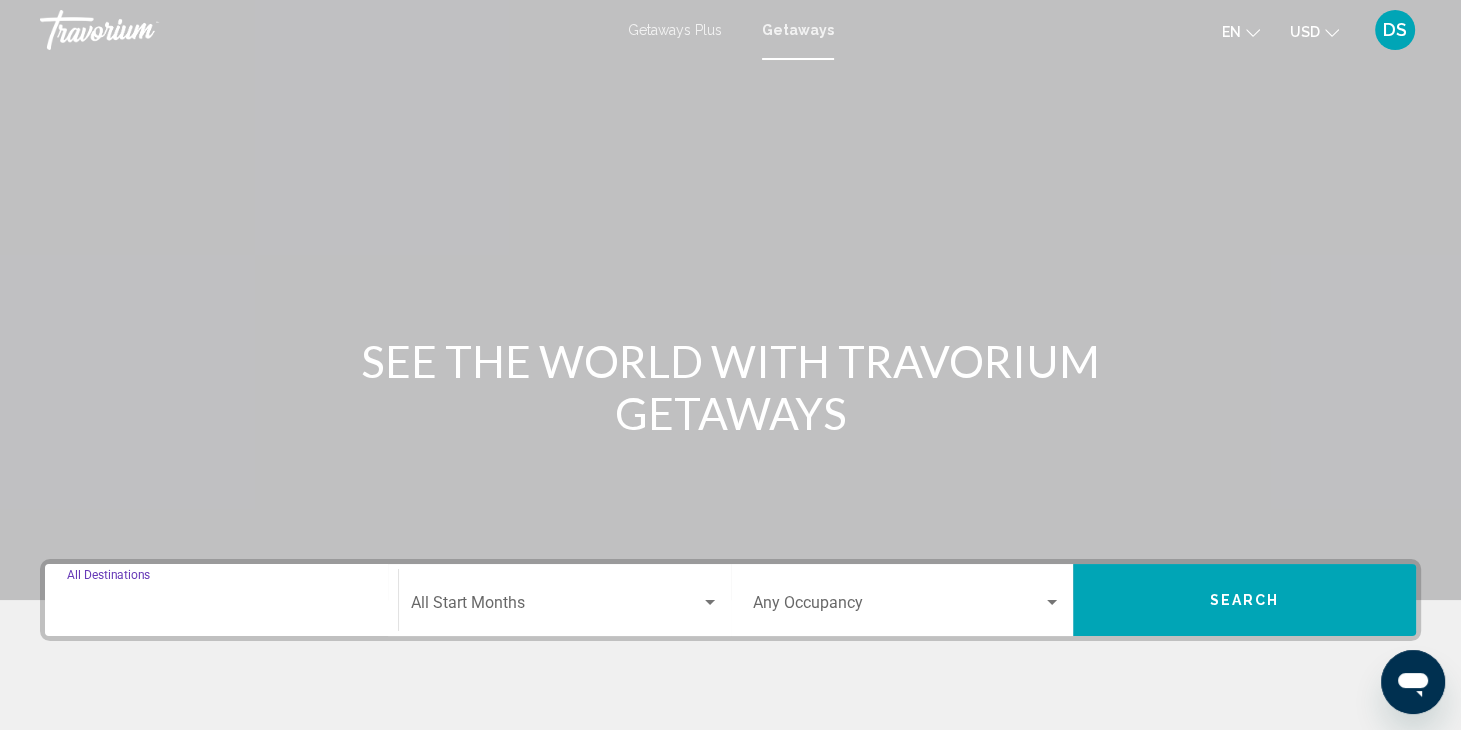 click on "Destination All Destinations" at bounding box center (221, 607) 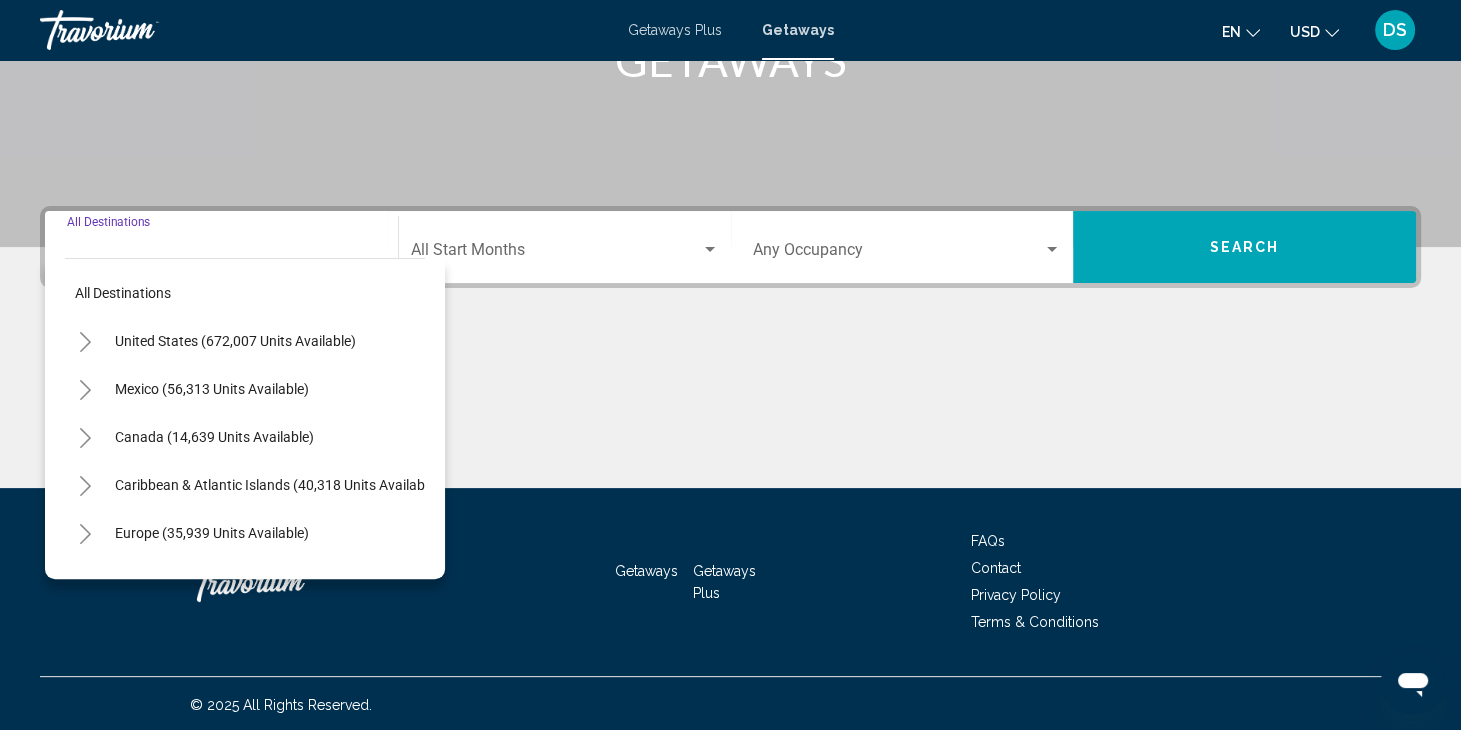 scroll, scrollTop: 355, scrollLeft: 0, axis: vertical 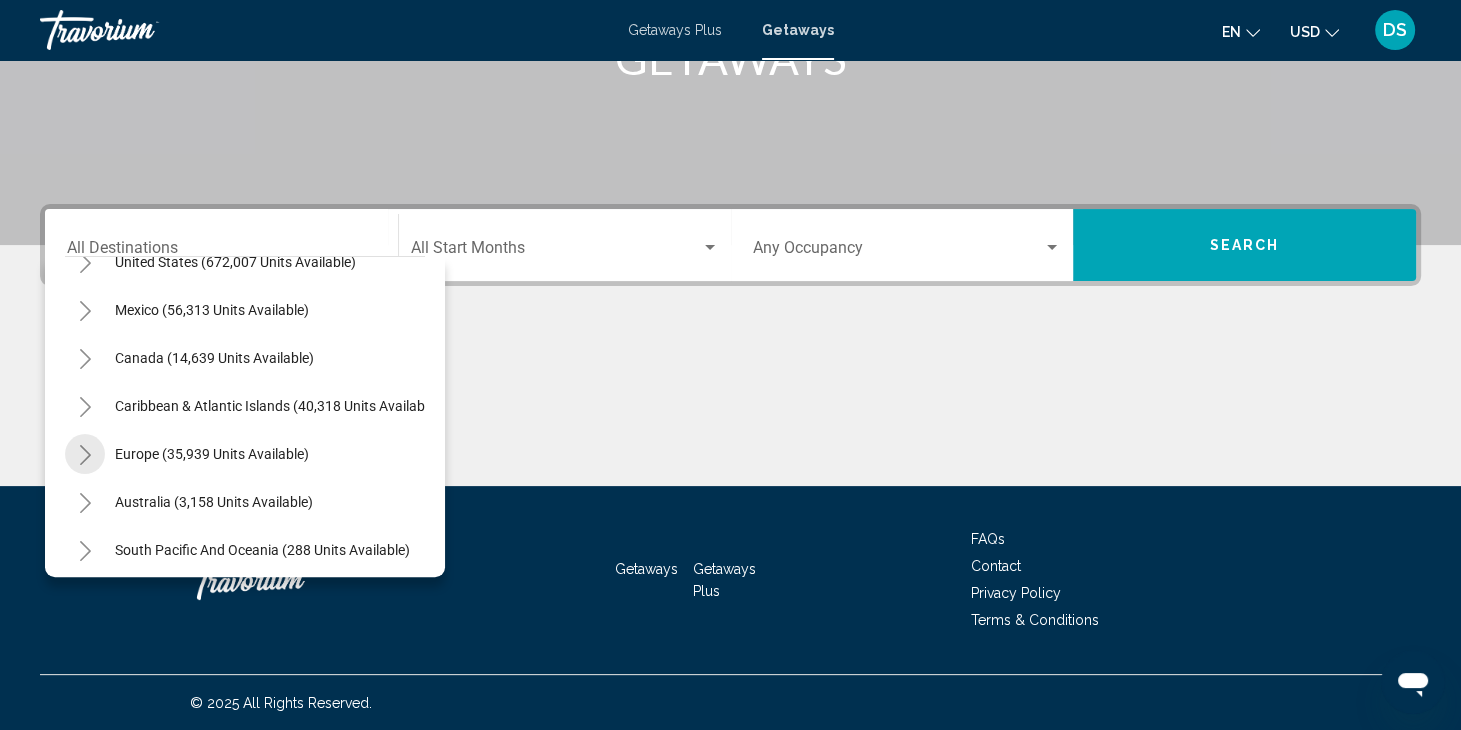 click 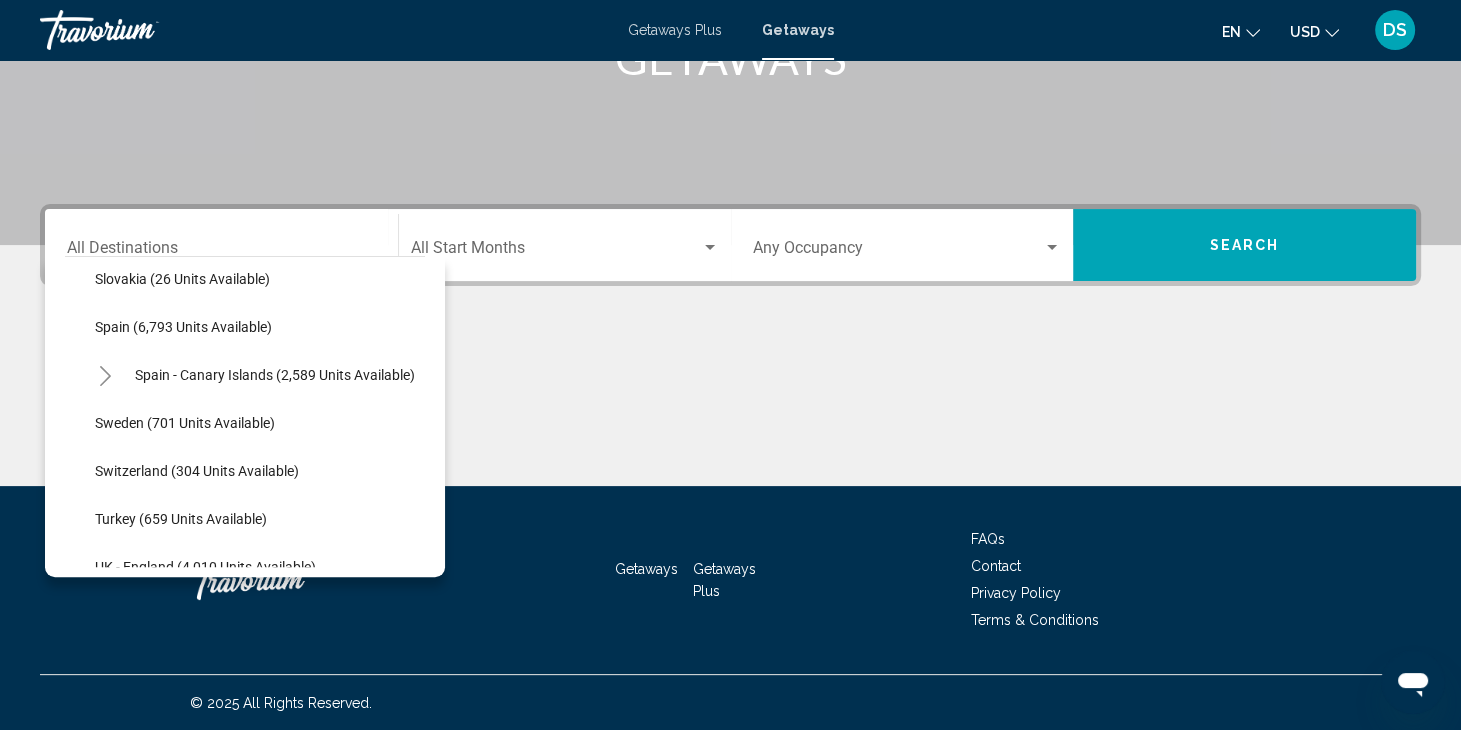 scroll, scrollTop: 1088, scrollLeft: 0, axis: vertical 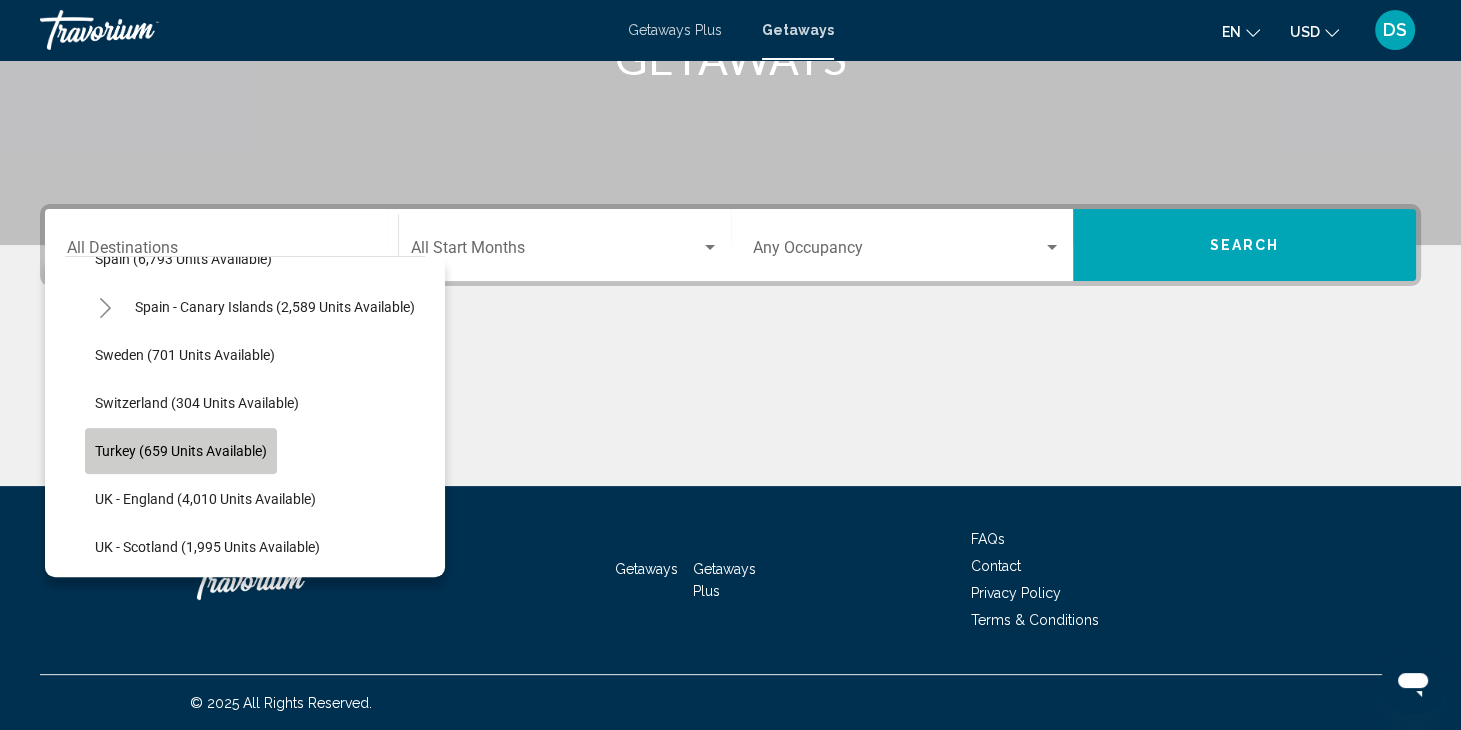 click on "Turkey (659 units available)" 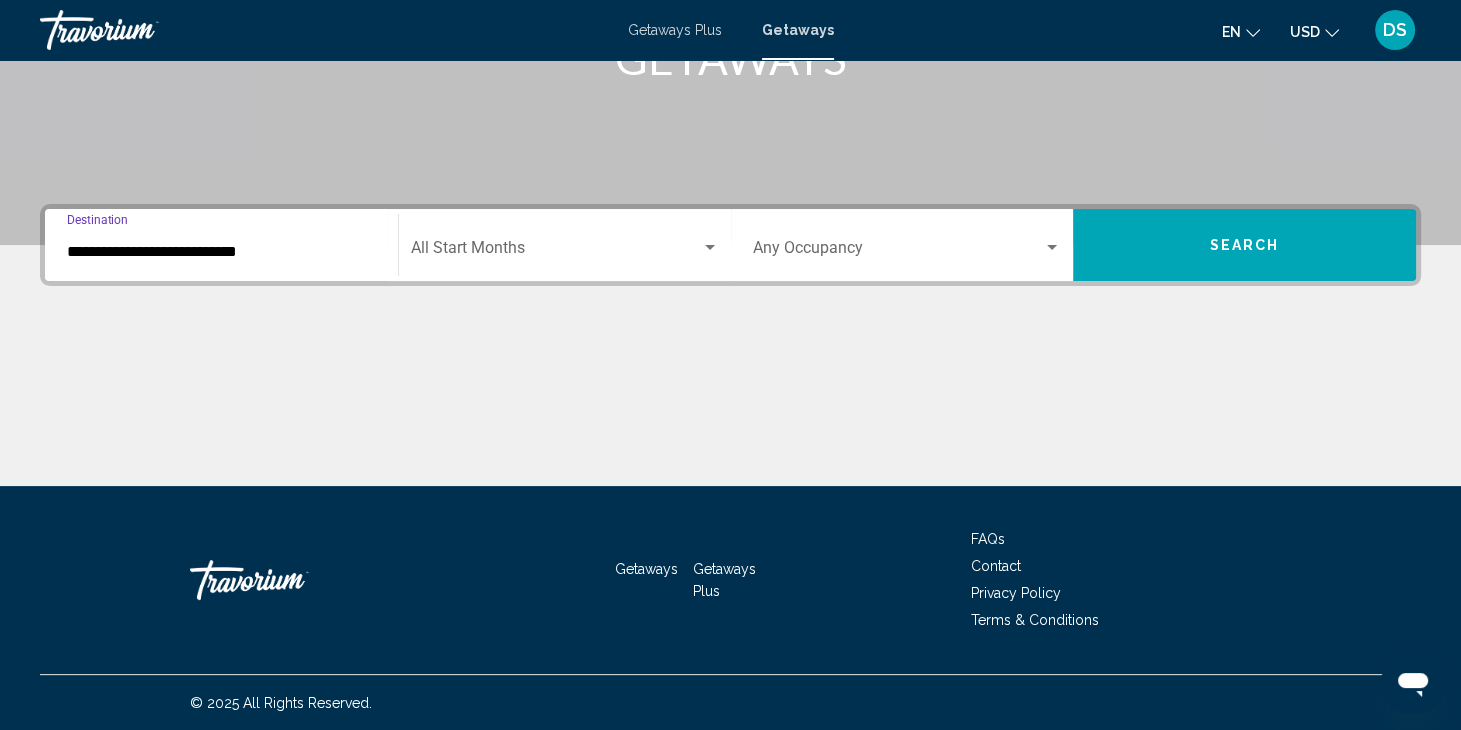 click on "Search" at bounding box center (1244, 245) 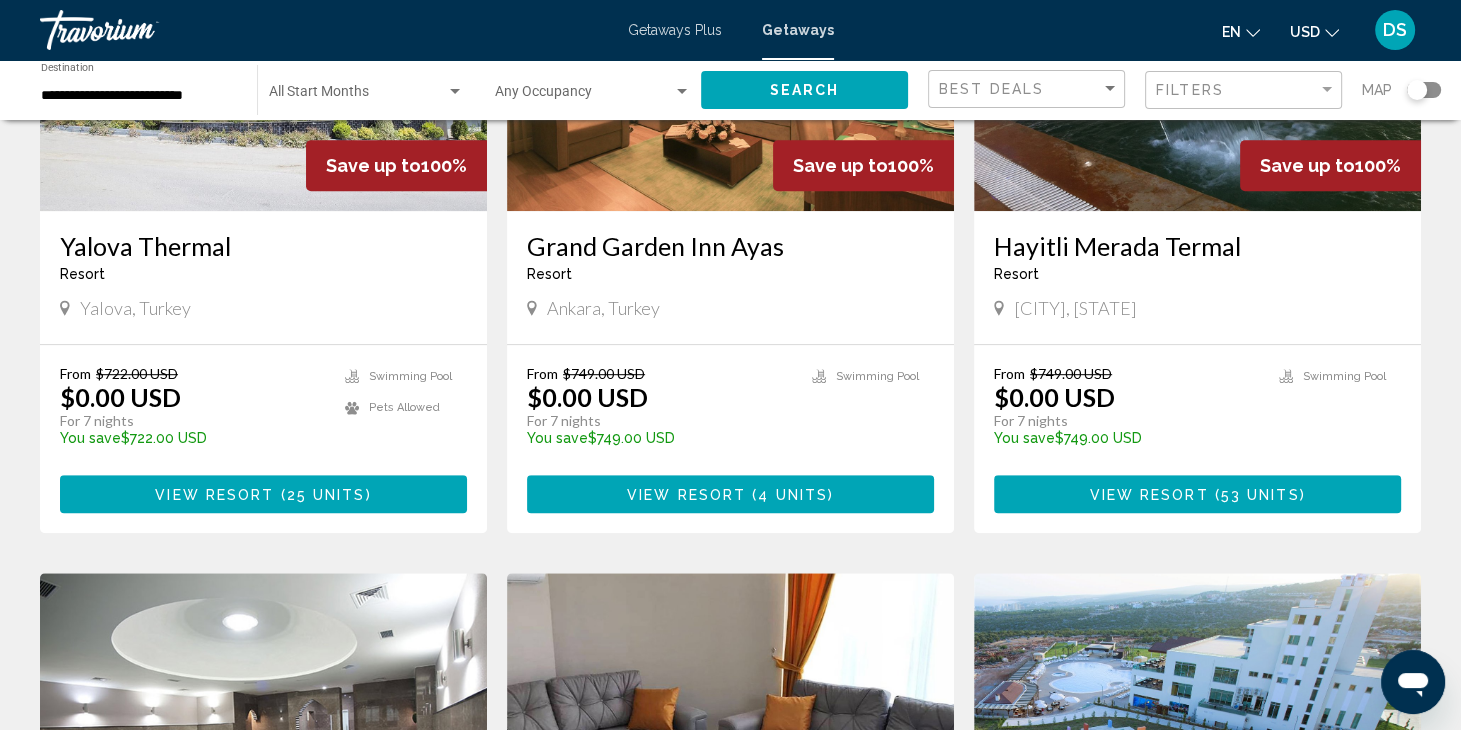 scroll, scrollTop: 960, scrollLeft: 0, axis: vertical 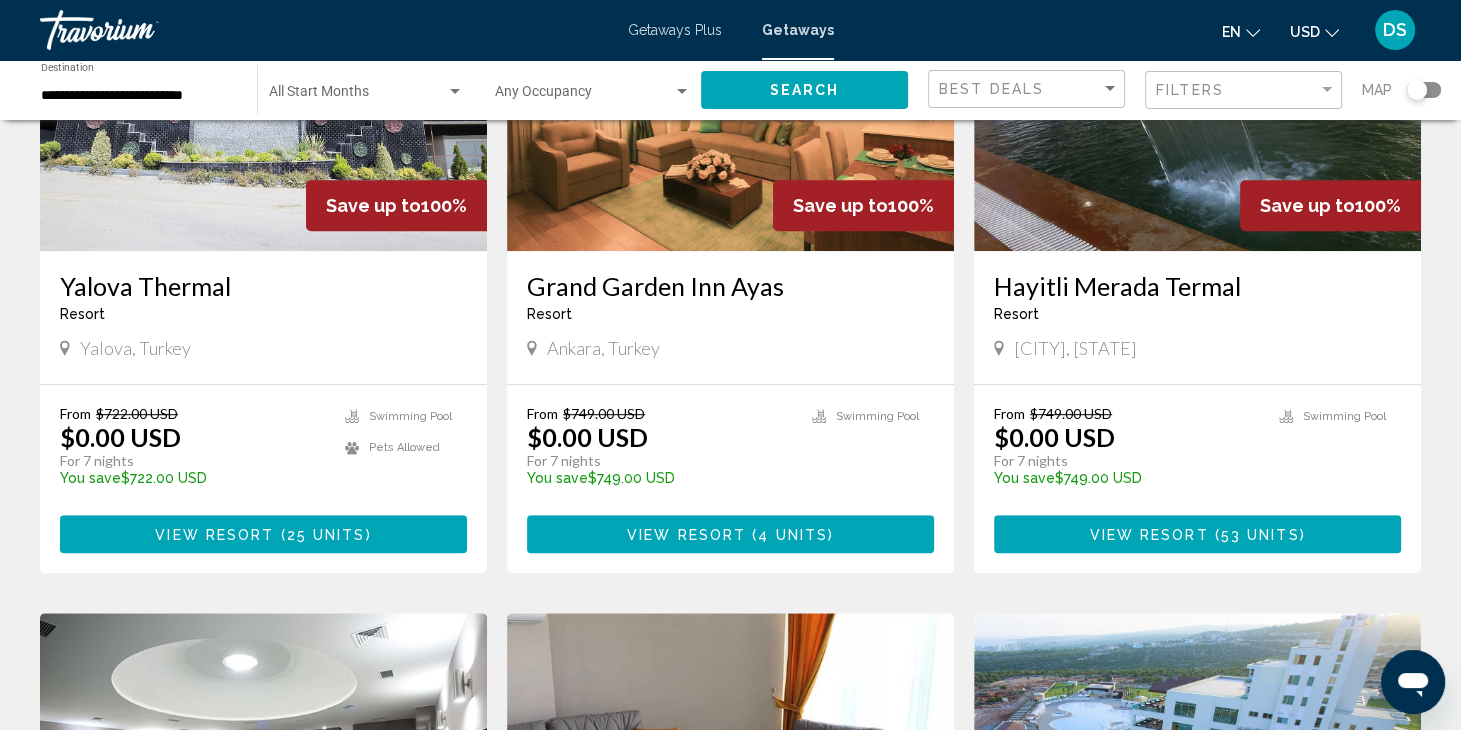 click at bounding box center [1197, 91] 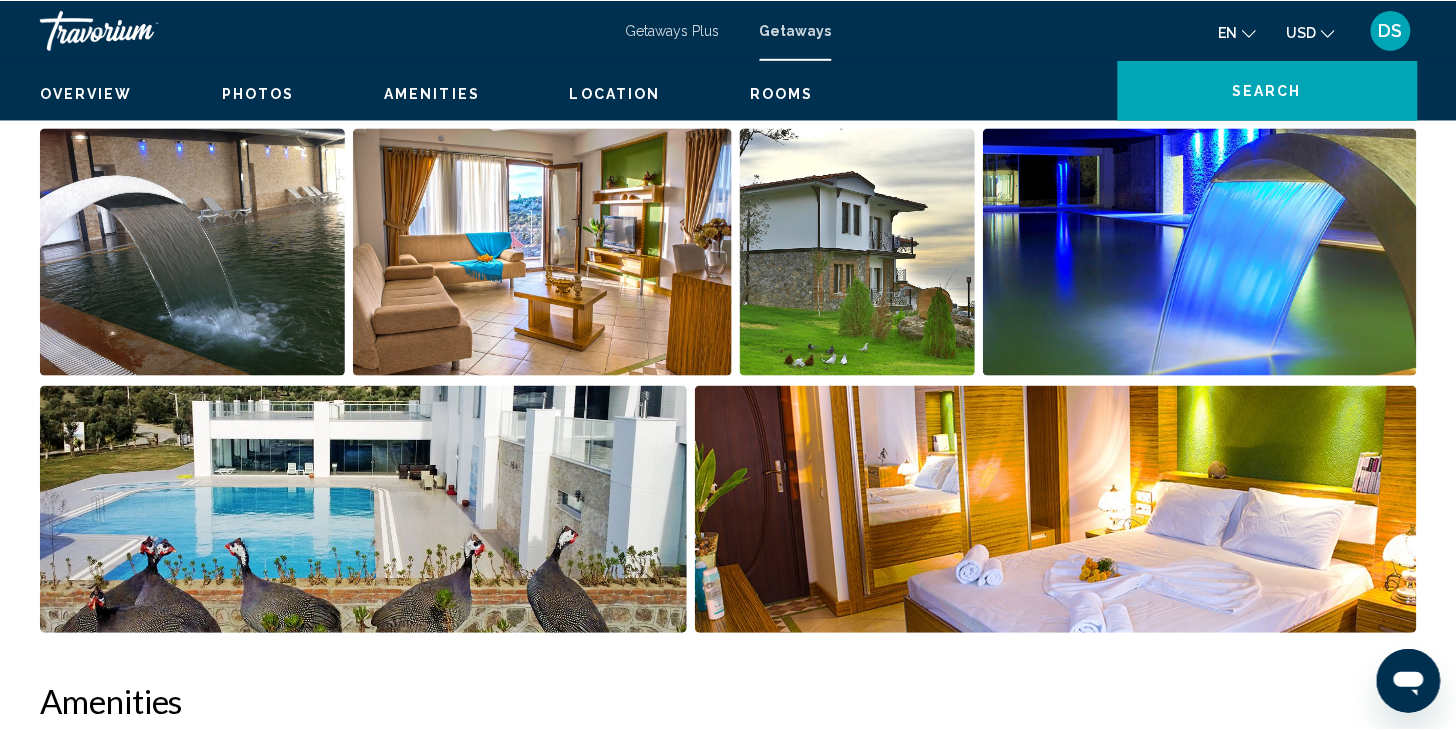 scroll, scrollTop: 0, scrollLeft: 0, axis: both 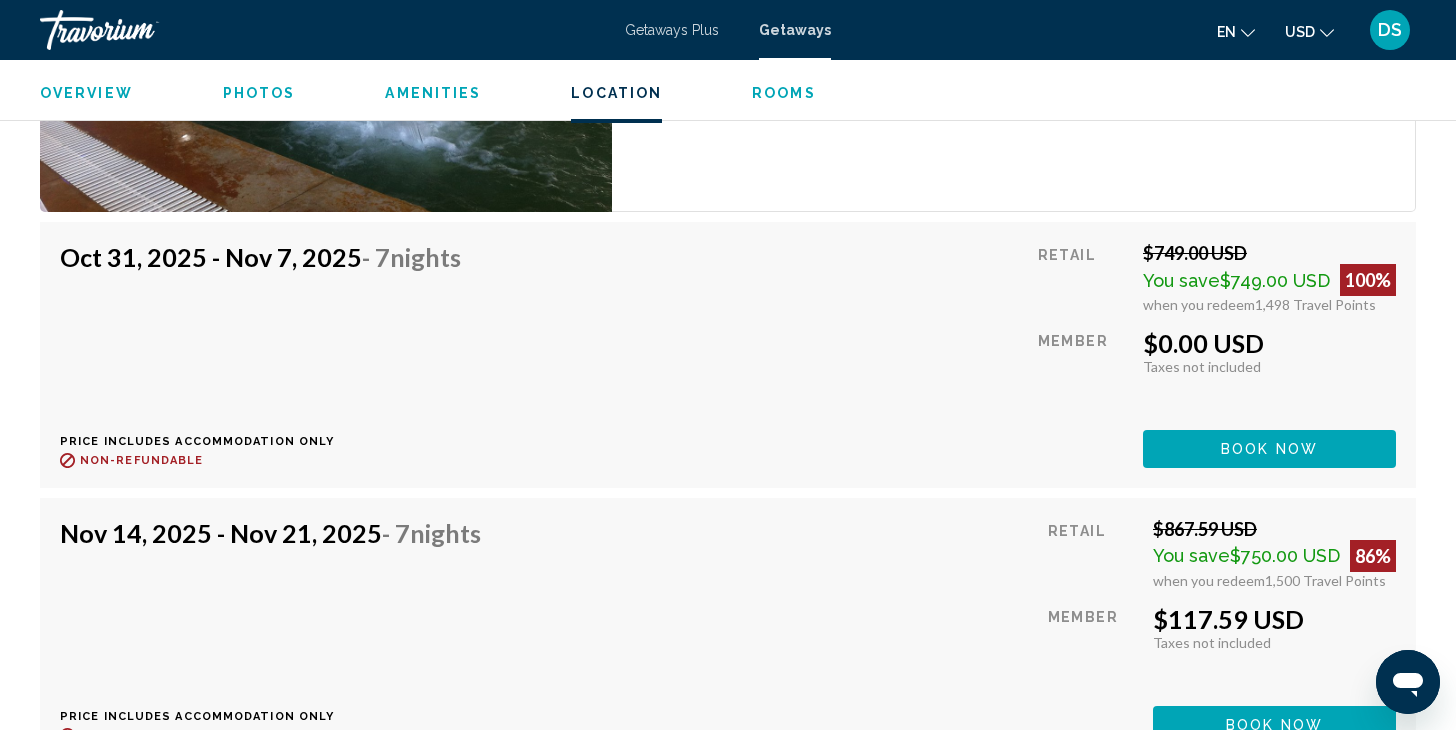 type 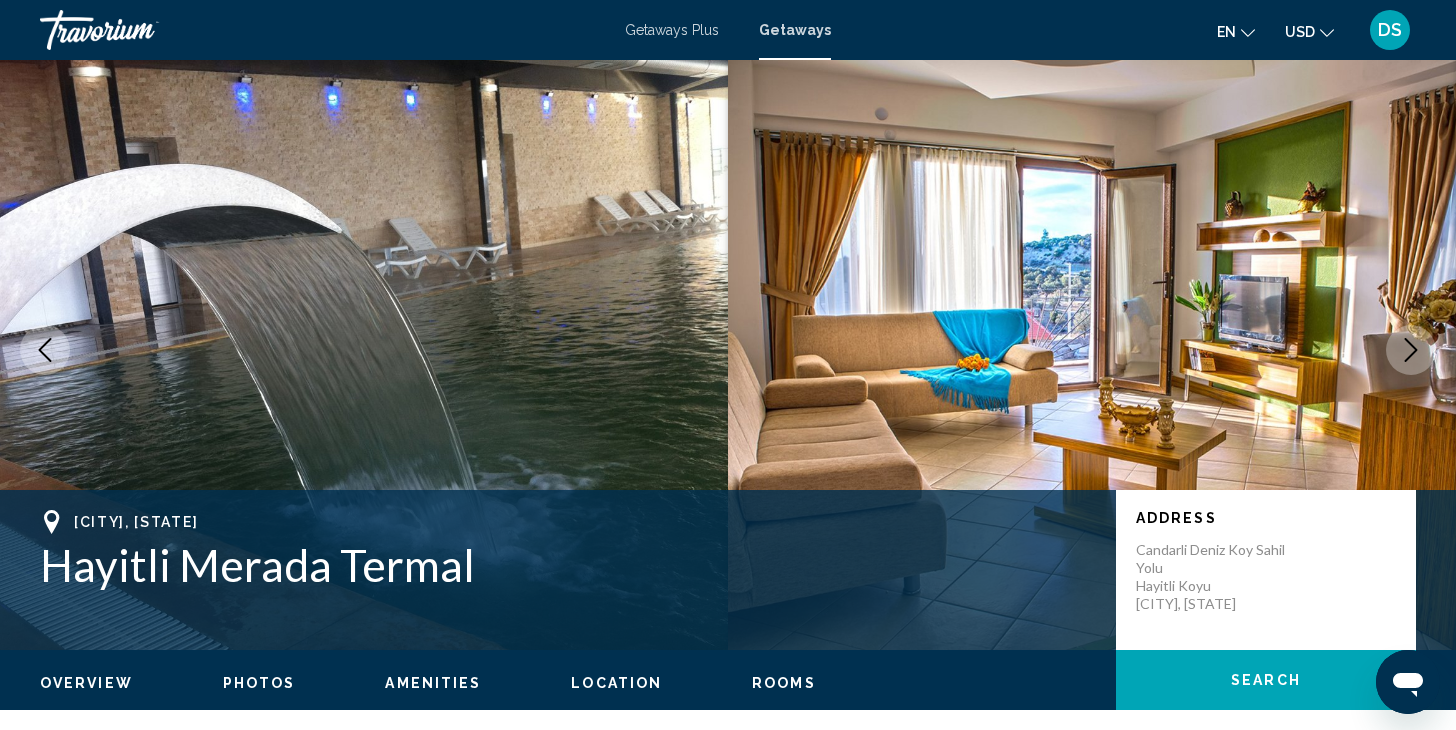 scroll, scrollTop: 0, scrollLeft: 0, axis: both 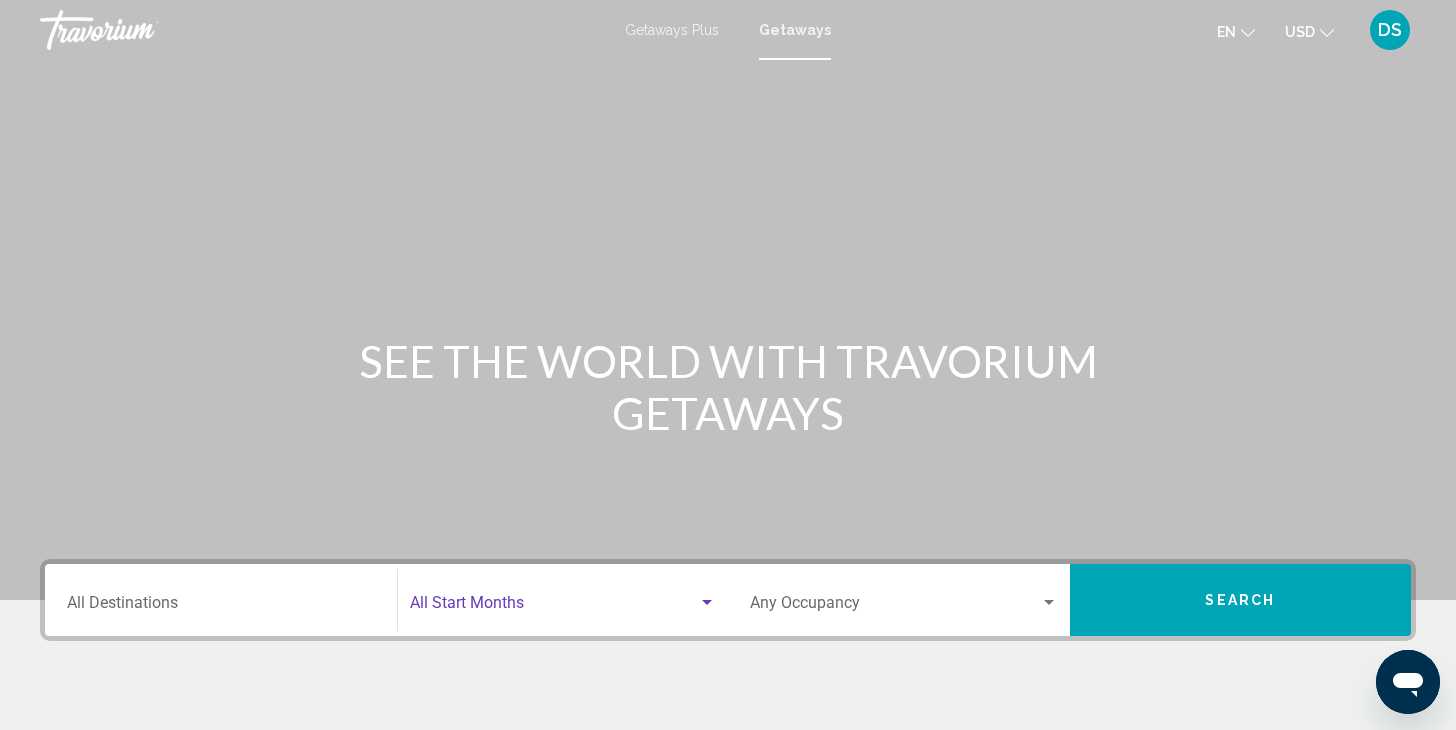 click at bounding box center (554, 607) 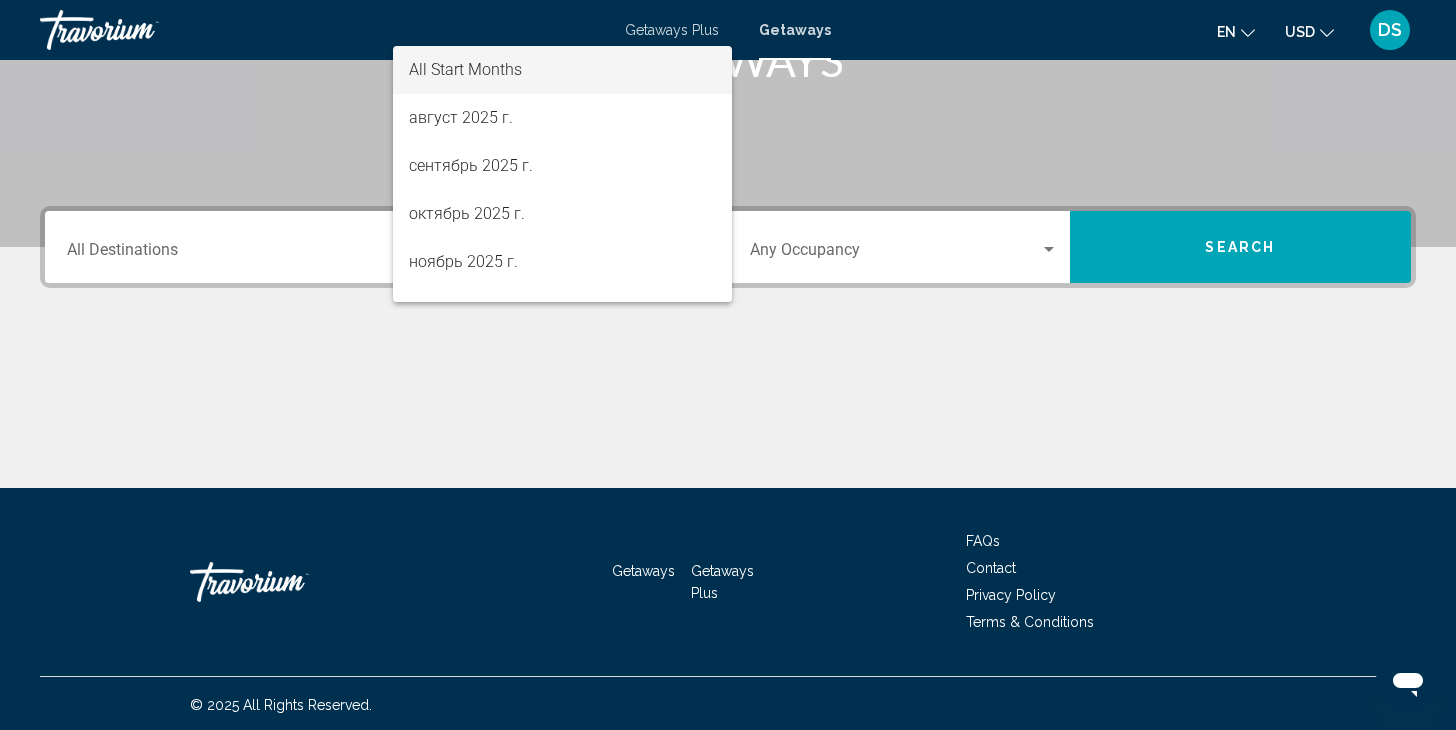 scroll, scrollTop: 355, scrollLeft: 0, axis: vertical 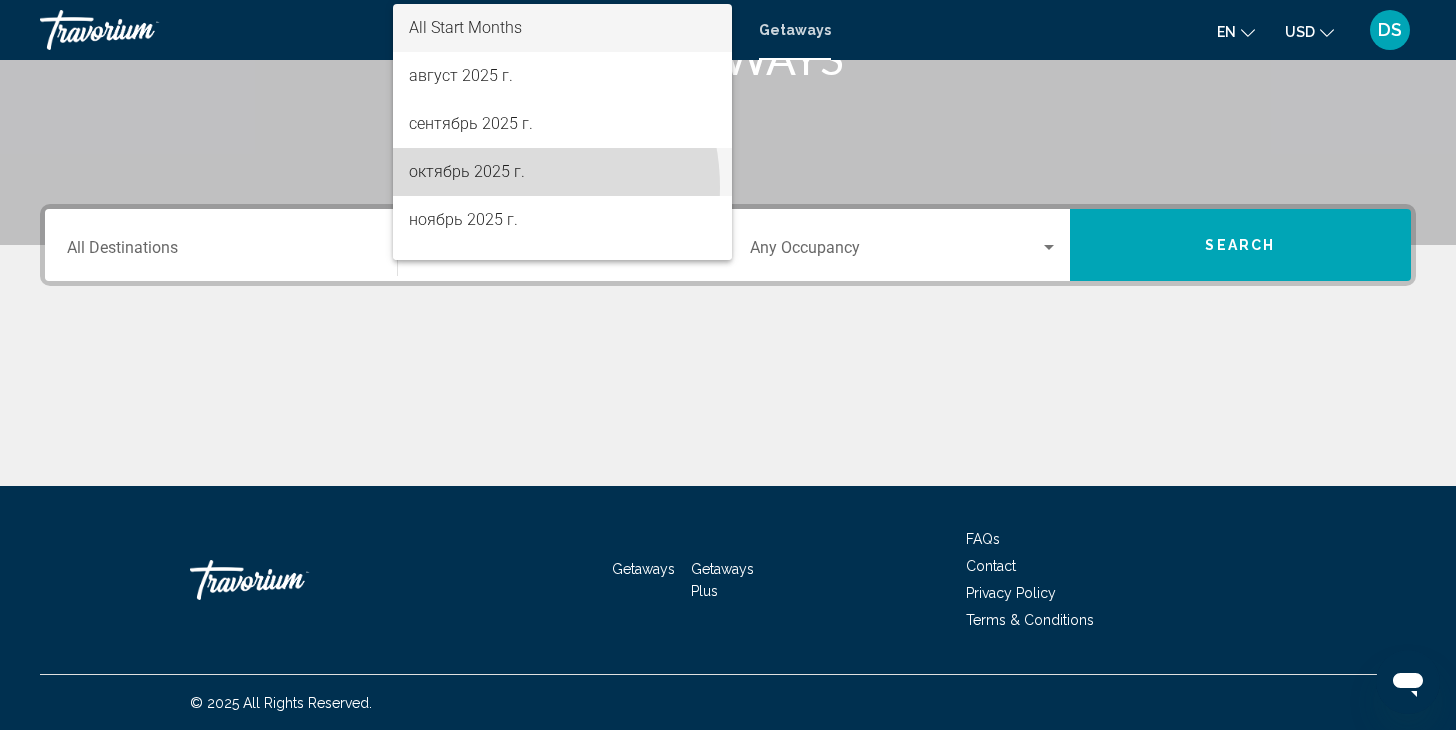 click on "октябрь 2025 г." at bounding box center [562, 172] 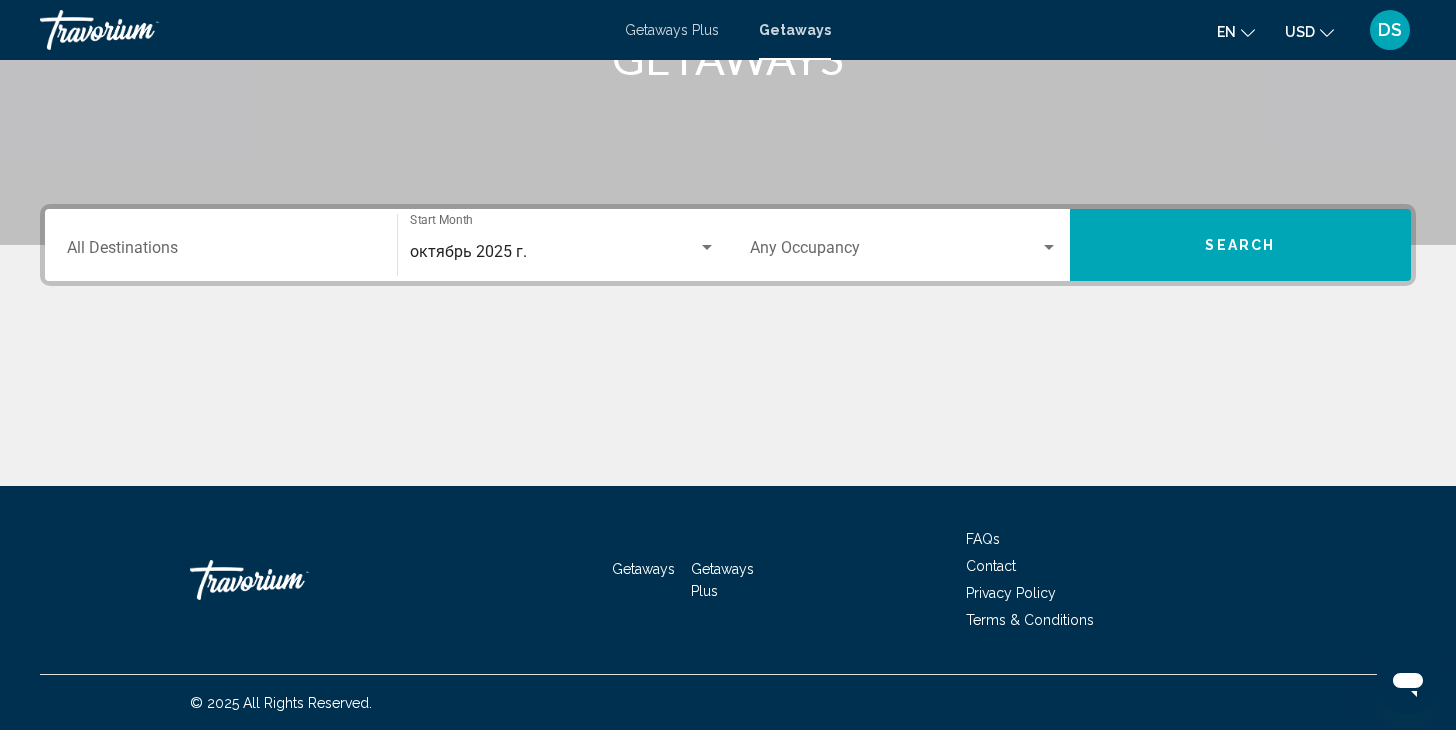 click on "Destination All Destinations" at bounding box center (221, 245) 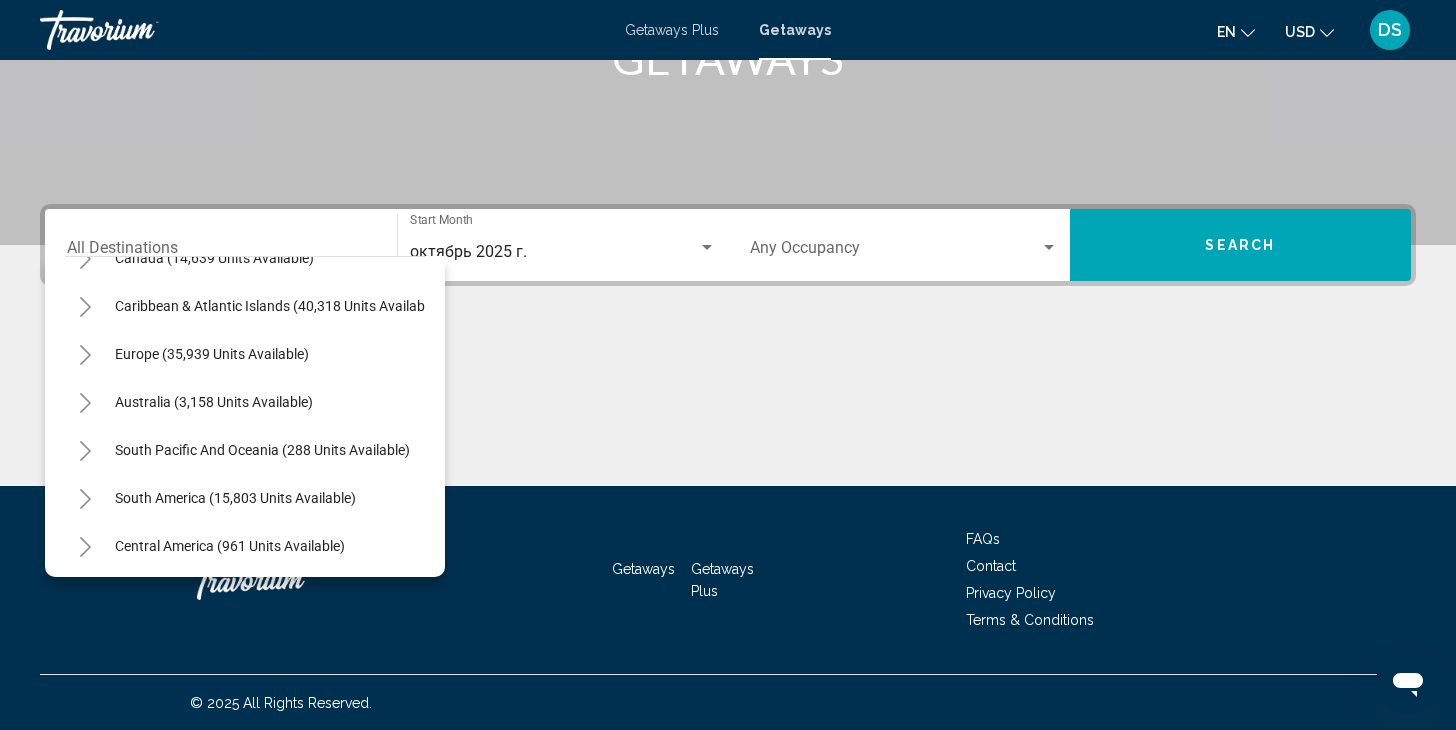 scroll, scrollTop: 140, scrollLeft: 0, axis: vertical 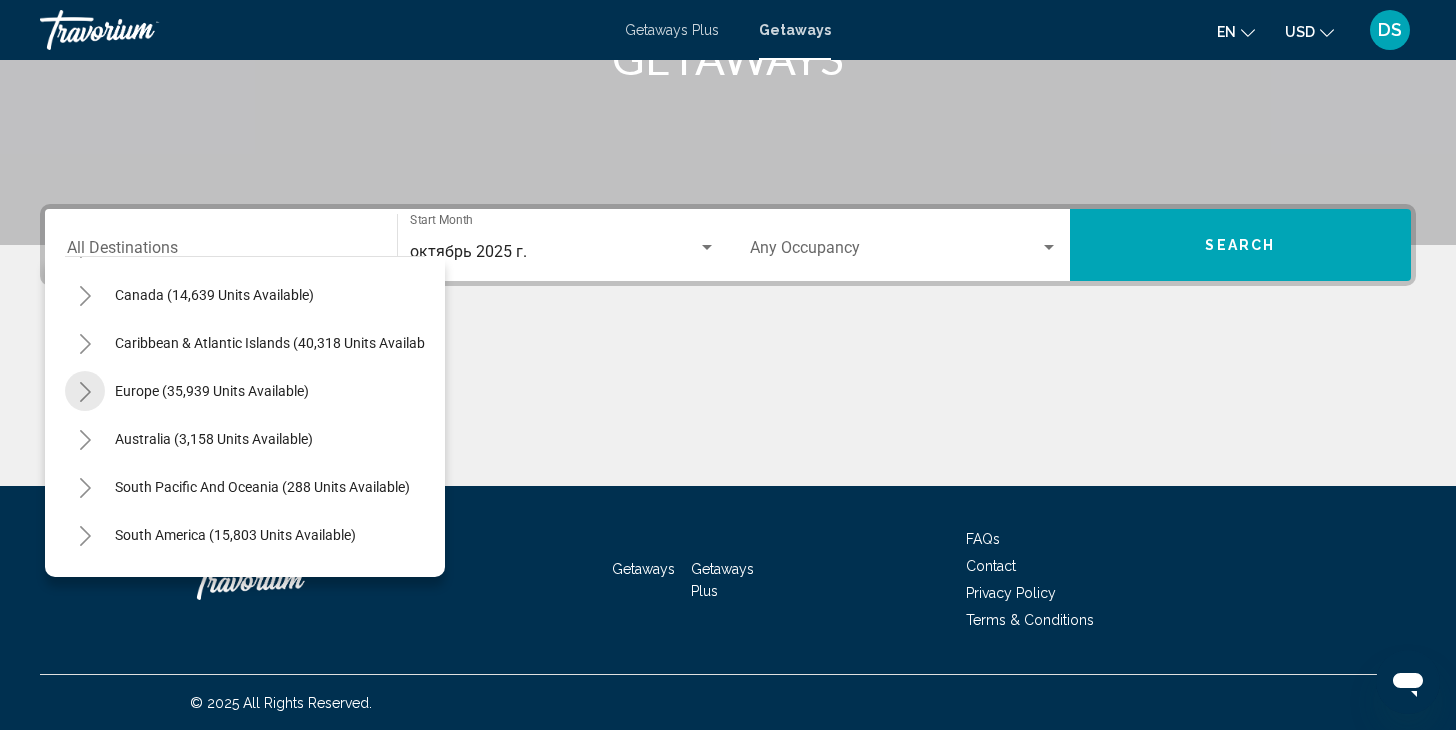 click 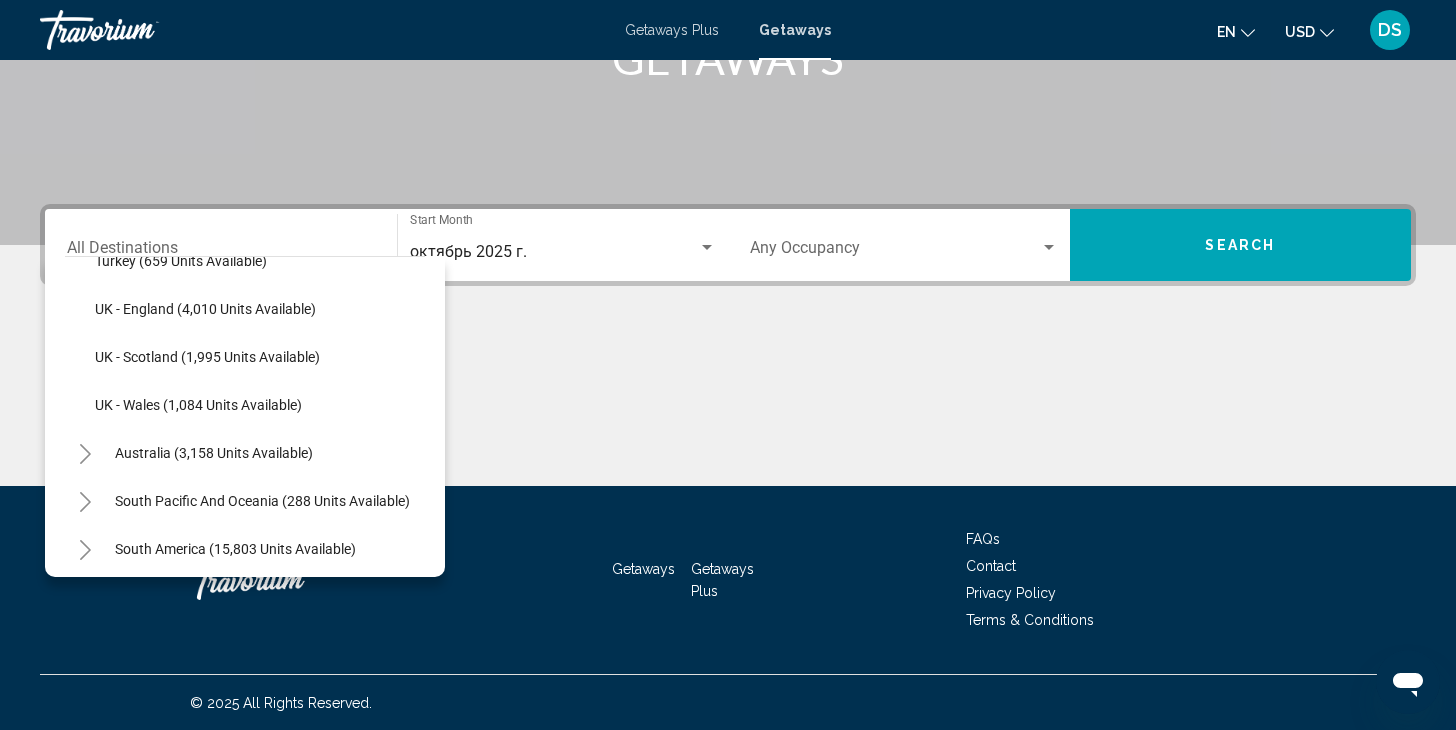 scroll, scrollTop: 1228, scrollLeft: 0, axis: vertical 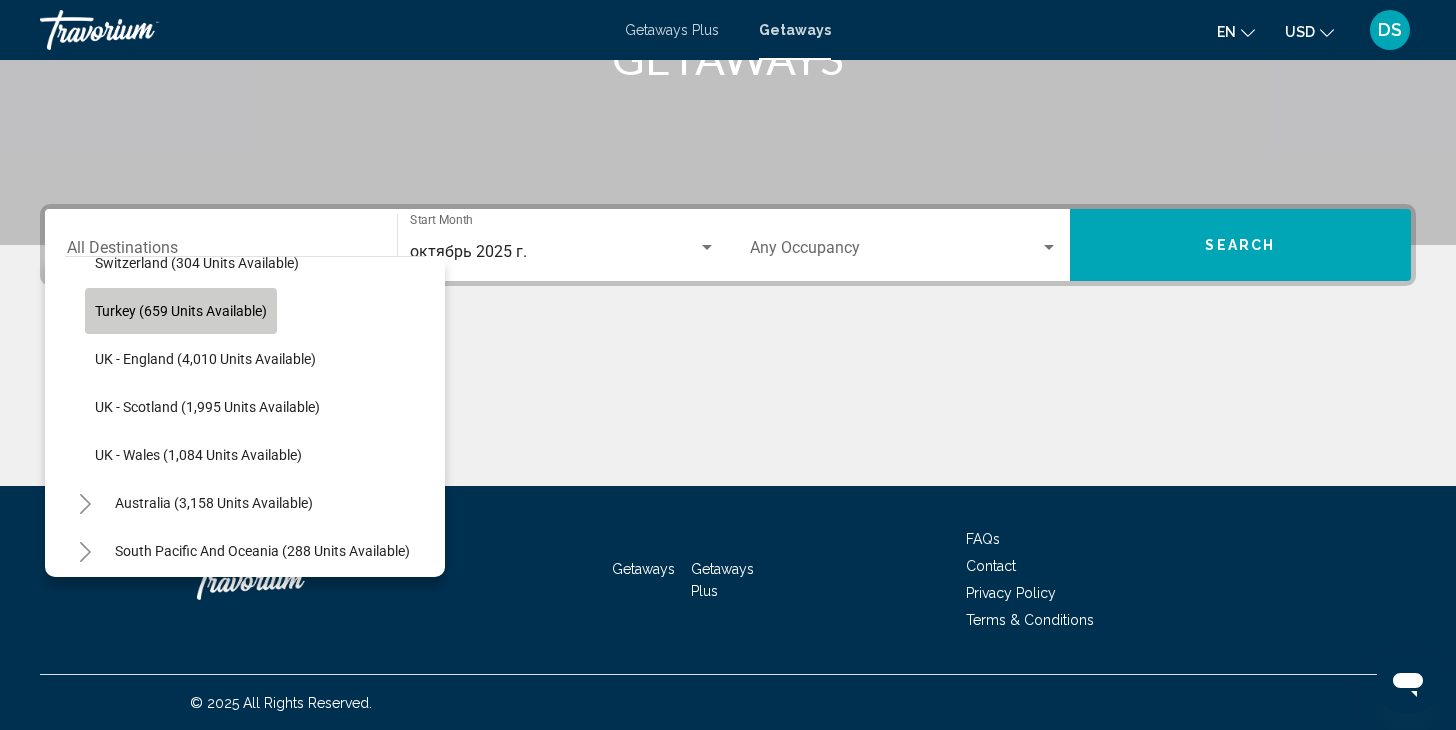 click on "Turkey (659 units available)" 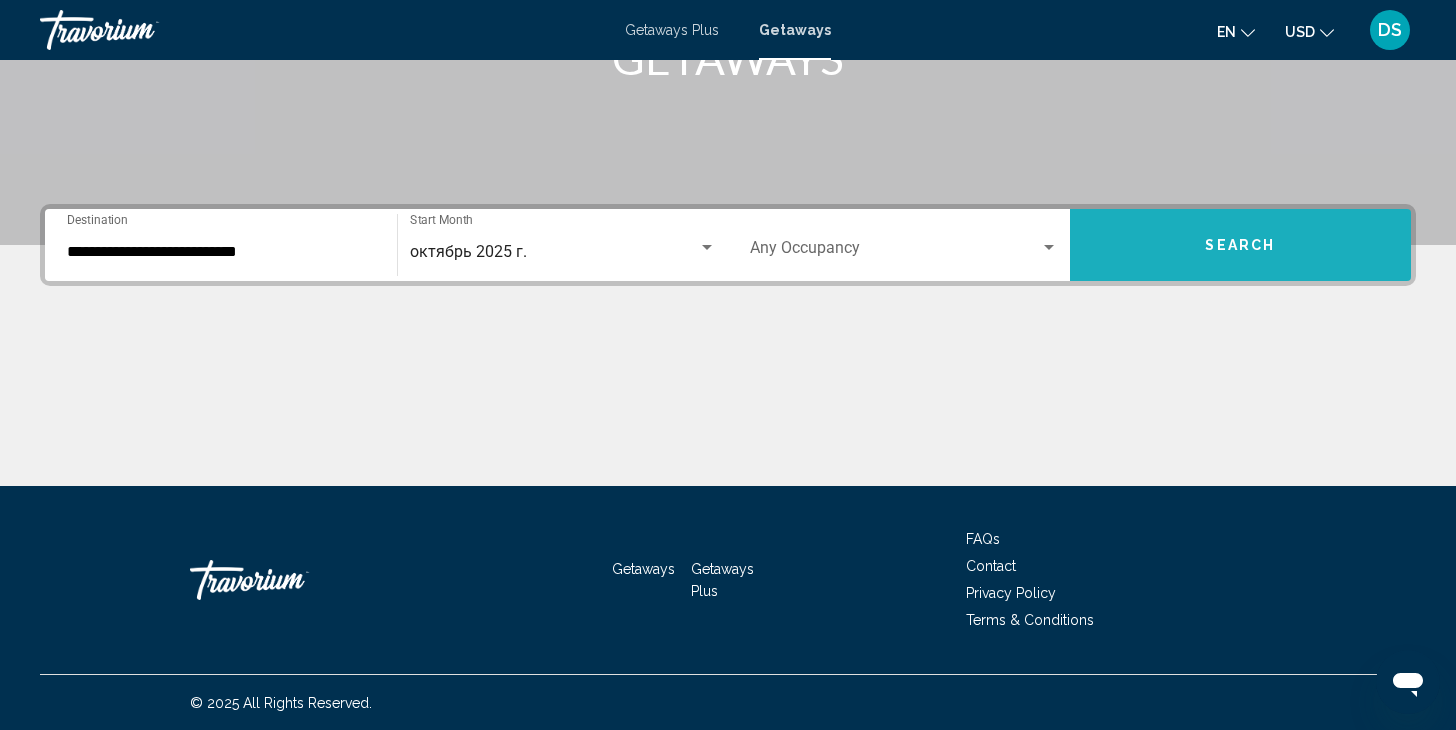 click on "Search" at bounding box center (1241, 245) 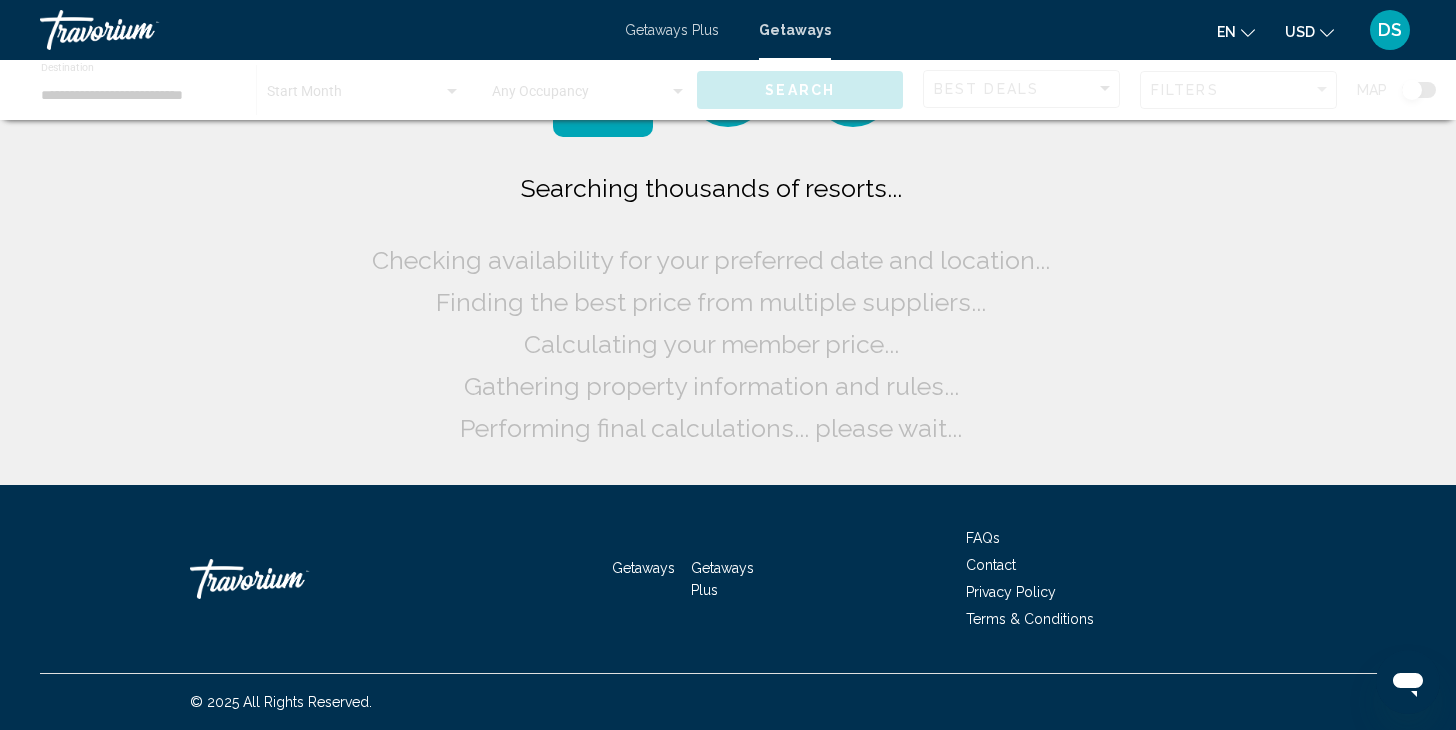 scroll, scrollTop: 0, scrollLeft: 0, axis: both 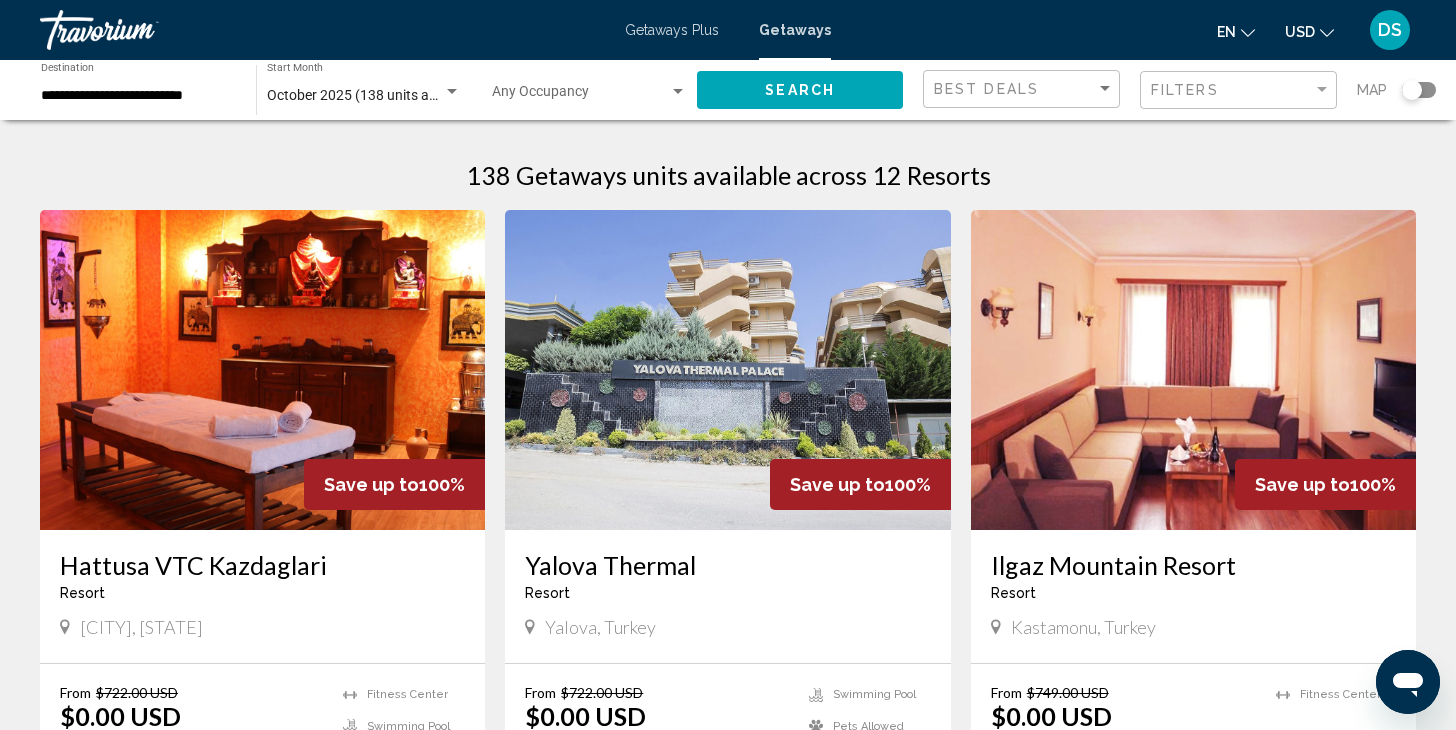 click on "Occupancy Any Occupancy" 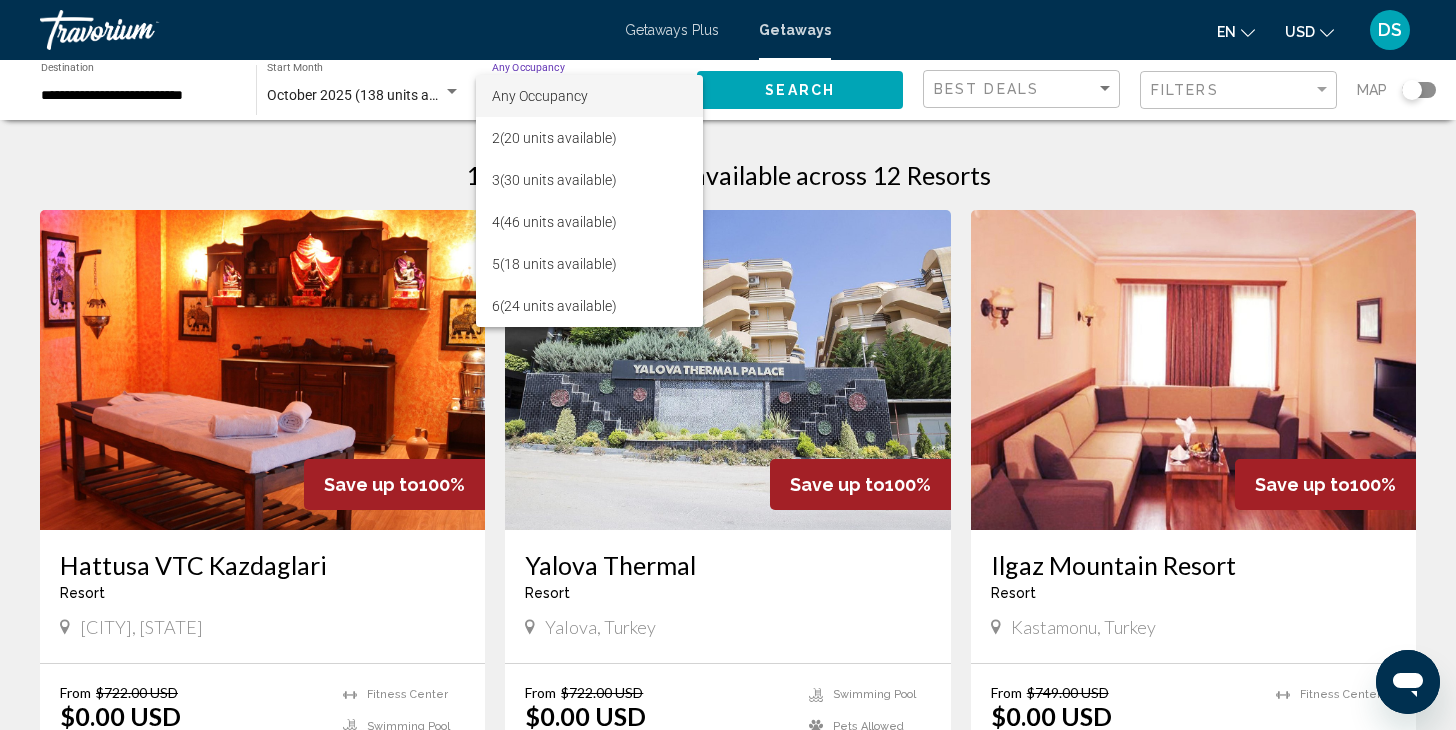 click at bounding box center [728, 365] 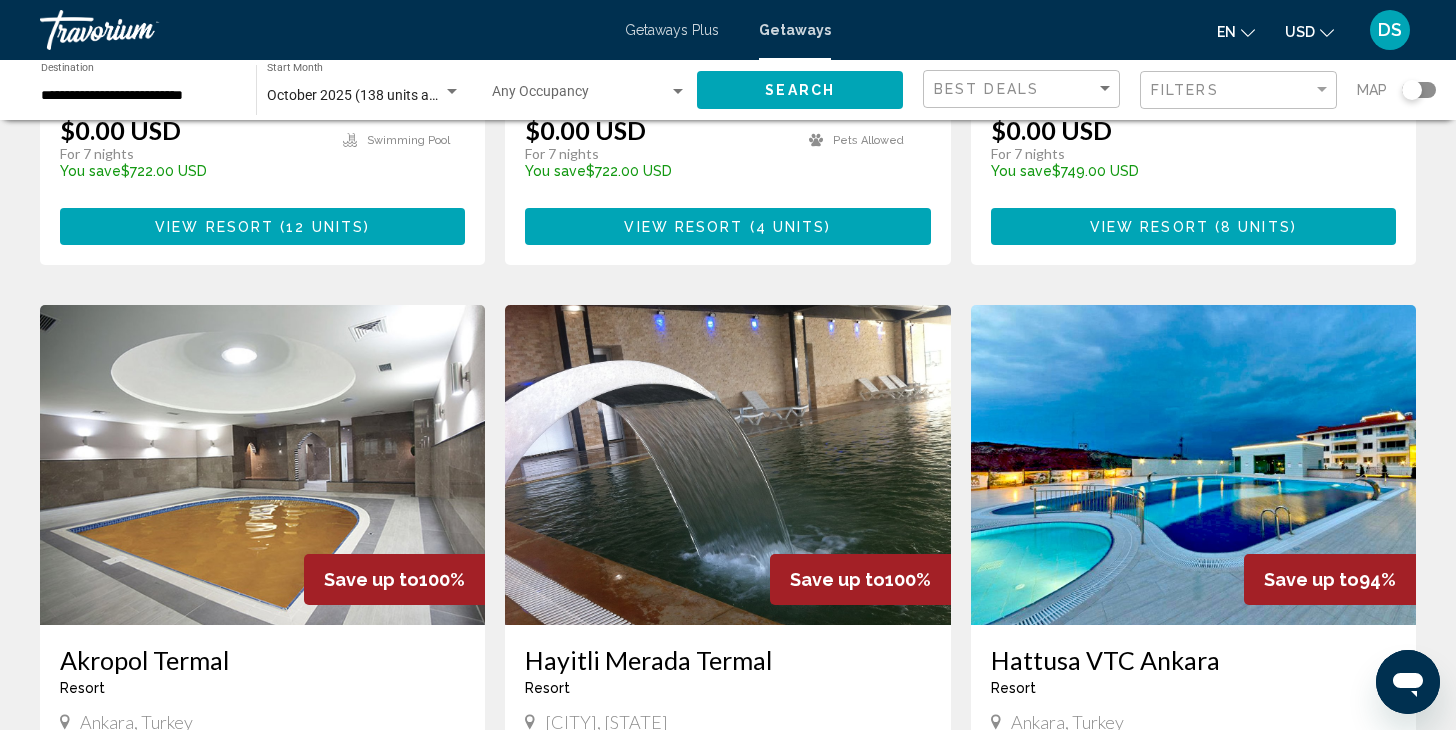 scroll, scrollTop: 688, scrollLeft: 0, axis: vertical 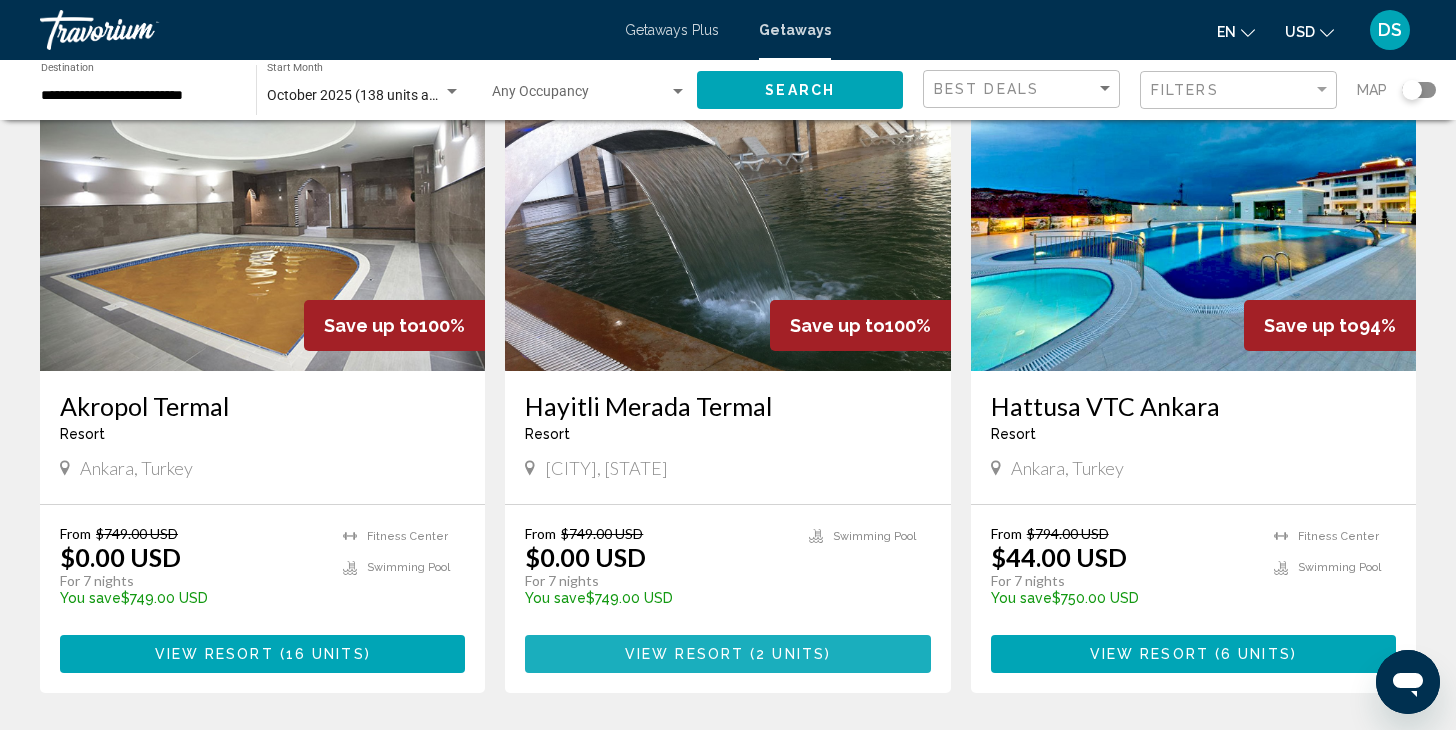 click on "2 units" at bounding box center [790, 655] 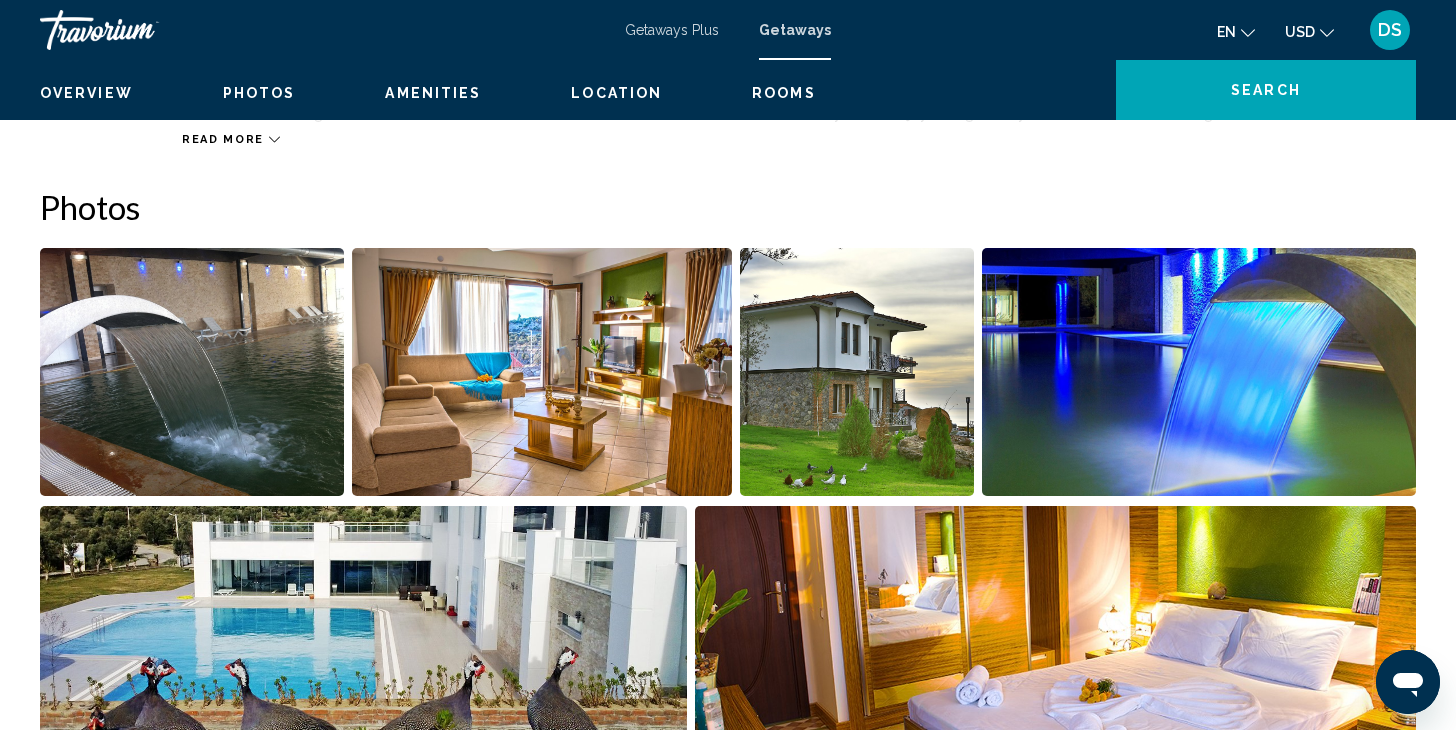 scroll, scrollTop: 0, scrollLeft: 0, axis: both 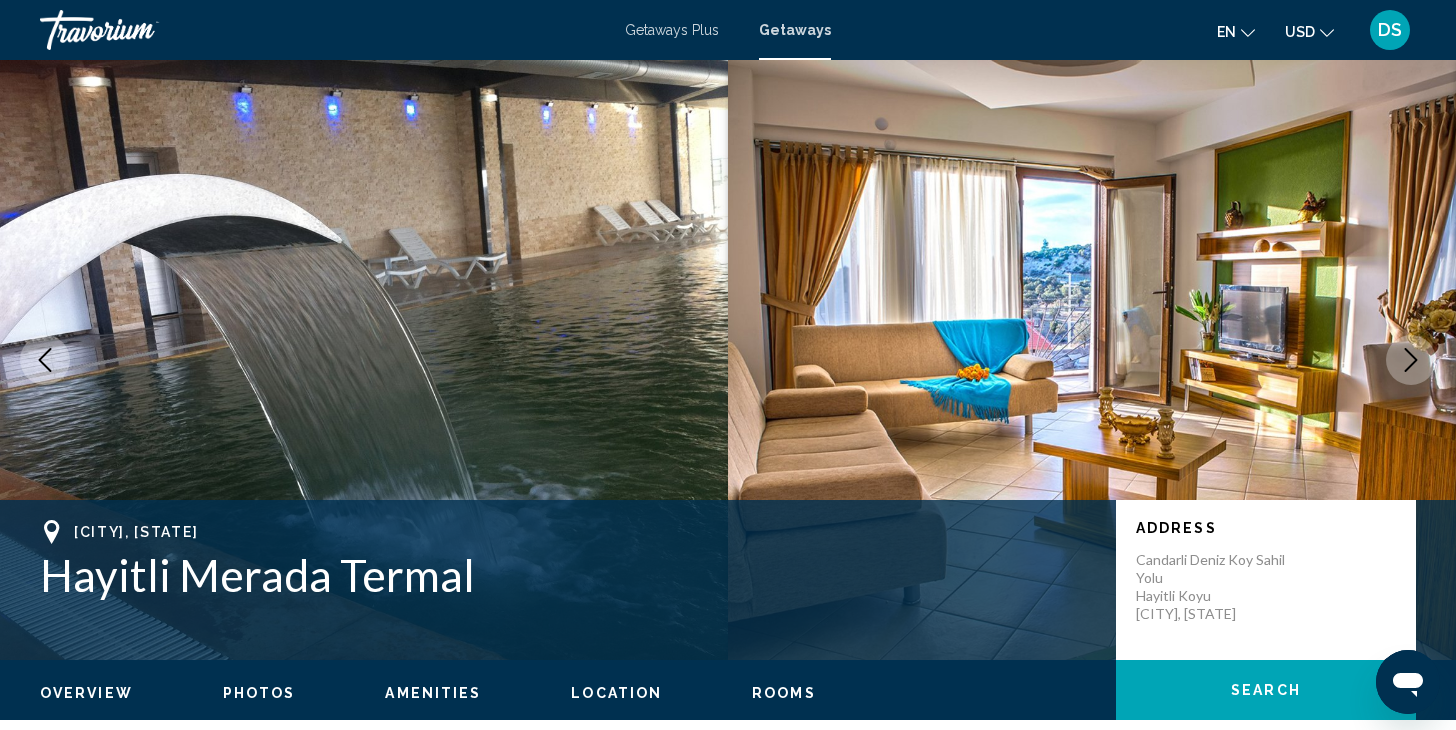 type 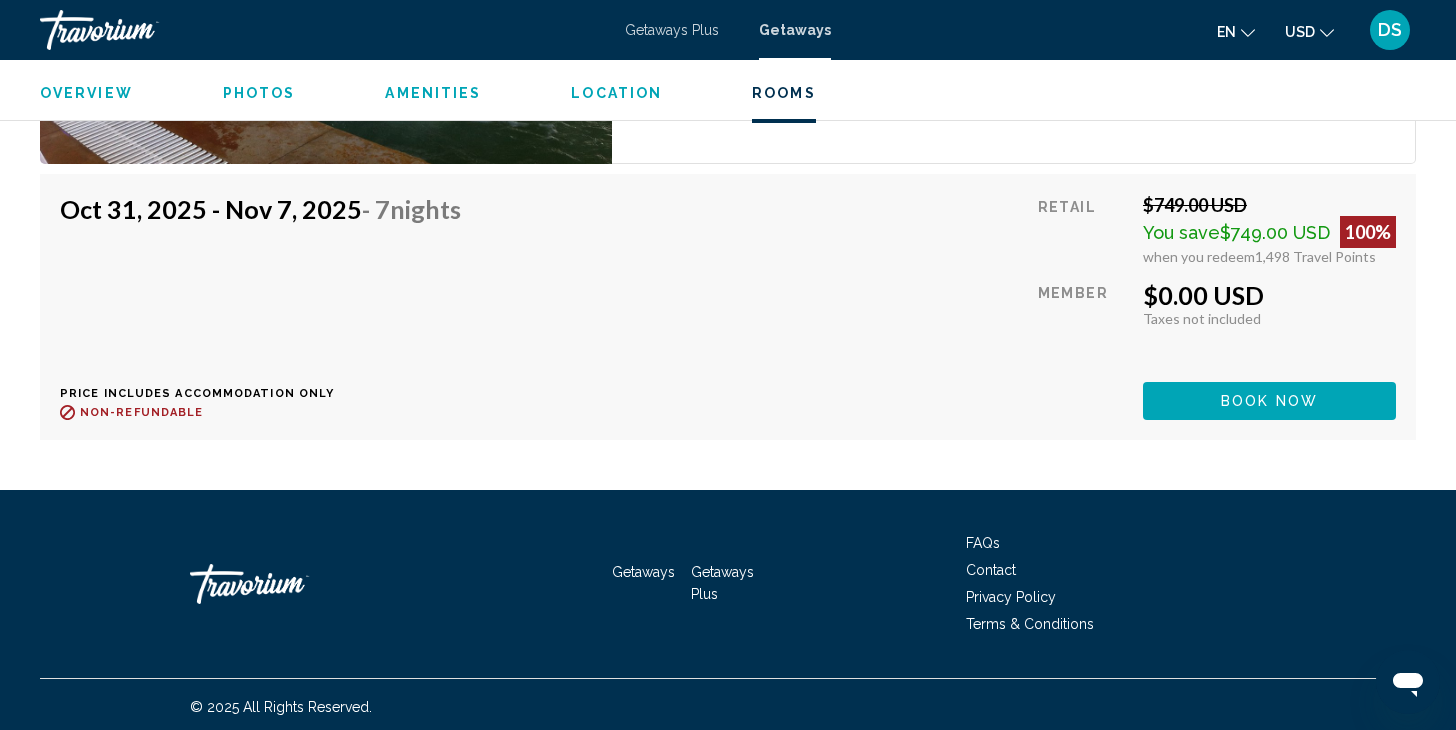 scroll, scrollTop: 3884, scrollLeft: 0, axis: vertical 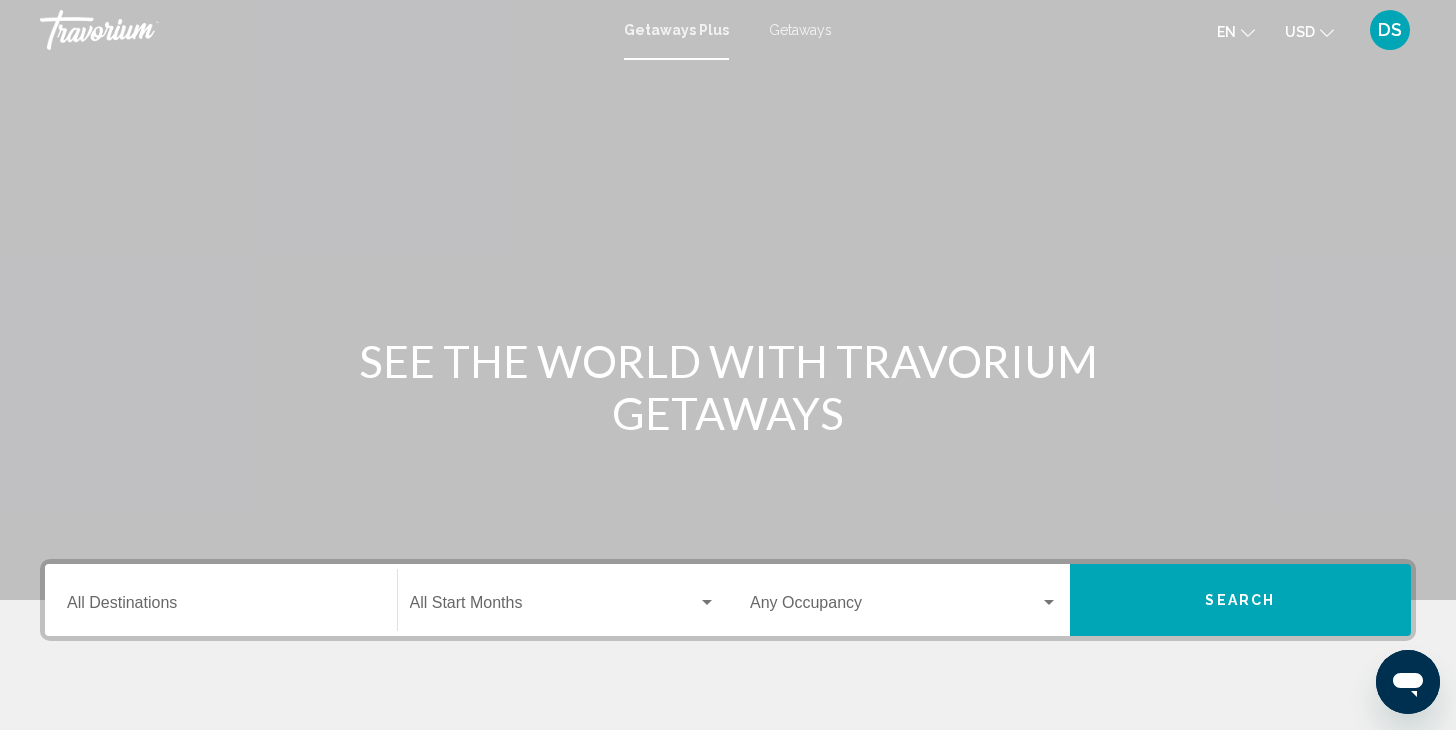 click on "Getaways" at bounding box center (800, 30) 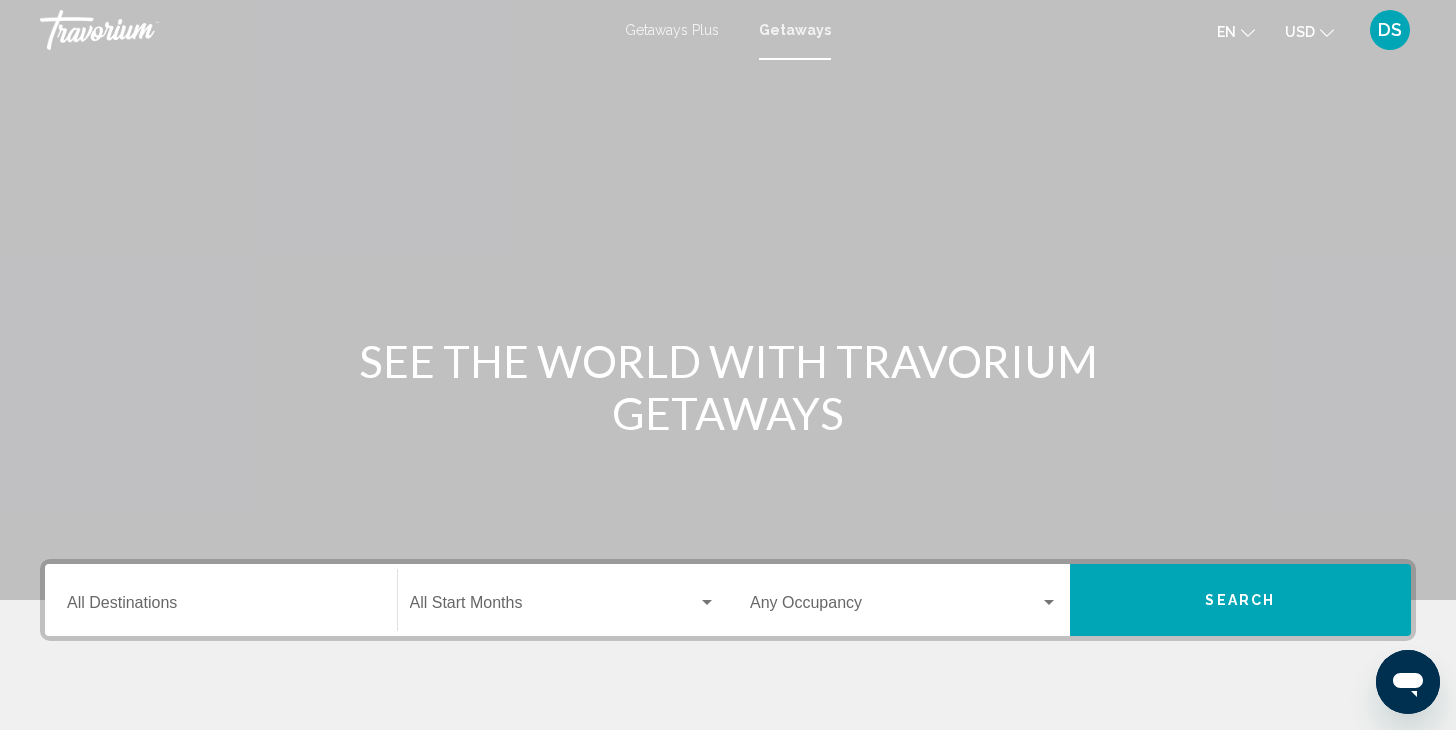 click on "Destination All Destinations" at bounding box center [221, 600] 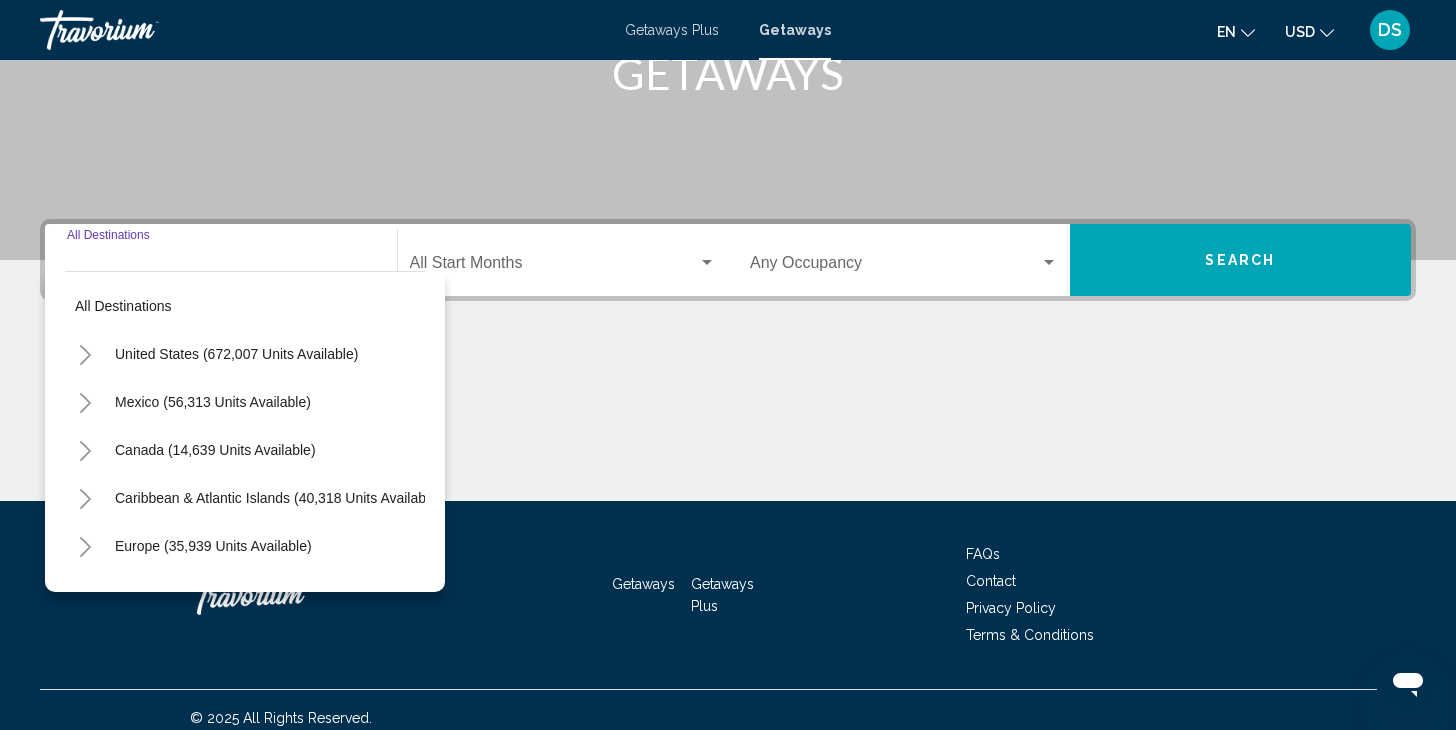 scroll, scrollTop: 355, scrollLeft: 0, axis: vertical 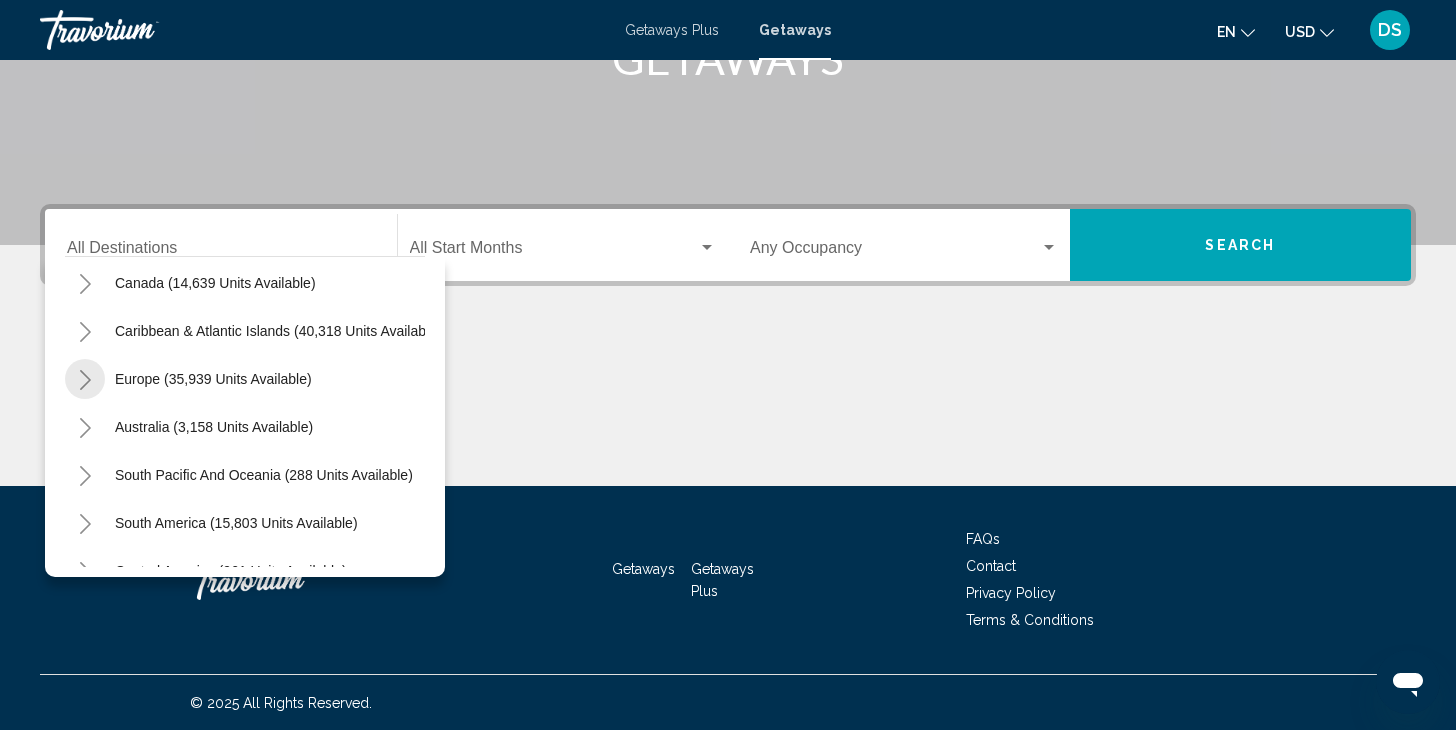 click 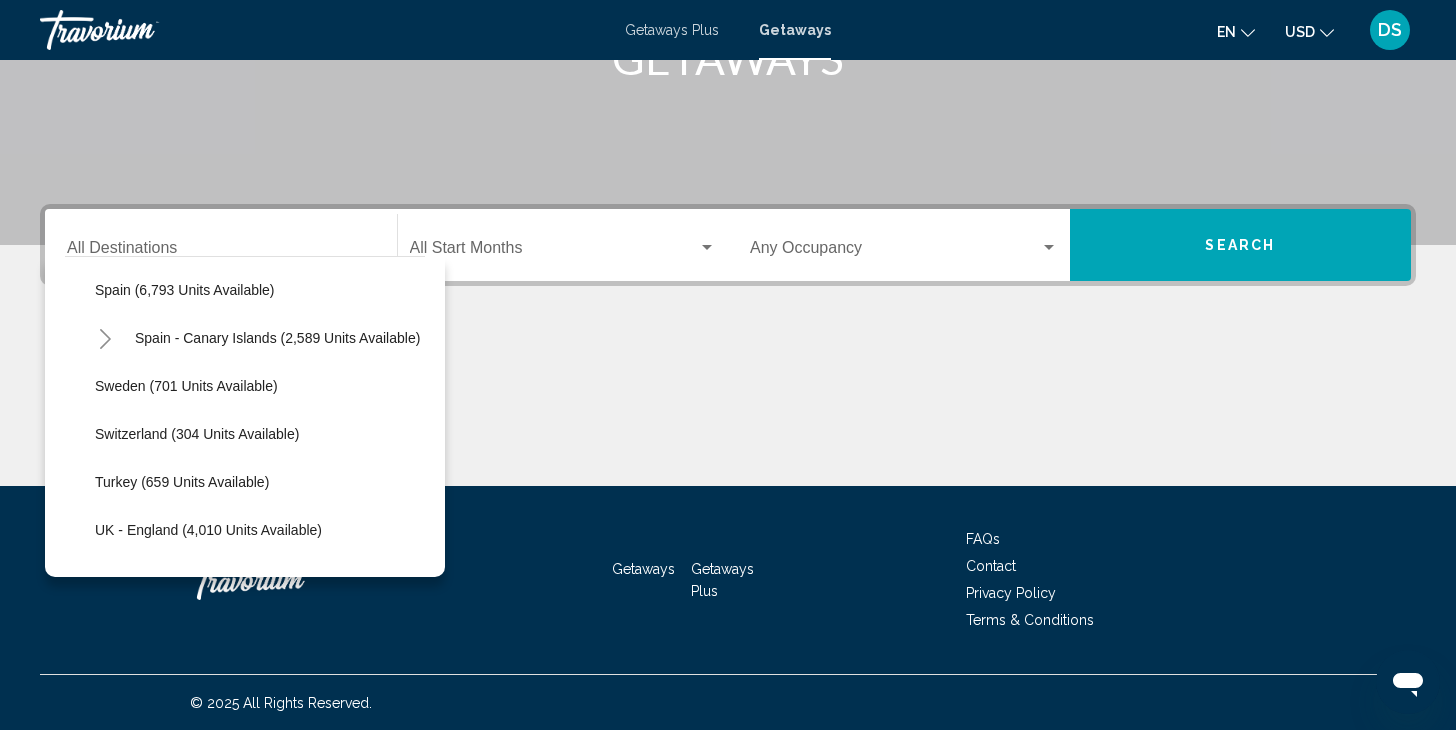 scroll, scrollTop: 1059, scrollLeft: 0, axis: vertical 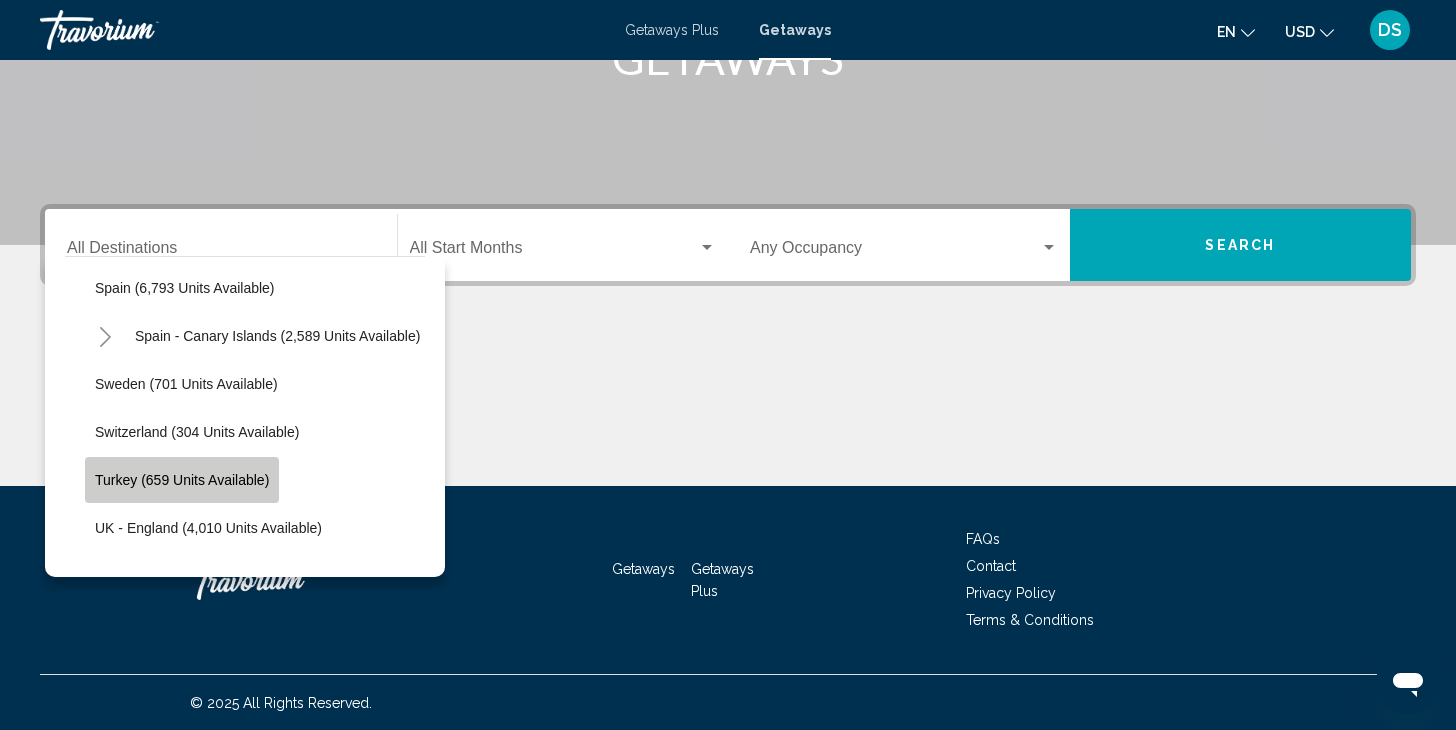 click on "Turkey (659 units available)" 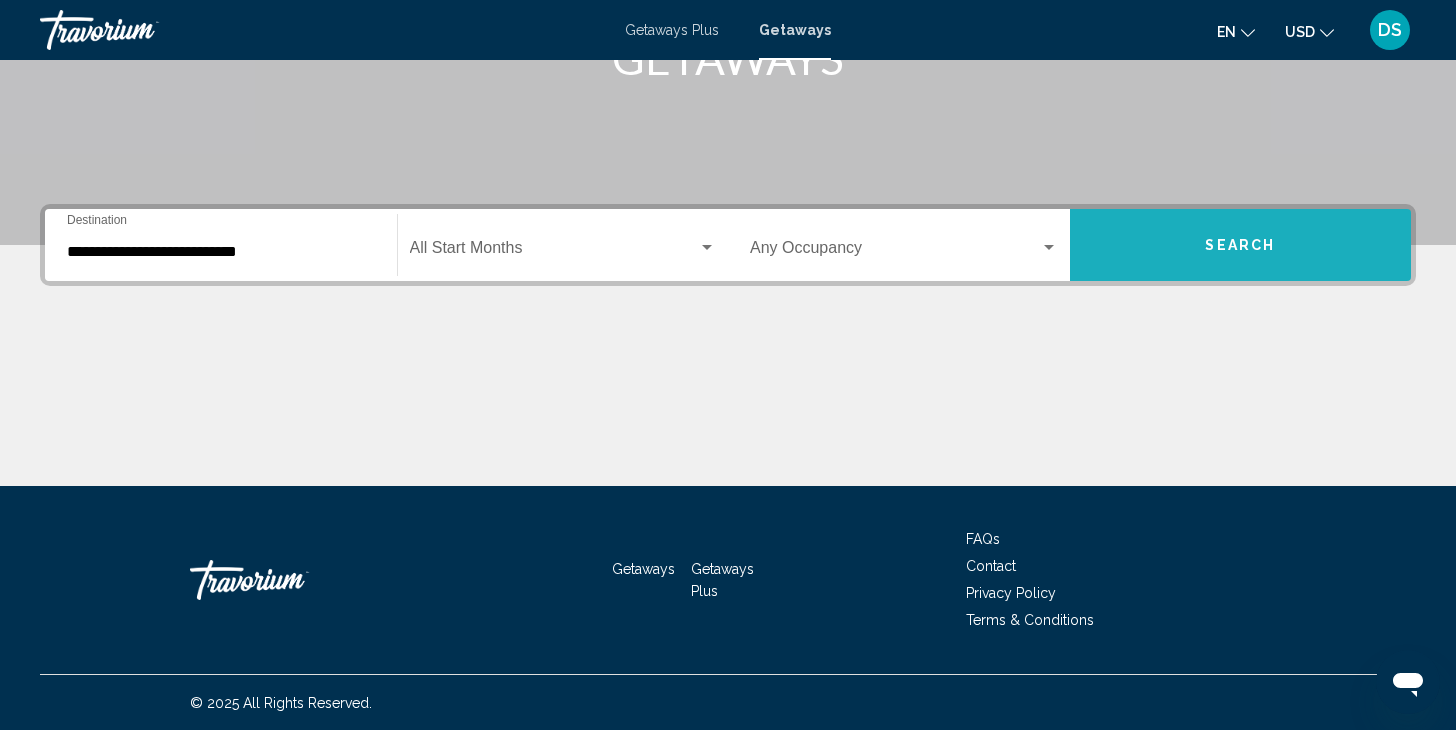 click on "Search" at bounding box center [1241, 245] 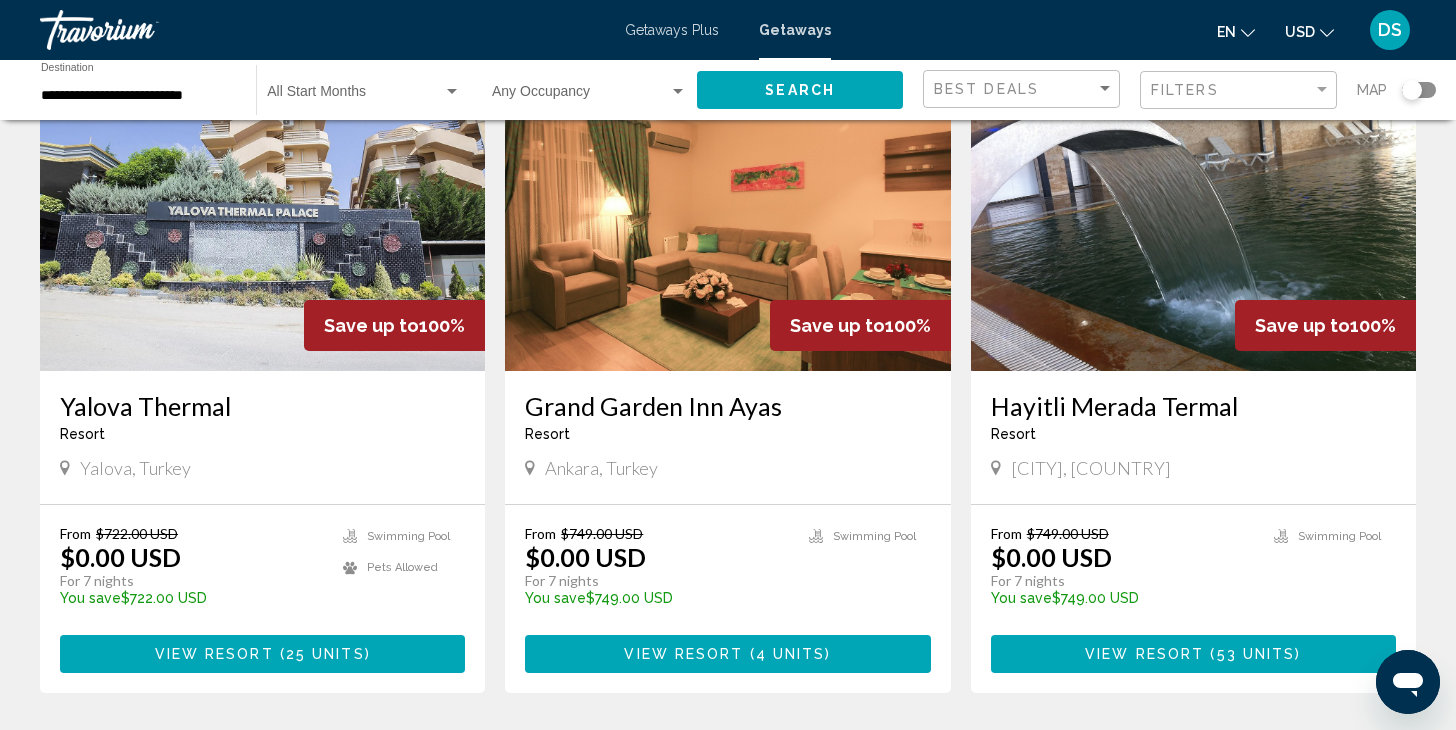 scroll, scrollTop: 880, scrollLeft: 0, axis: vertical 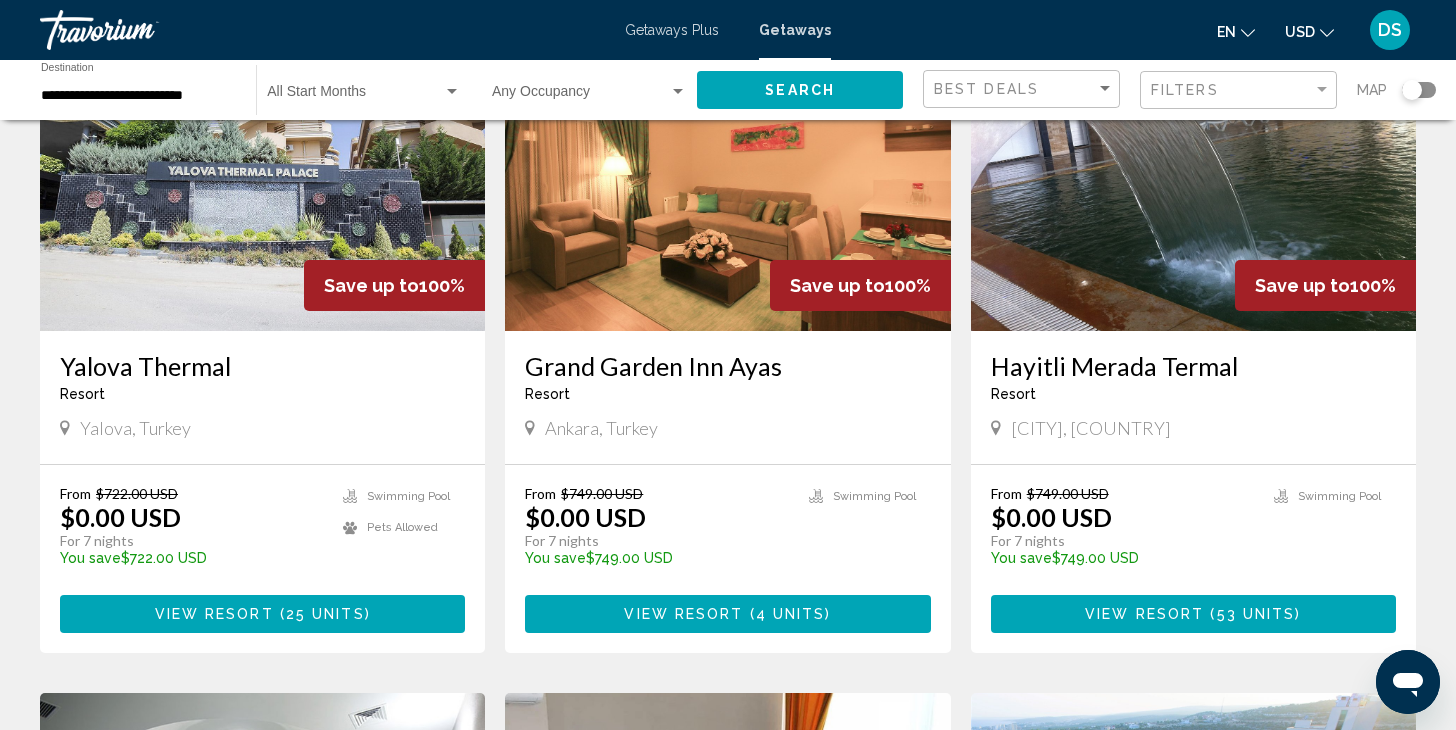 click at bounding box center [1193, 171] 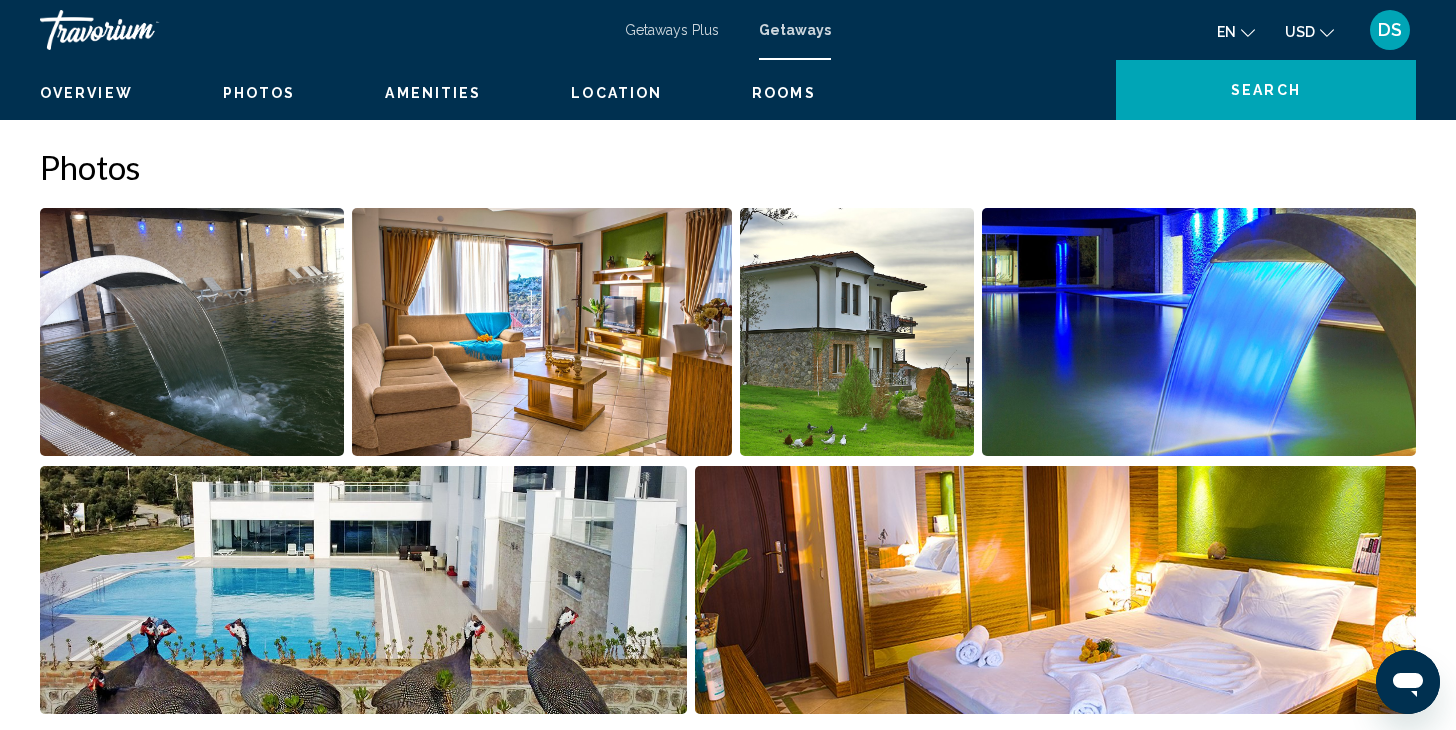 scroll, scrollTop: 0, scrollLeft: 0, axis: both 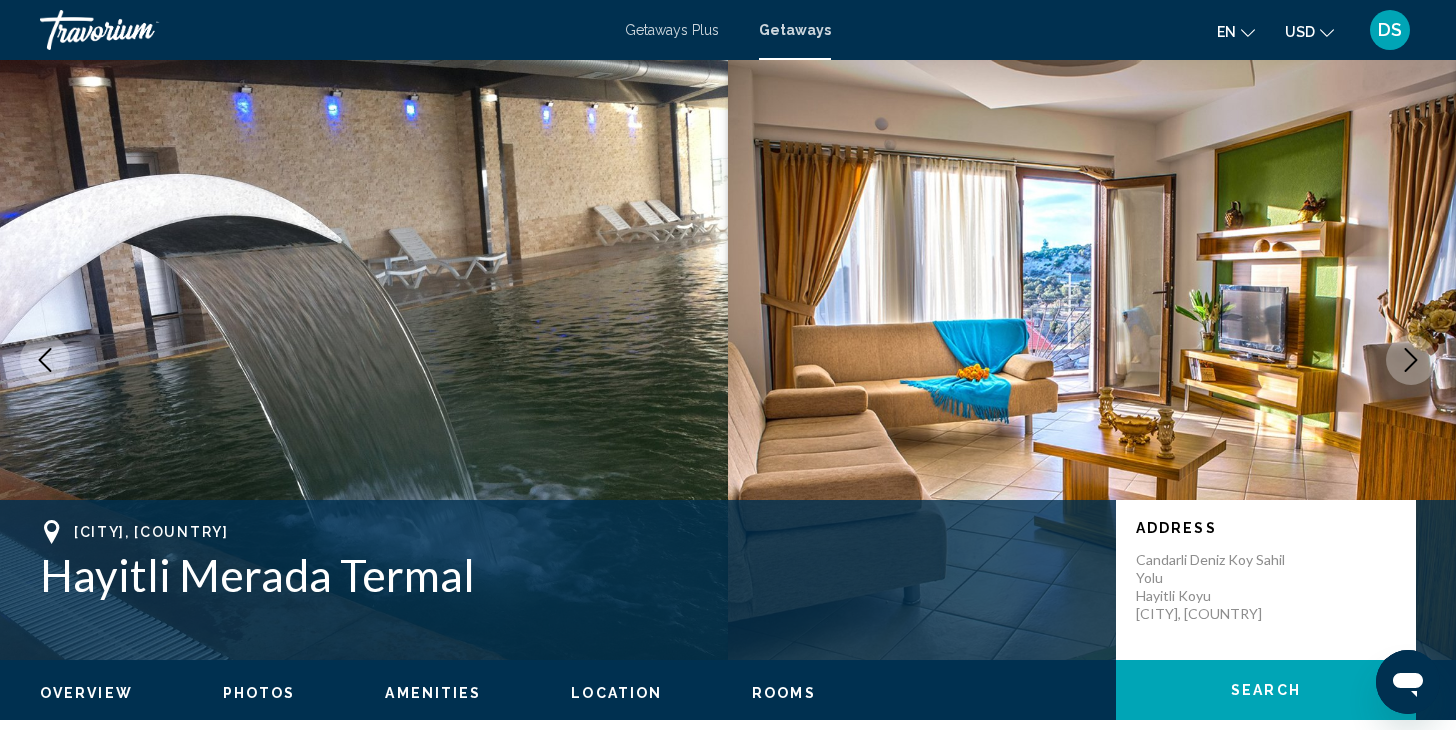 type 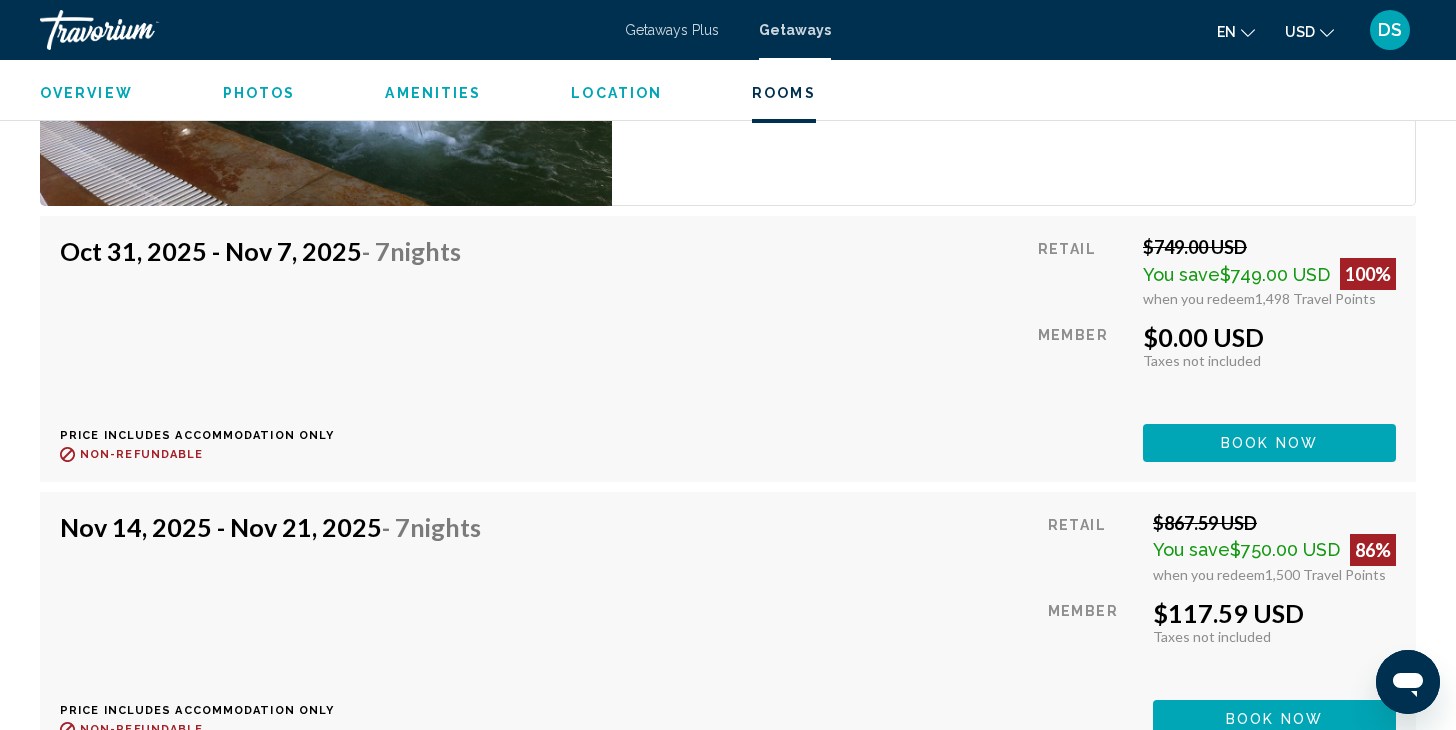 scroll, scrollTop: 3880, scrollLeft: 0, axis: vertical 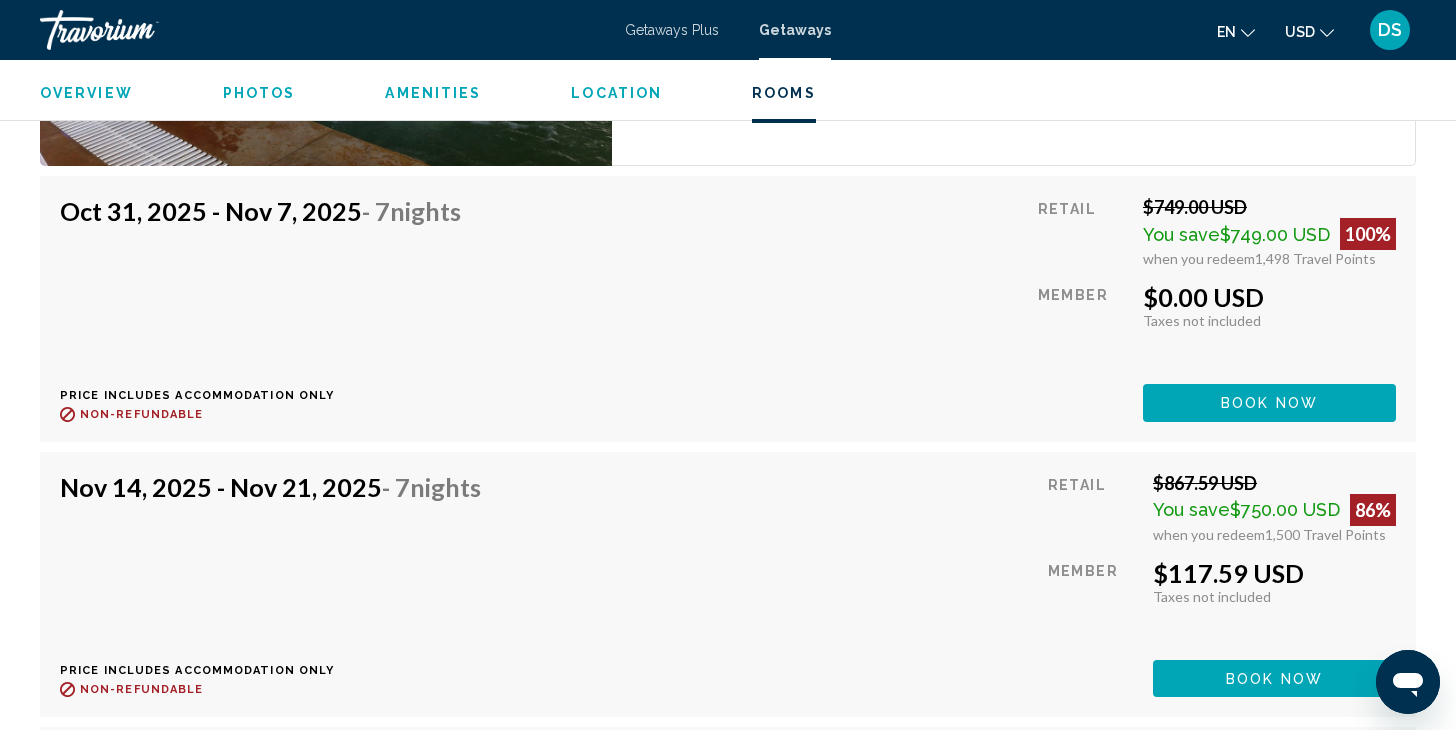 click on "Overview Type Resort All-Inclusive No All-Inclusive Address Candarli Deniz Koy Sahil Yolu Hayitli Koyu Izmir, Turkey Description Hayitli Merada is nestled in one of Turkey's stunning Blue Flag bays, Hayitli, a hidden paradise between Dikili and Bademli. Away from the bustle of the city and surrounded by nature, all units at this thermal resort have their own balconies. Guests can choose the mixed-use outdoor pools or the indoor thermal pool. There's also massage, body and facial treatments to indulge in. The full-service restaurant serves local and international dishes which you can enjoy facing the crystal blue waters of the Aegean Sea. Read more
Photos Amenities
Swimming Pool Car Rental Game room Grocery Shopping Service Internet access in public areas (fees may apply) Multilingual staff Multilingual staff languages Onsite - Swimming pool - children's Onsite - Swimming pool - indoor Onsite - Swimming pool - outdoor Poolside bar Sauna +" at bounding box center (728, 889) 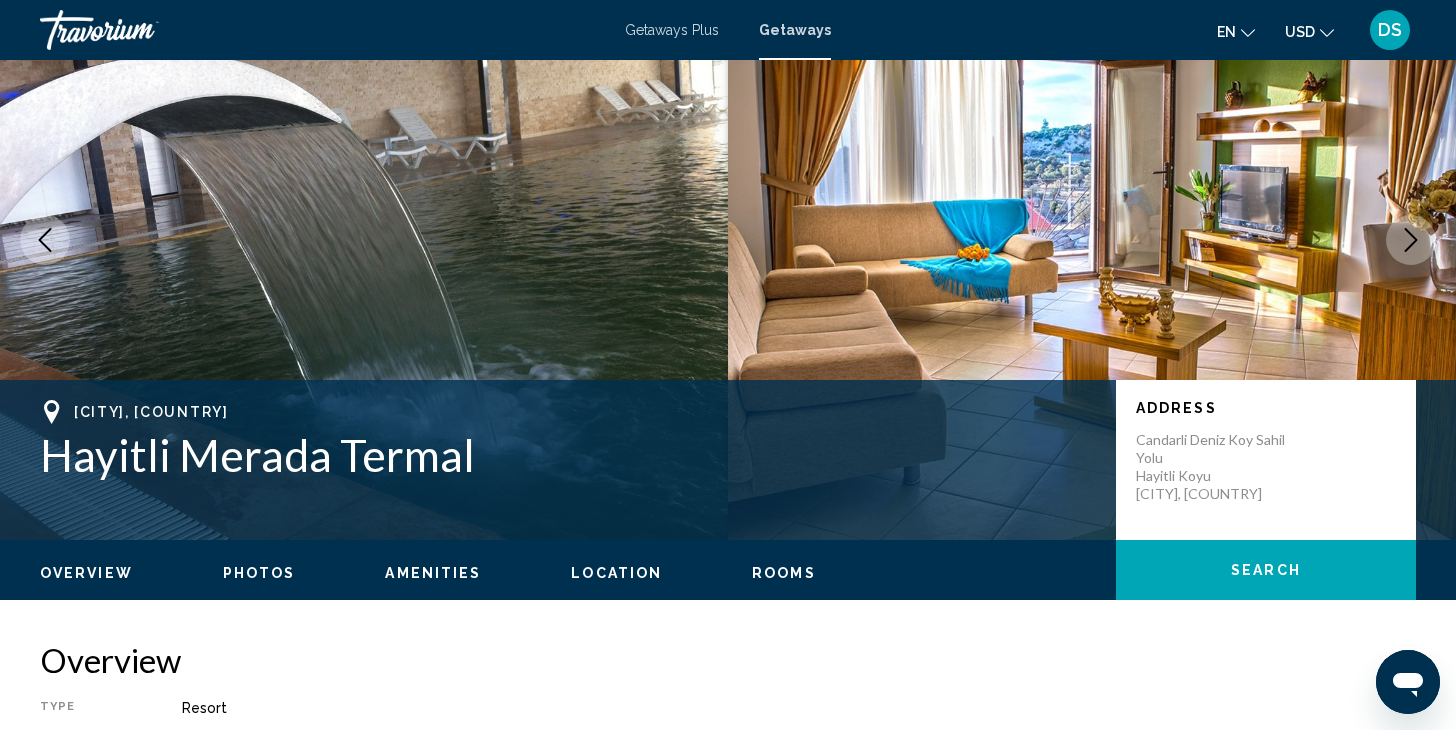 scroll, scrollTop: 80, scrollLeft: 0, axis: vertical 